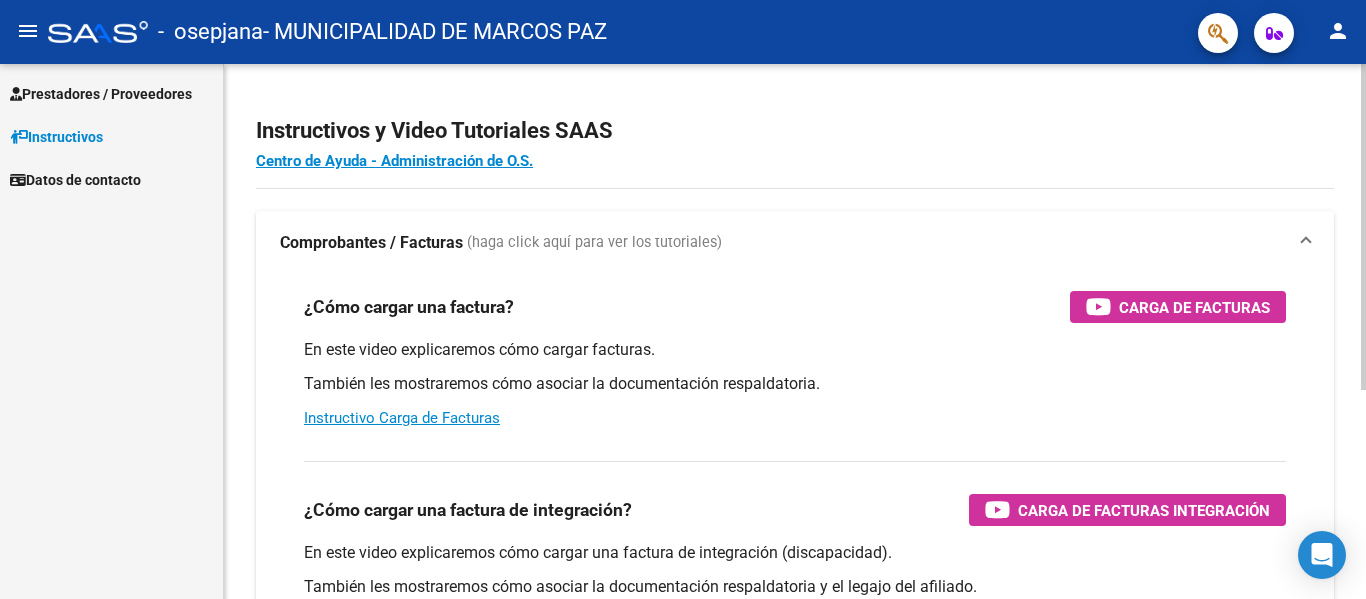 scroll, scrollTop: 0, scrollLeft: 0, axis: both 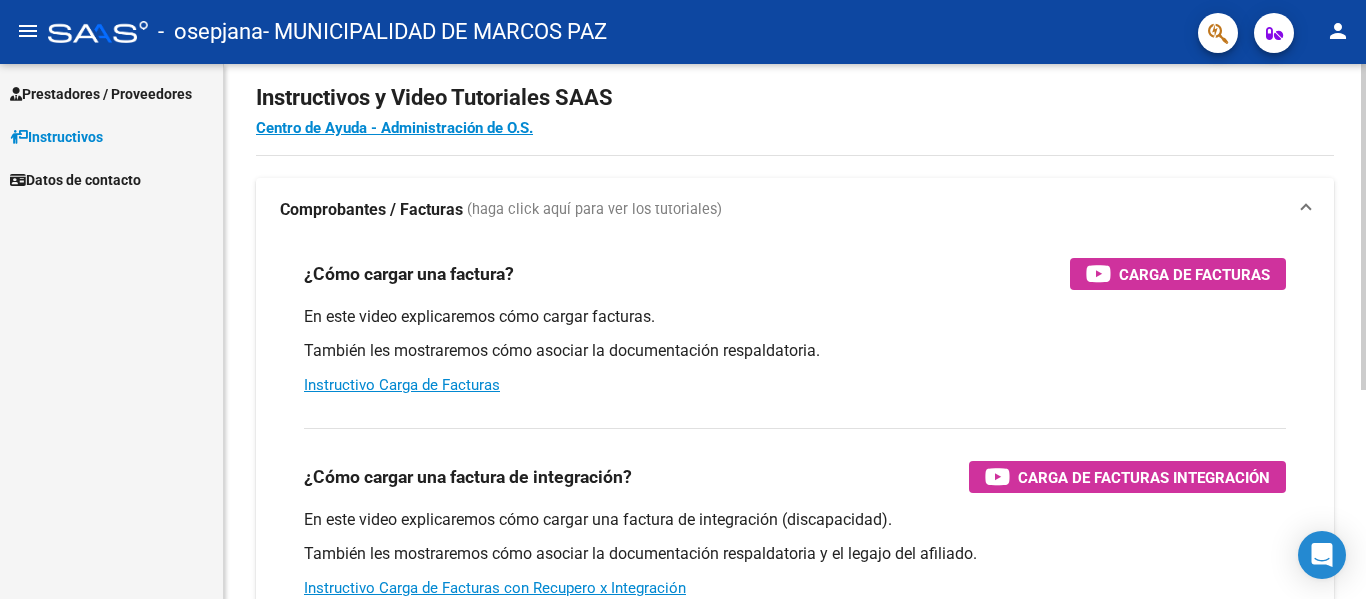 click on "Instructivos y Video Tutoriales SAAS Centro de Ayuda - Administración de O.S. Comprobantes / Facturas     (haga click aquí para ver los tutoriales) ¿Cómo cargar una factura?    Carga de Facturas En este video explicaremos cómo cargar facturas. También les mostraremos cómo asociar la documentación respaldatoria. Instructivo Carga de Facturas ¿Cómo cargar una factura de integración?    Carga de Facturas Integración En este video explicaremos cómo cargar una factura de integración (discapacidad). También les mostraremos cómo asociar la documentación respaldatoria y el legajo del afiliado. Instructivo Carga de Facturas con Recupero x Integración ¿Cómo editar una factura de integración?    Edición de Facturas de integración En este video explicaremos cómo editar una factura que ya habíamos cargado. Les mostraremos cómo asociar la documentación respaldatoria y la trazabilidad." 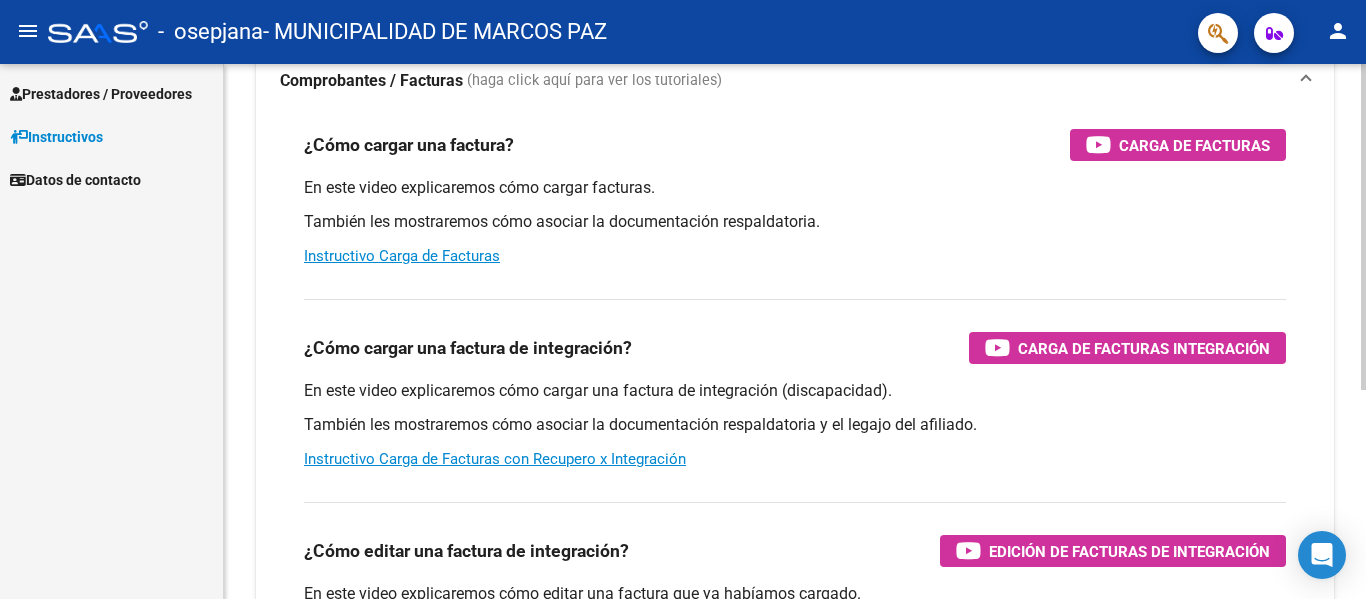 scroll, scrollTop: 0, scrollLeft: 0, axis: both 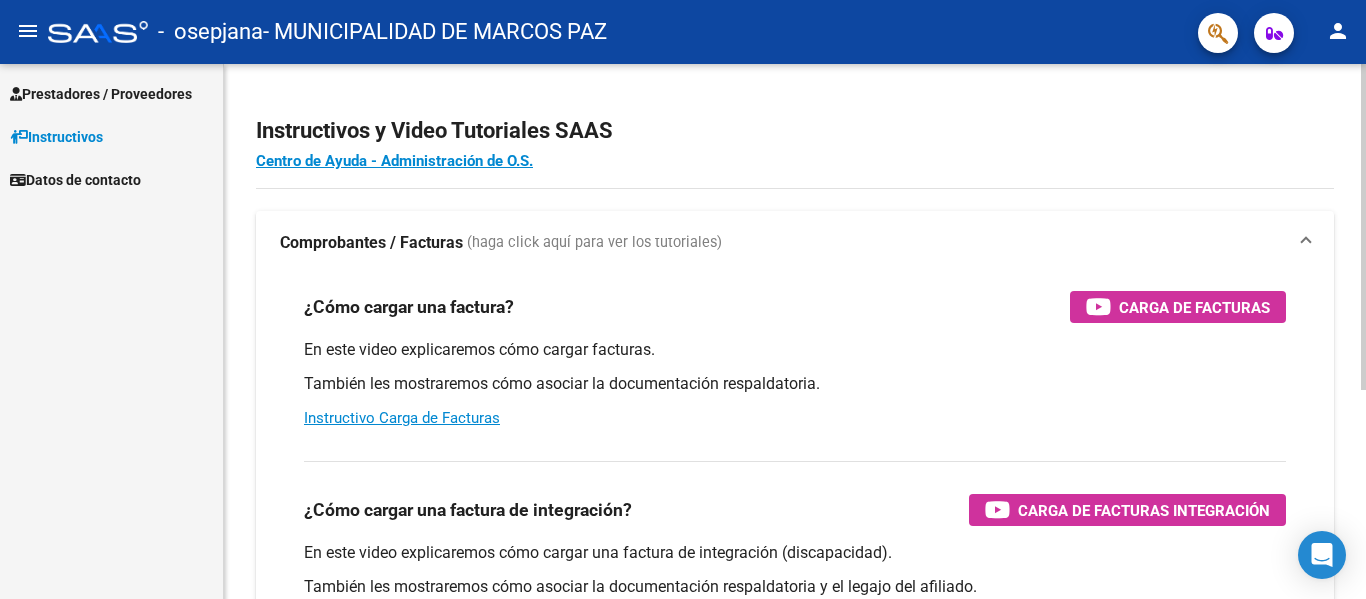click on "Instructivos y Video Tutoriales SAAS Centro de Ayuda - Administración de O.S. Comprobantes / Facturas     (haga click aquí para ver los tutoriales) ¿Cómo cargar una factura?    Carga de Facturas En este video explicaremos cómo cargar facturas. También les mostraremos cómo asociar la documentación respaldatoria. Instructivo Carga de Facturas ¿Cómo cargar una factura de integración?    Carga de Facturas Integración En este video explicaremos cómo cargar una factura de integración (discapacidad). También les mostraremos cómo asociar la documentación respaldatoria y el legajo del afiliado. Instructivo Carga de Facturas con Recupero x Integración ¿Cómo editar una factura de integración?    Edición de Facturas de integración En este video explicaremos cómo editar una factura que ya habíamos cargado. Les mostraremos cómo asociar la documentación respaldatoria y la trazabilidad." 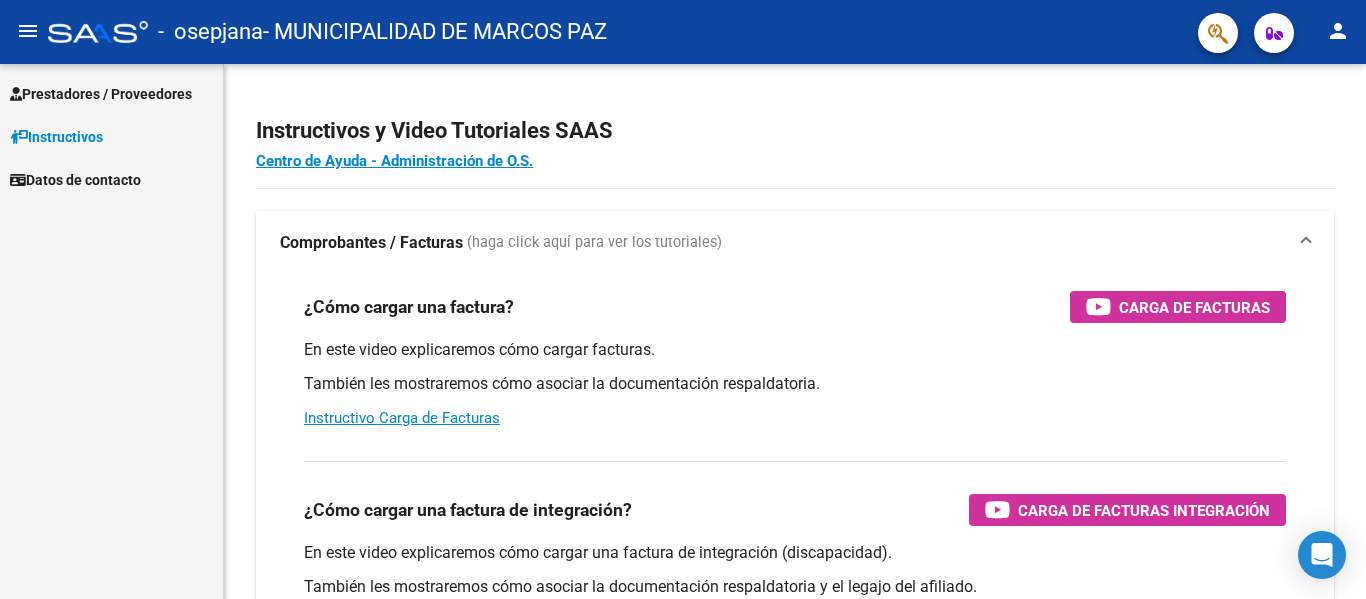 click on "Prestadores / Proveedores" at bounding box center [101, 94] 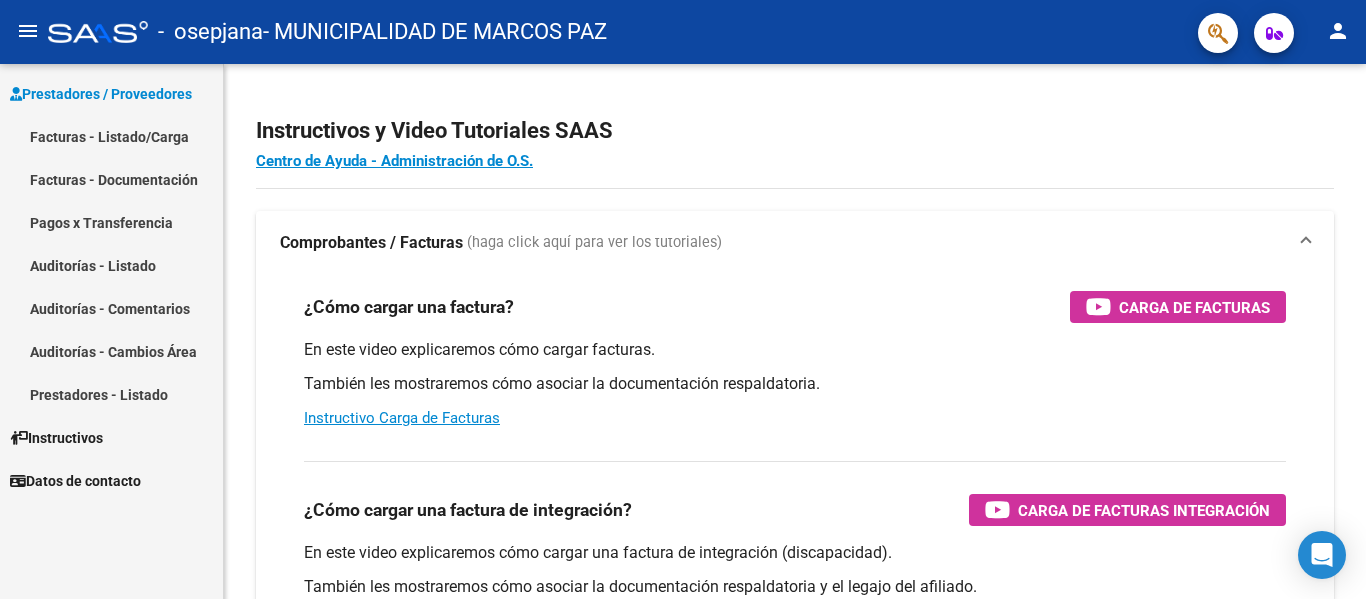 click on "Facturas - Documentación" at bounding box center [111, 179] 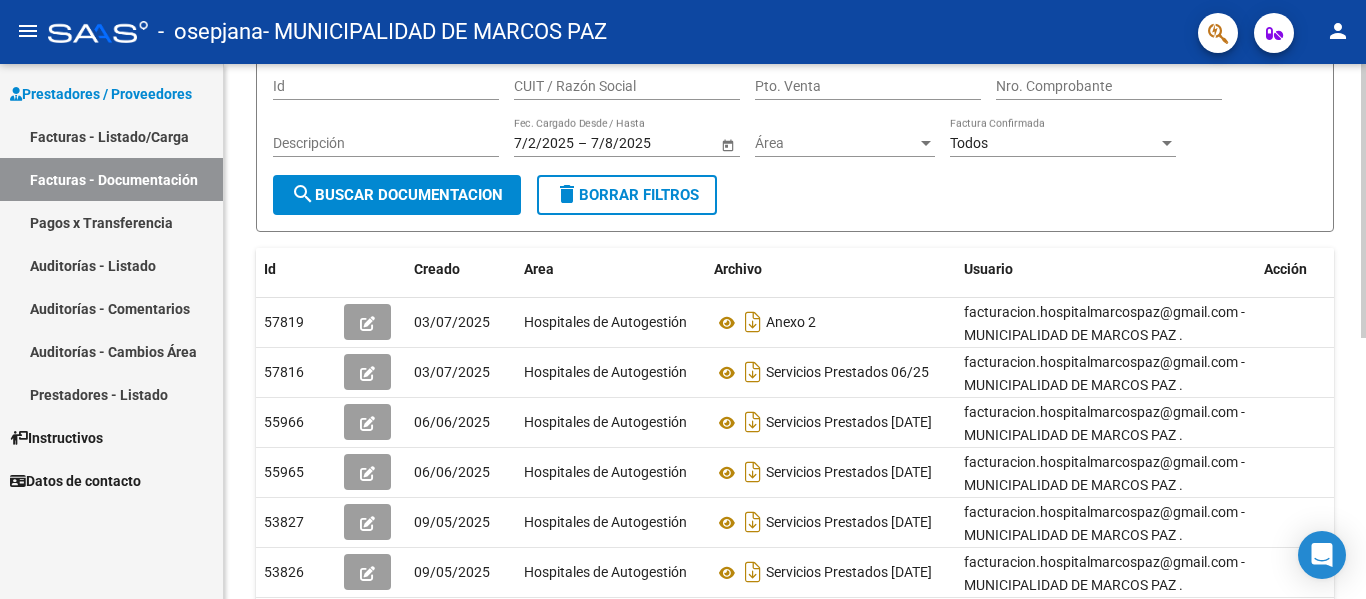 scroll, scrollTop: 0, scrollLeft: 0, axis: both 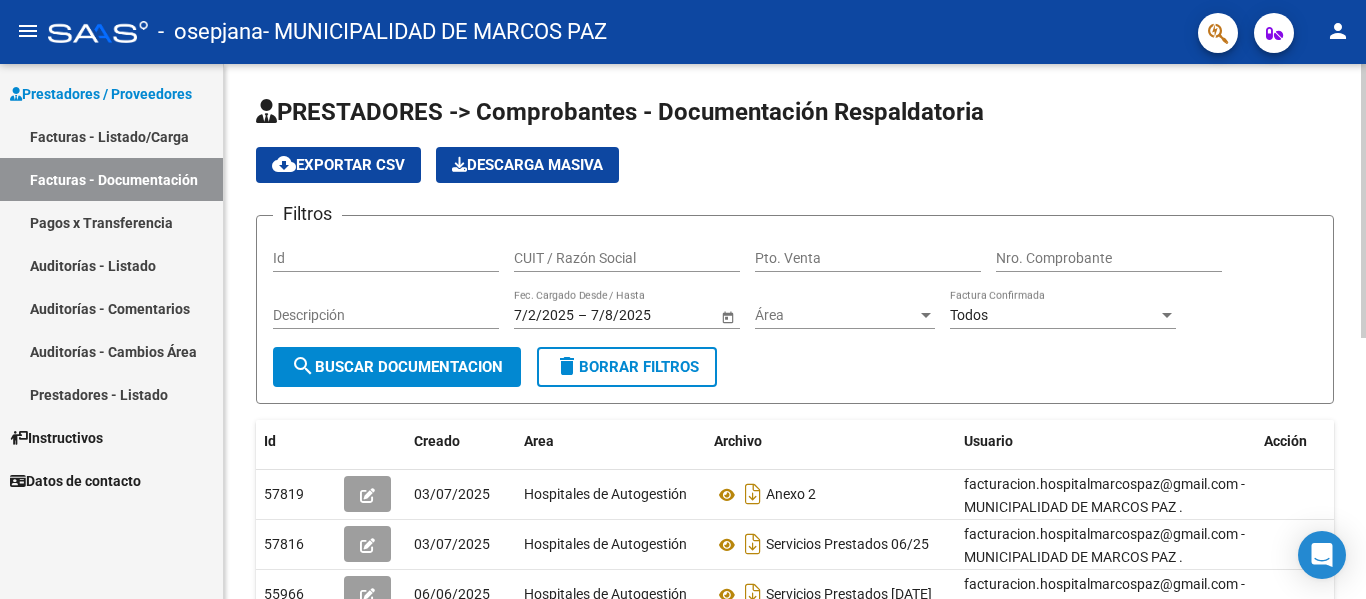 click on "menu - osepjana - MUNICIPALIDAD DE MARCOS PAZ person Prestadores / Proveedores Facturas - Listado/Carga Facturas - Documentación Pagos x Transferencia Auditorías - Listado Auditorías - Comentarios Auditorías - Cambios Área Prestadores - Listado Instructivos Datos de contacto PRESTADORES-> Comprobantes - Documentación Respaldatoria cloud_download Exportar CSV Descarga Masiva Filtros Id CUIT / Razón Social Pto. Venta Nro. Comprobante Descripción 7/2/[DATE] 7/2/[DATE] – 7/8/[DATE] 7/8/[DATE] Fec. Cargado Desde / Hasta Área Área Todos Factura Confirmada search Buscar Documentacion delete Borrar Filtros Id Creado Area Archivo Usuario Acción 57819 03/07/[DATE] Hospitales de Autogestión Anexo 2 facturacion.hospitalmarcospaz@gmail.com - MUNICIPALIDAD DE MARCOS PAZ . 57816 03/07/[DATE] Hospitales de Autogestión Servicios Prestados 06/25 facturacion.hospitalmarcospaz@gmail.com - MUNICIPALIDAD DE MARCOS PAZ . 55966 06/06/[DATE] Hospitales de Autogestión 55965 53827" at bounding box center (683, 299) 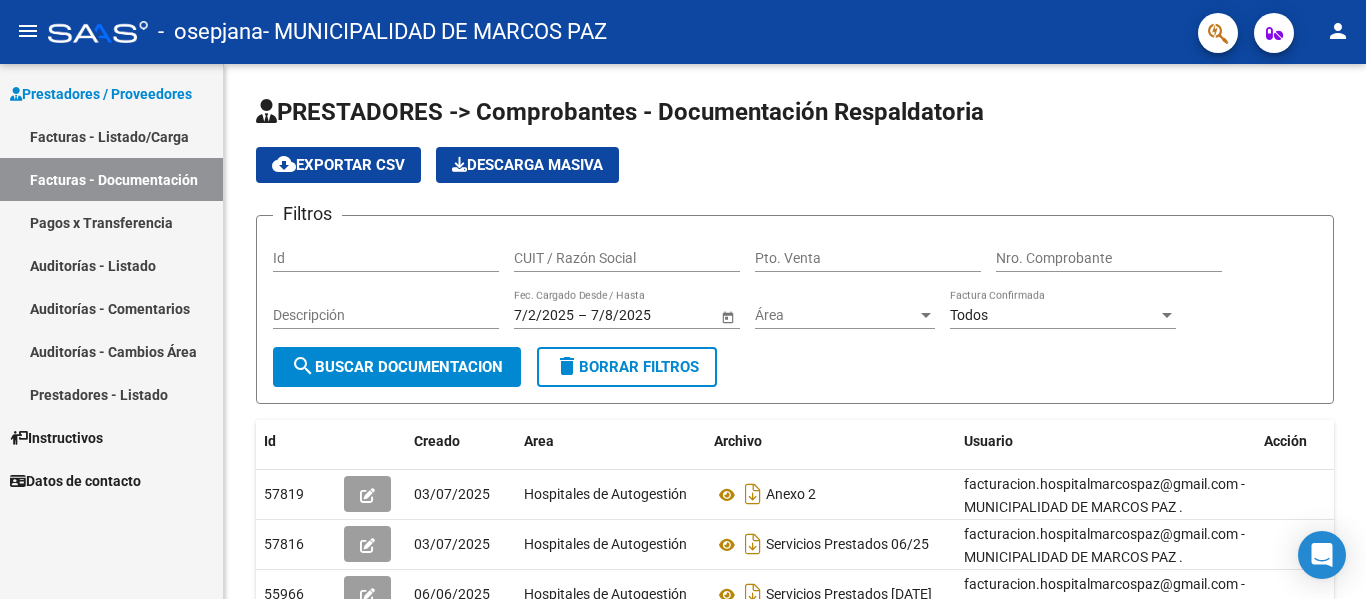 click on "Facturas - Listado/Carga" at bounding box center [111, 136] 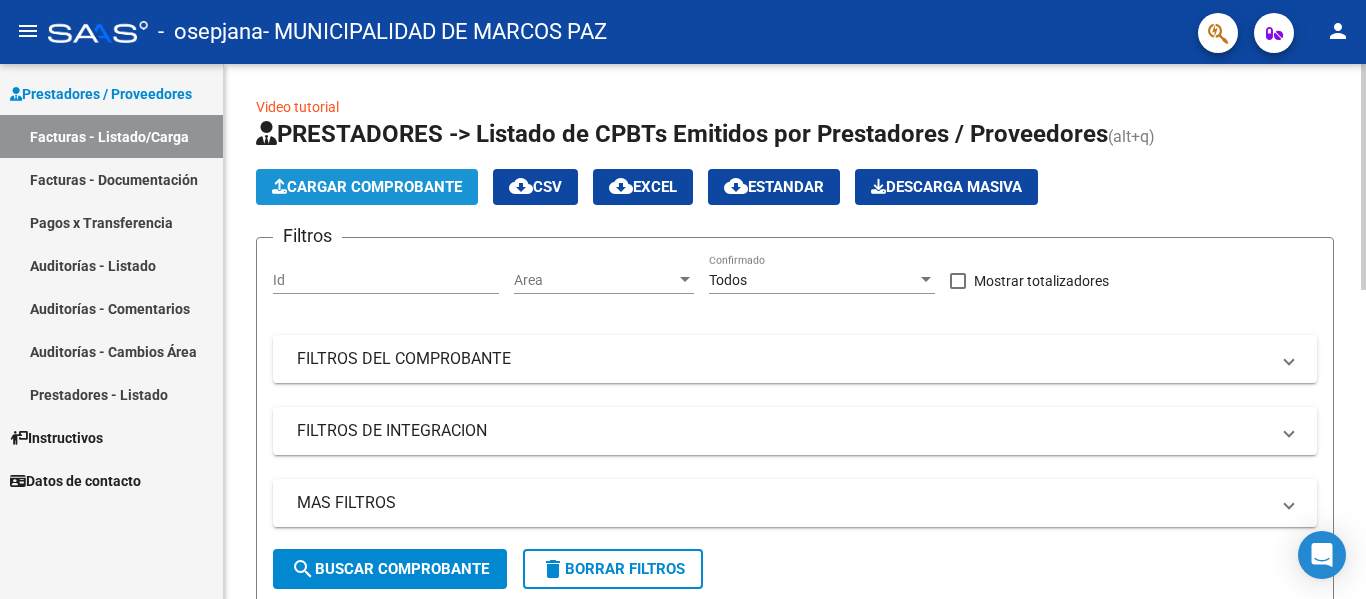 click on "Cargar Comprobante" 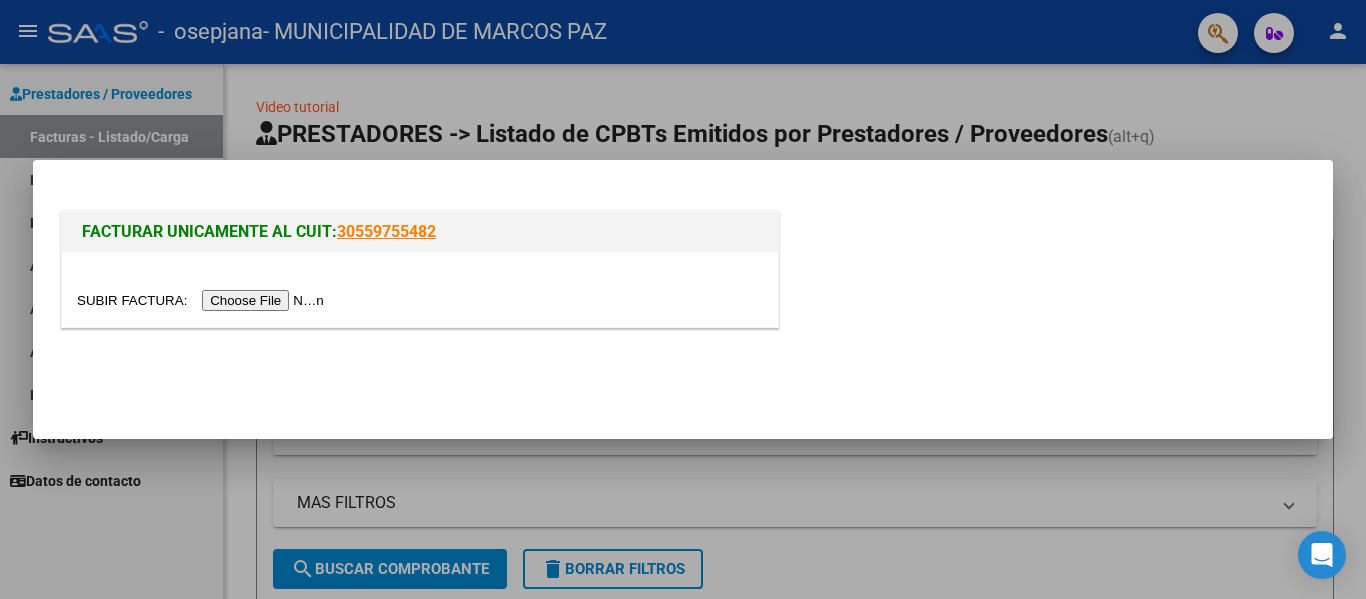 click at bounding box center (203, 300) 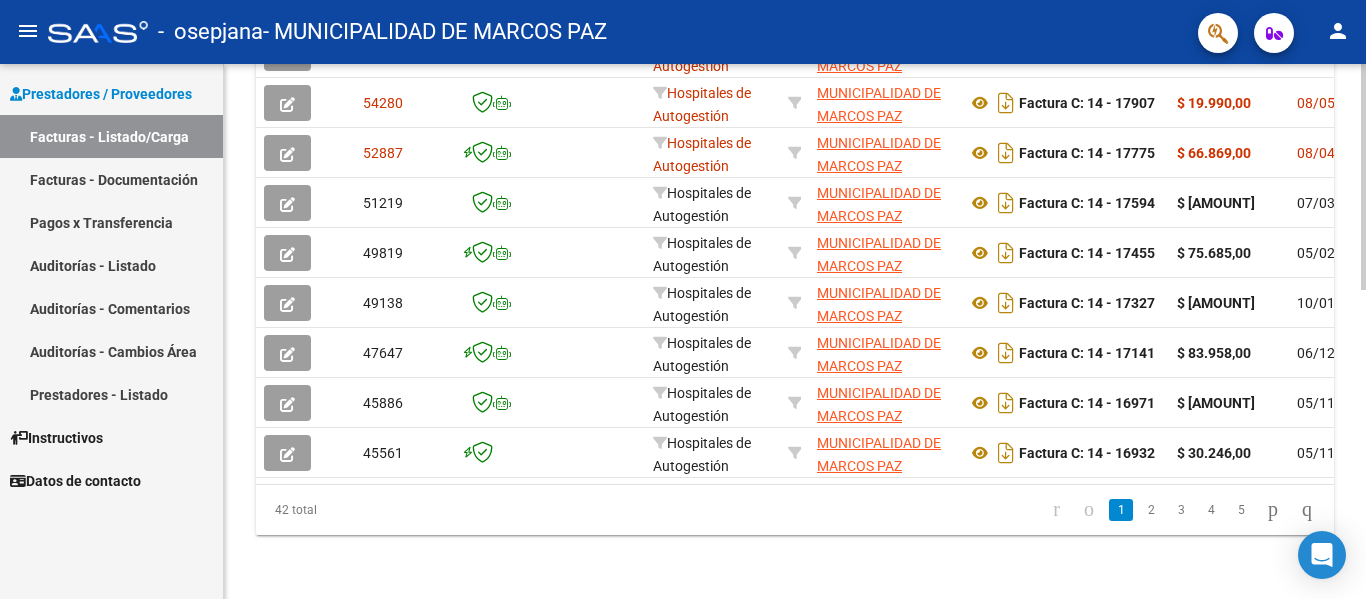 scroll, scrollTop: 733, scrollLeft: 0, axis: vertical 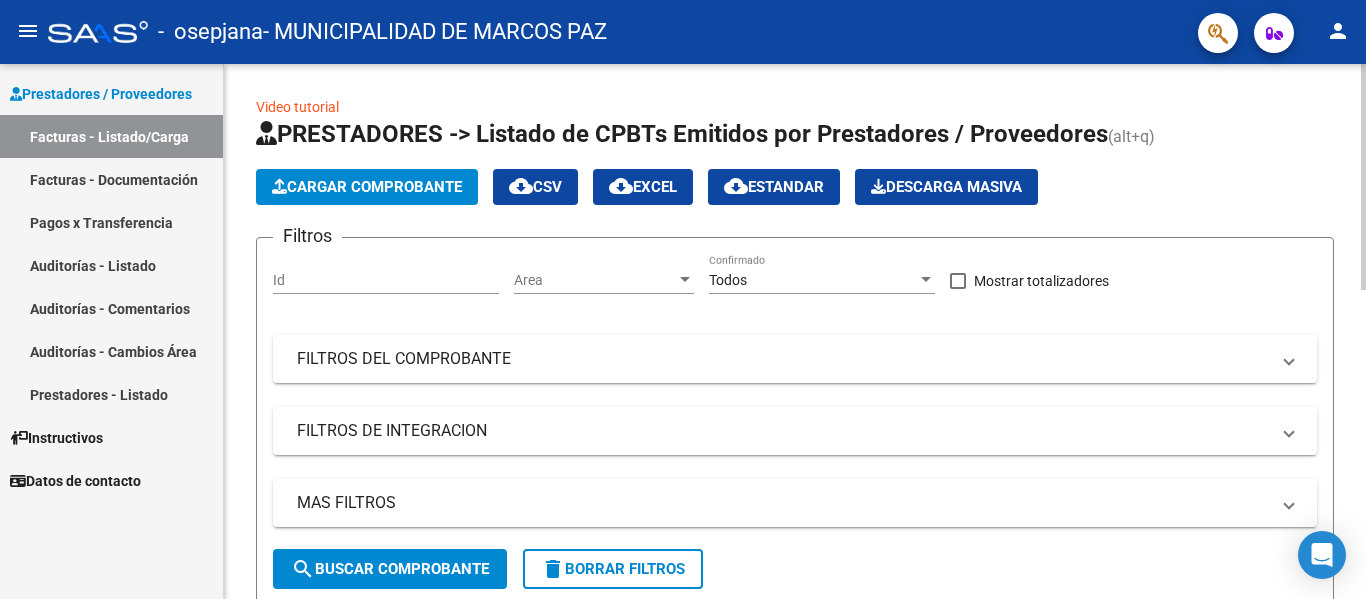 click on "menu - osepjana - MUNICIPALIDAD DE MARCOS PAZ person Prestadores / Proveedores Facturas - Listado/Carga Facturas - Documentación Pagos x Transferencia Auditorías - Listado Auditorías - Comentarios Auditorías - Cambios Área Prestadores - Listado Instructivos Datos de contacto Video tutorial PRESTADORES-> Listado de CPBTs Emitidos por Prestadores / Proveedores (alt+q) Cargar Comprobante cloud_download CSV cloud_download EXCEL cloud_download Estandar Descarga Masiva Filtros Id Area Area Todos Confirmado Mostrar totalizadores FILTROS DEL COMPROBANTE Comprobante Tipo Comprobante Tipo Start date – End date Fec. Comprobante Desde / Hasta Días Emisión Desde(cant. días) Días Emisión Hasta(cant. días) CUIT / Razón Social Pto. Venta Nro. Comprobante Código SSS CAE Válido CAE Válido Todos Cargado Módulo Hosp. Todos Tiene facturacion Apócrifa Hospital Refes FILTROS DE INTEGRACION Período De Prestación Campos del Archivo de Rendición Devuelto x SSS (dr_envio)" 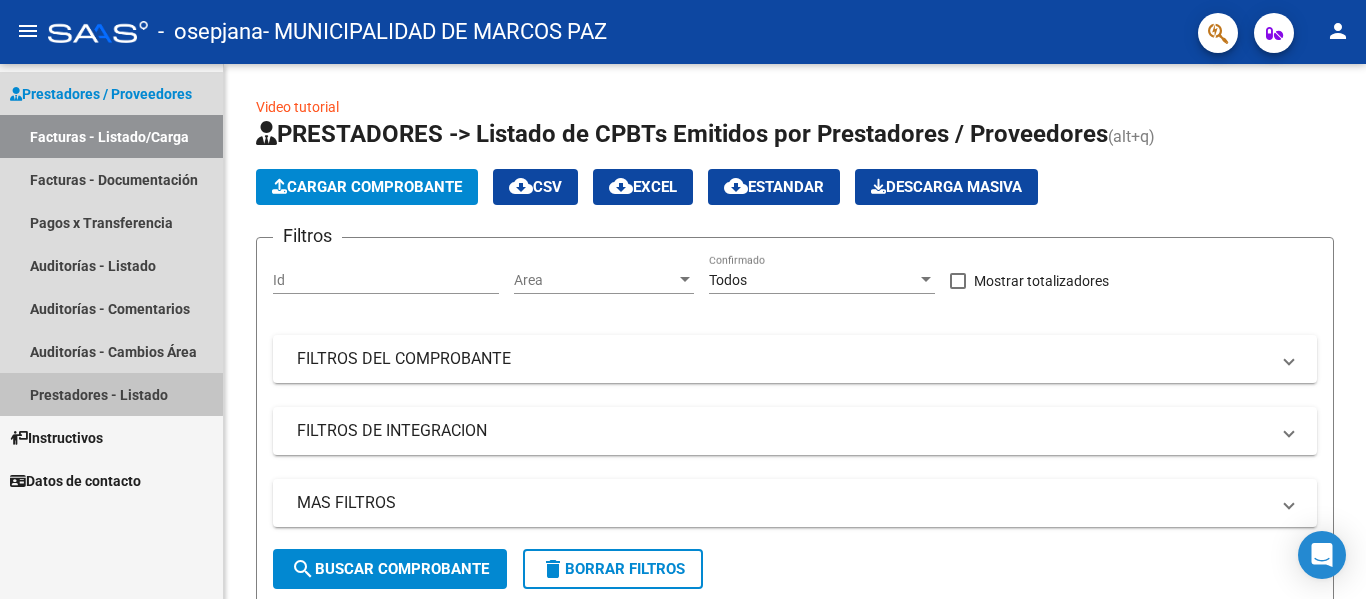 click on "Prestadores - Listado" at bounding box center [111, 394] 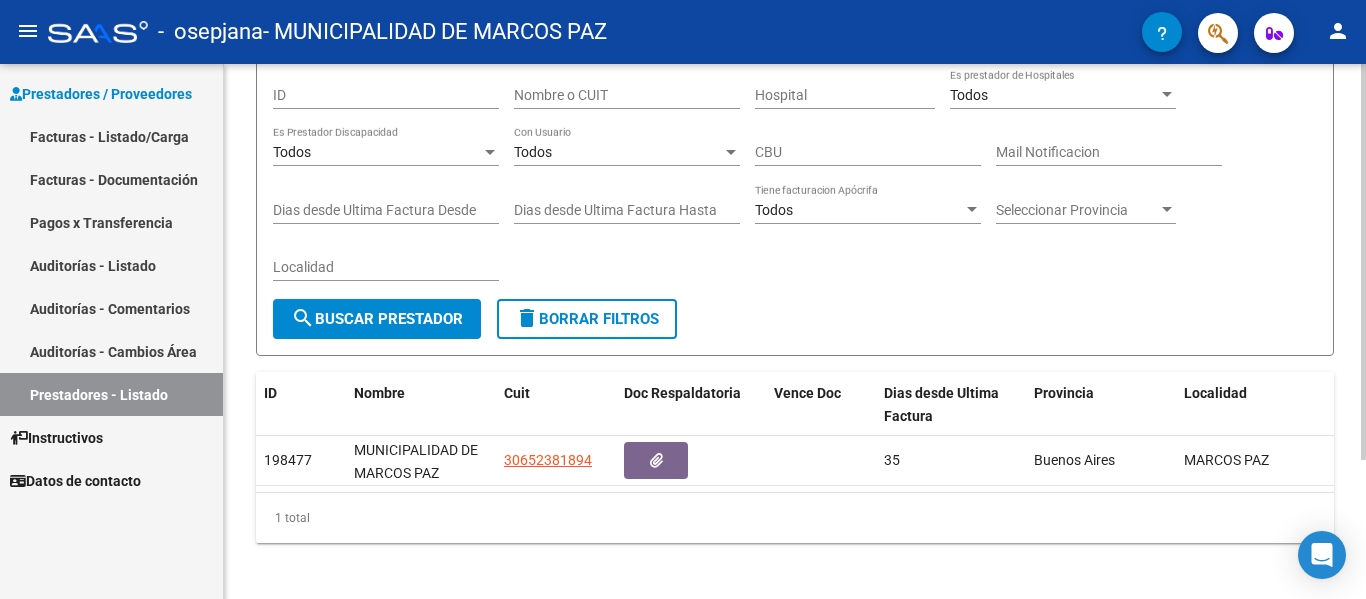 scroll, scrollTop: 187, scrollLeft: 0, axis: vertical 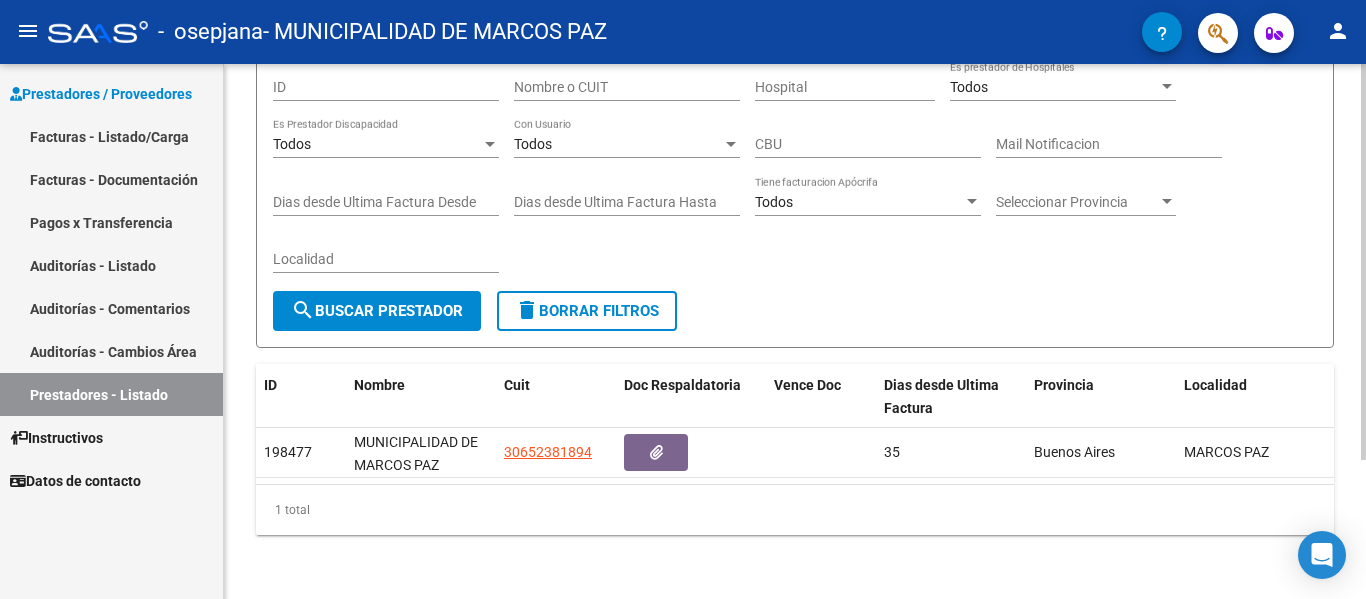 click 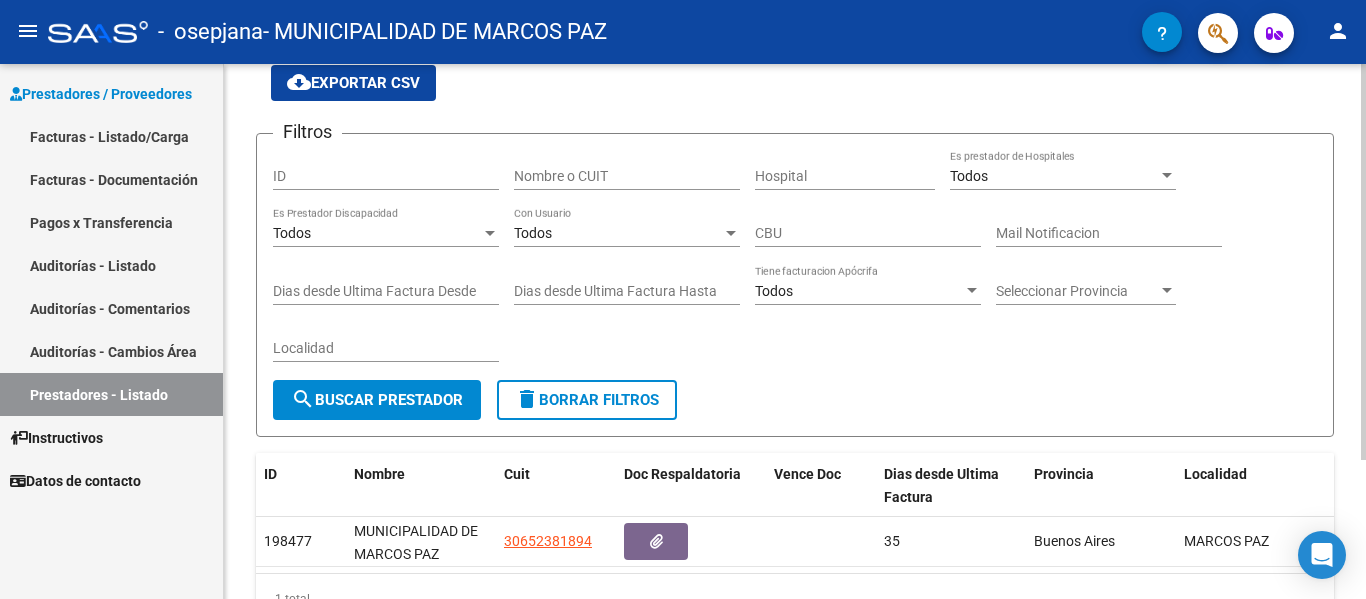 scroll, scrollTop: 0, scrollLeft: 0, axis: both 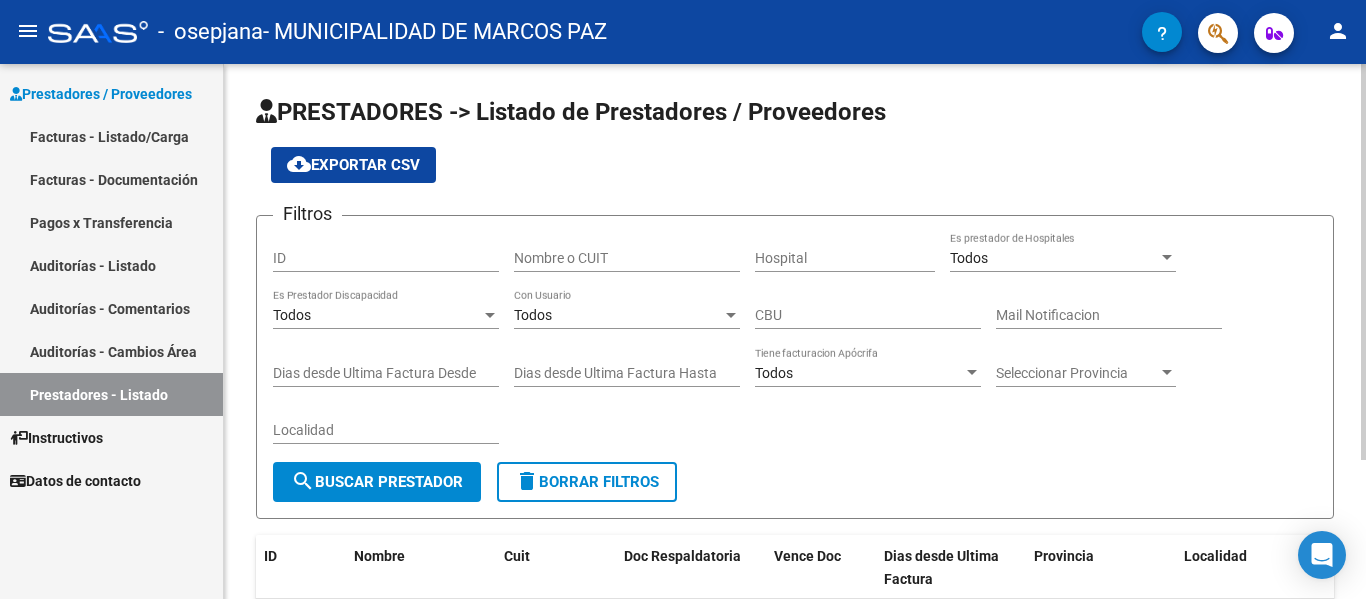 click on "PRESTADORES-> Listado de Prestadores / Proveedores cloud_download Exportar CSV Filtros ID Nombre o CUIT Hospital Todos Es prestador de Hospitales Todos Es Prestador Discapacidad Todos Con Usuario CBU Mail Notificacion Dias desde Ultima Factura Desde Dias desde Ultima Factura Hasta Todos Tiene facturacion Apócrifa Seleccionar Provincia Seleccionar Provincia Localidad search Buscar Prestador delete Borrar Filtros ID Nombre Cuit Doc Respaldatoria Vence Doc Dias desde Ultima Factura Provincia Localidad Creado 198477 MUNICIPALIDAD DE MARCOS PAZ [CUIT] 35 Buenos Aires MARCOS PAZ 27/12/[DATE] 1 total 1" 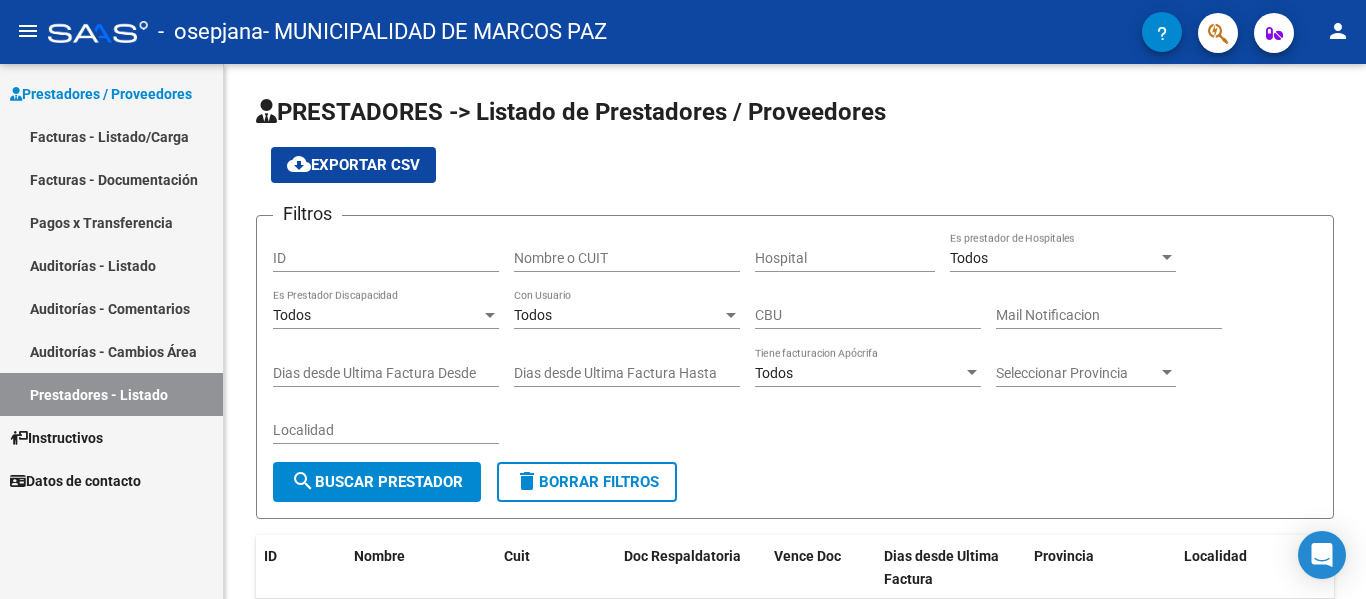 click on "Facturas - Listado/Carga" at bounding box center (111, 136) 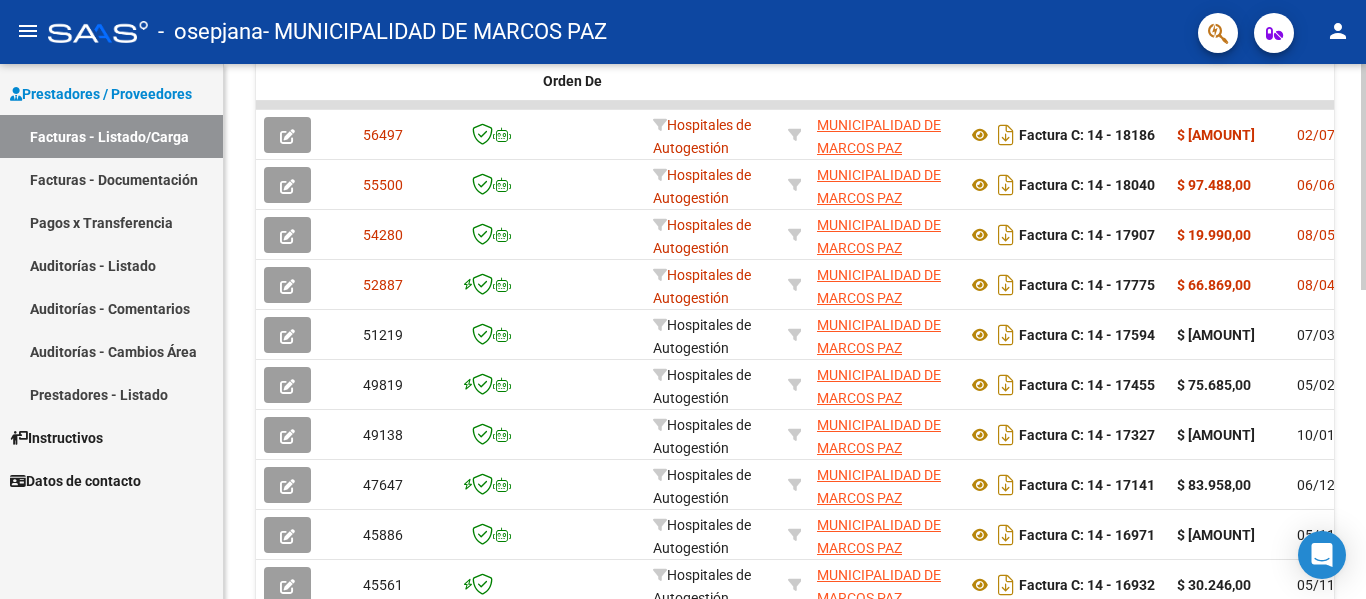 scroll, scrollTop: 733, scrollLeft: 0, axis: vertical 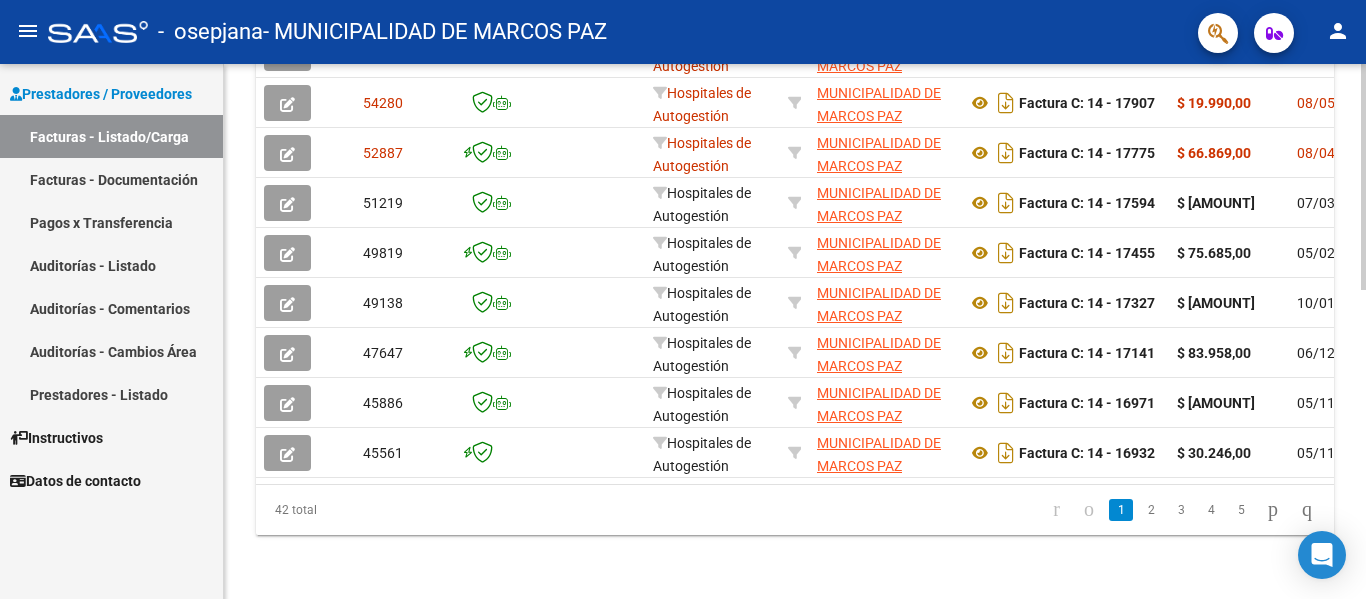 click on "menu - osepjana - MUNICIPALIDAD DE MARCOS PAZ person Prestadores / Proveedores Facturas - Listado/Carga Facturas - Documentación Pagos x Transferencia Auditorías - Listado Auditorías - Comentarios Auditorías - Cambios Área Prestadores - Listado Instructivos Datos de contacto Video tutorial PRESTADORES-> Listado de CPBTs Emitidos por Prestadores / Proveedores (alt+q) Cargar Comprobante cloud_download CSV cloud_download EXCEL cloud_download Estandar Descarga Masiva Filtros Id Area Area Todos Confirmado Mostrar totalizadores FILTROS DEL COMPROBANTE Comprobante Tipo Comprobante Tipo Start date – End date Fec. Comprobante Desde / Hasta Días Emisión Desde(cant. días) Días Emisión Hasta(cant. días) CUIT / Razón Social Pto. Venta Nro. Comprobante Código SSS CAE Válido CAE Válido Todos Cargado Módulo Hosp. Todos Tiene facturacion Apócrifa Hospital Refes FILTROS DE INTEGRACION Período De Prestación Todos Rendido x SSS (dr_envio) Tipo de Registro –" at bounding box center (683, 299) 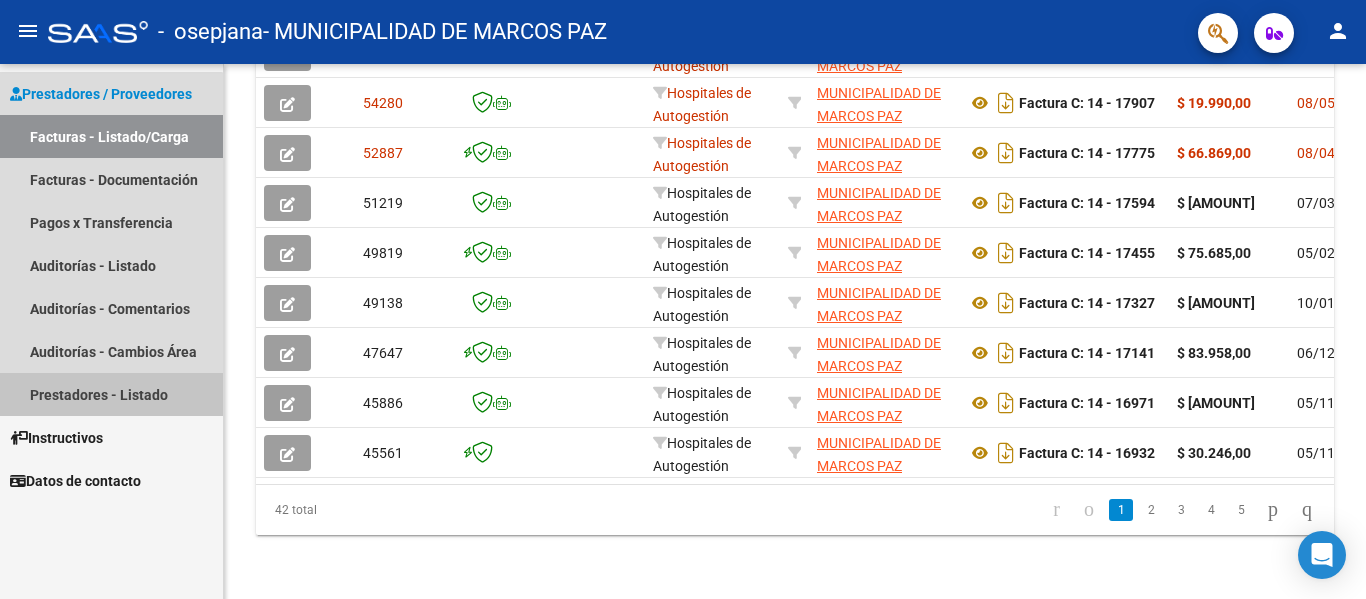 click on "Prestadores - Listado" at bounding box center [111, 394] 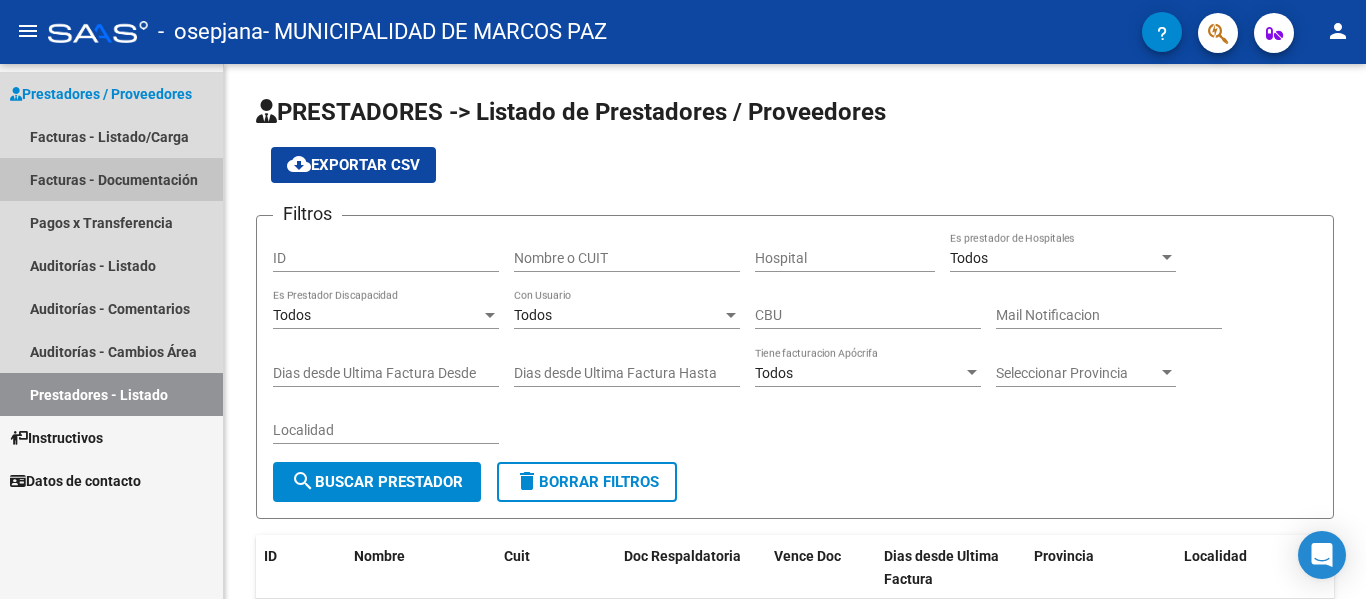 click on "Facturas - Documentación" at bounding box center (111, 179) 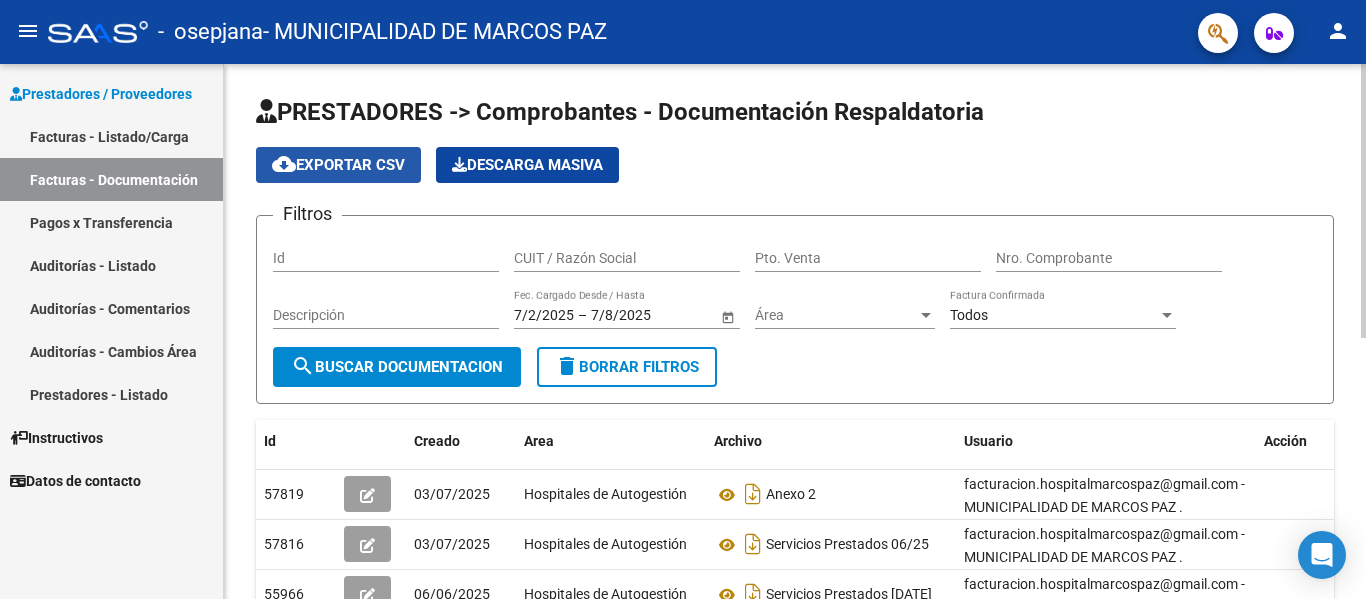 click on "cloud_download  Exportar CSV" 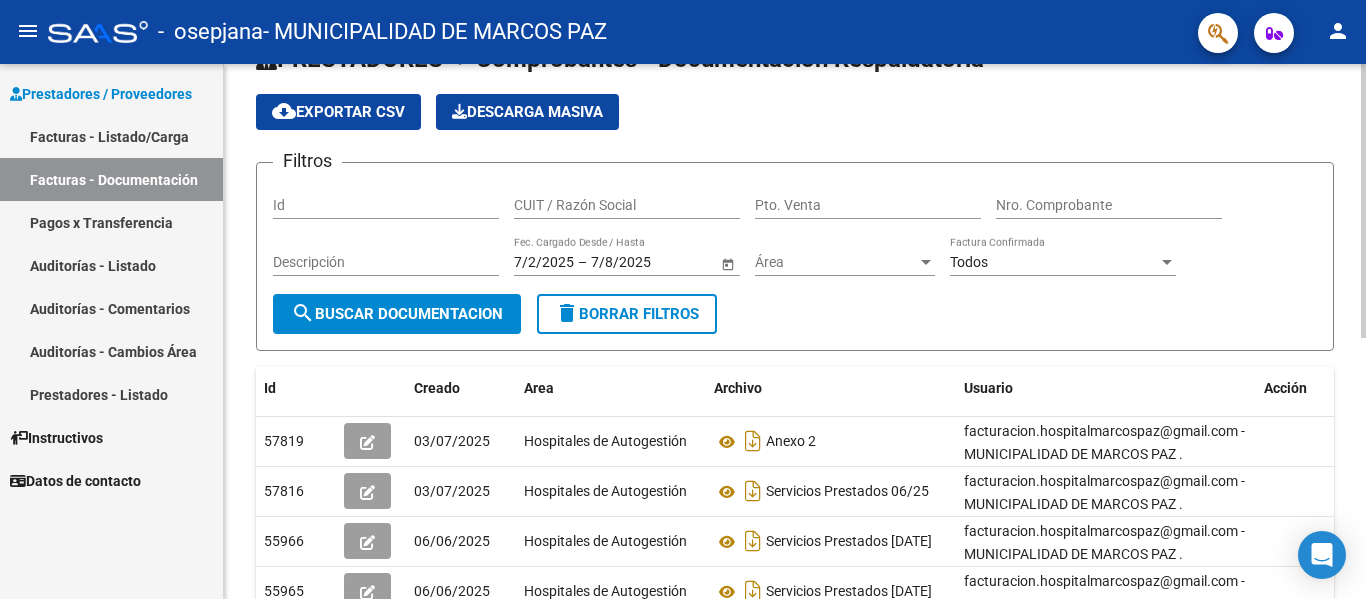 scroll, scrollTop: 0, scrollLeft: 0, axis: both 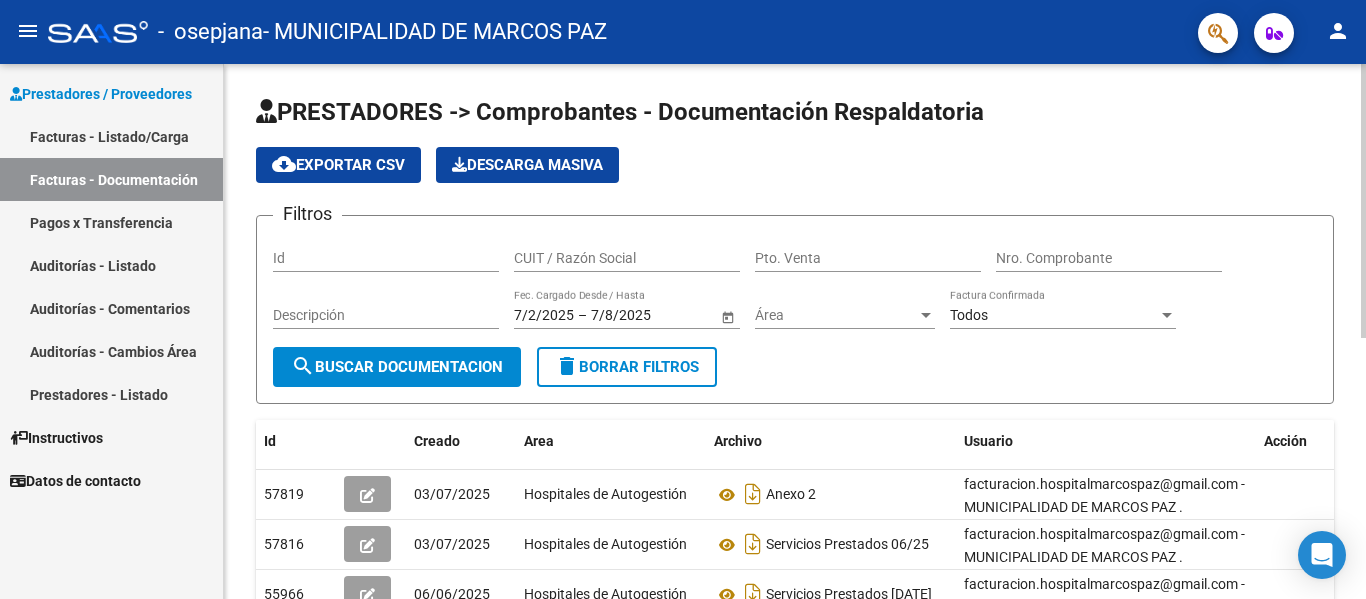click on "PRESTADORES-> Comprobantes - Documentación Respaldatoria cloud_download Exportar CSV Descarga Masiva Filtros Id CUIT / Razón Social Pto. Venta Nro. Comprobante Descripción 7/2/[DATE] 7/2/[DATE] – 7/8/[DATE] 7/8/[DATE] Fec. Cargado Desde / Hasta Área Área Todos Factura Confirmada search Buscar Documentacion delete Borrar Filtros Id Creado Area Archivo Usuario Acción 57819 03/07/[DATE] Hospitales de Autogestión Anexo 2 facturacion.hospitalmarcospaz@gmail.com - MUNICIPALIDAD DE MARCOS PAZ . 57816 03/07/[DATE] Hospitales de Autogestión Servicios Prestados 06/25 facturacion.hospitalmarcospaz@gmail.com - MUNICIPALIDAD DE MARCOS PAZ . 55966 06/06/[DATE] Hospitales de Autogestión Servicios Prestados 05/2025 facturacion.hospitalmarcospaz@gmail.com - MUNICIPALIDAD DE MARCOS PAZ . 55965 06/06/[DATE] Hospitales de Autogestión Servicios Prestados 05/2025 facturacion.hospitalmarcospaz@gmail.com - MUNICIPALIDAD DE MARCOS PAZ . 53827 09/05/[DATE] Hospitales de Autogestión 53826 09/05/[DATE] 51386" 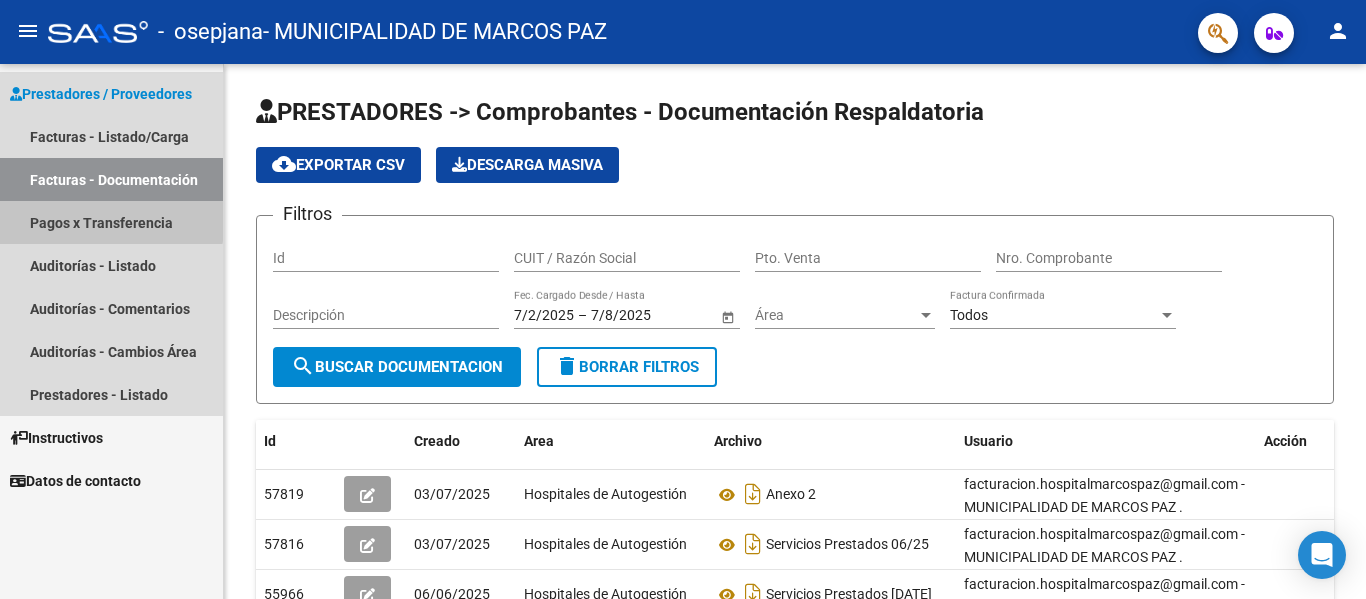 click on "Pagos x Transferencia" at bounding box center [111, 222] 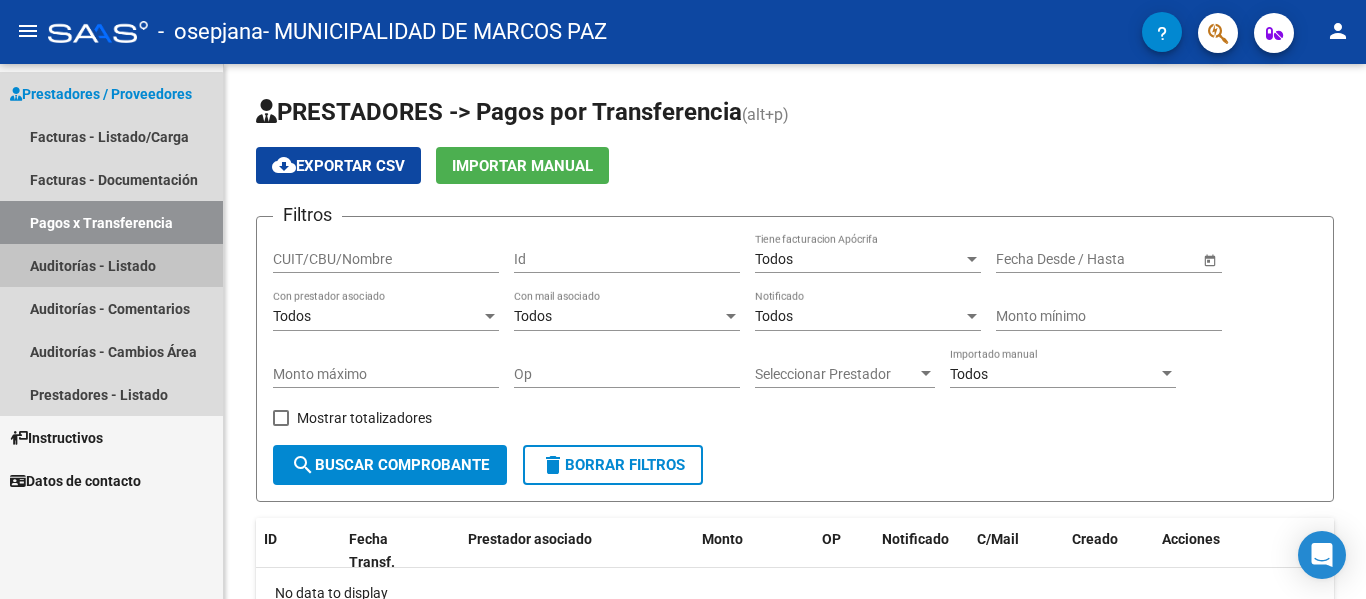 click on "Auditorías - Listado" at bounding box center [111, 265] 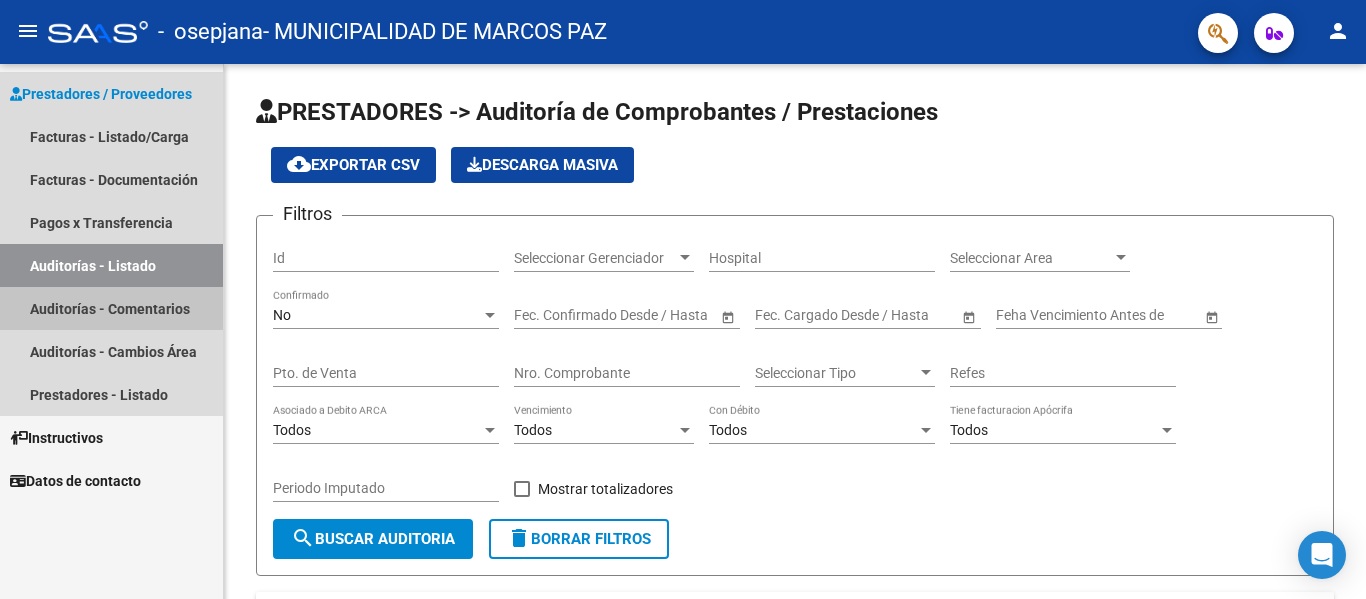 click on "Auditorías - Comentarios" at bounding box center (111, 308) 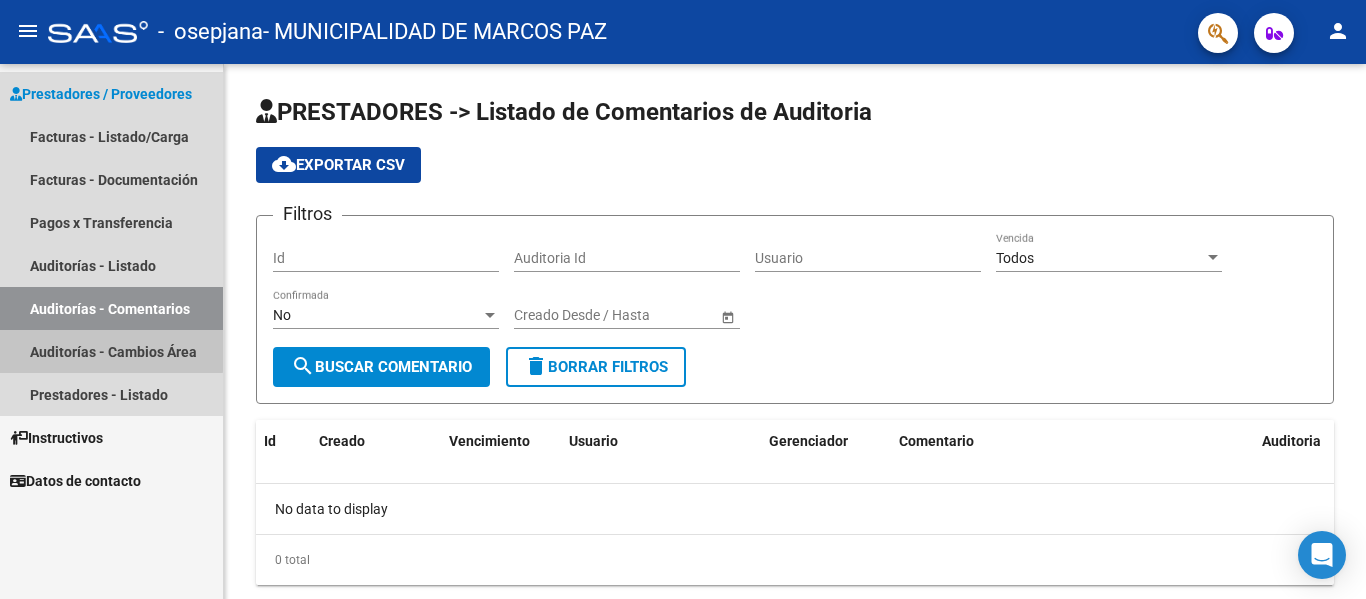 click on "Auditorías - Cambios Área" at bounding box center [111, 351] 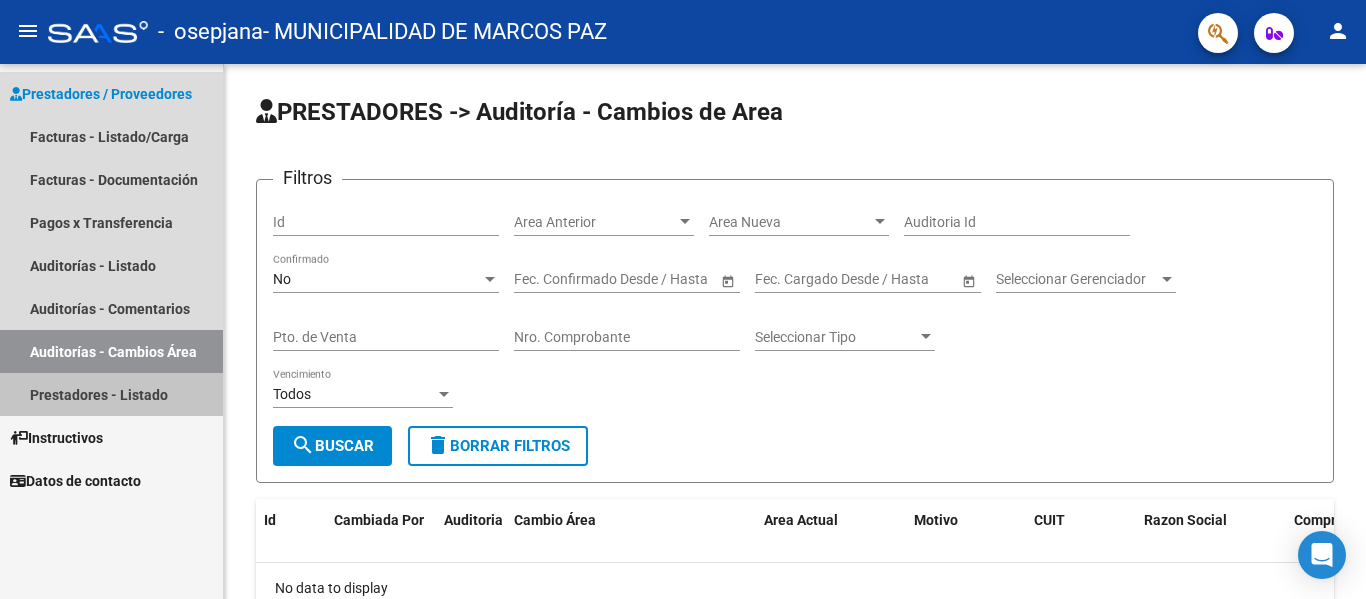 click on "Prestadores - Listado" at bounding box center [111, 394] 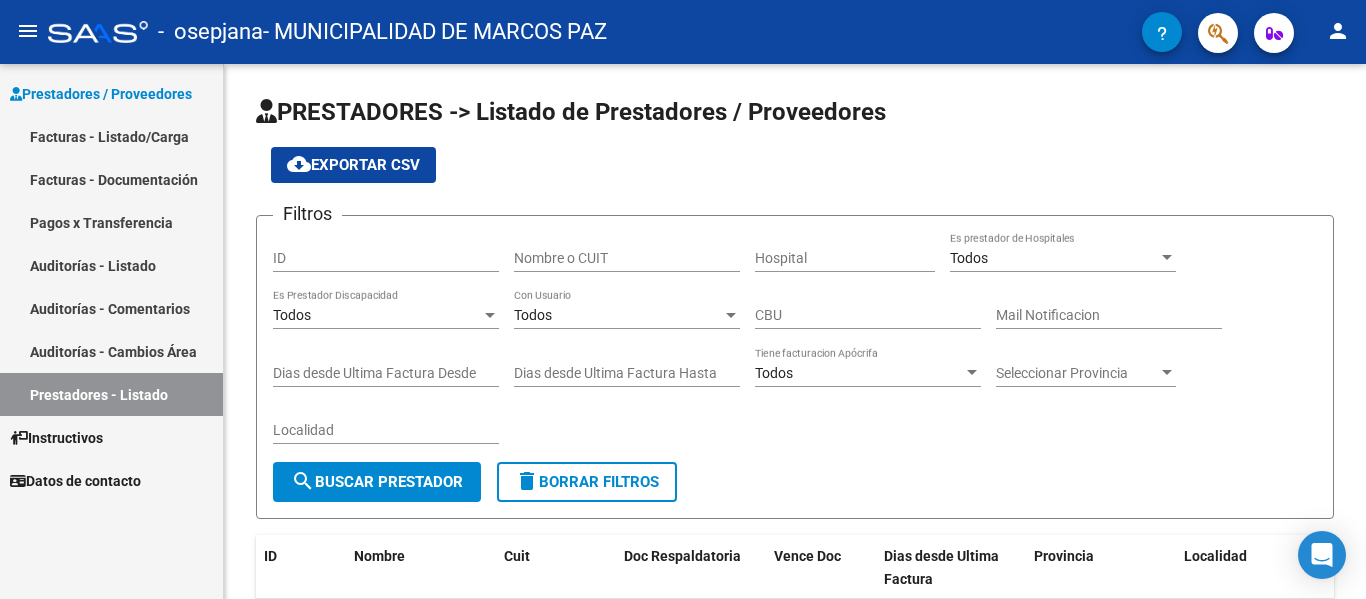 click on "menu" 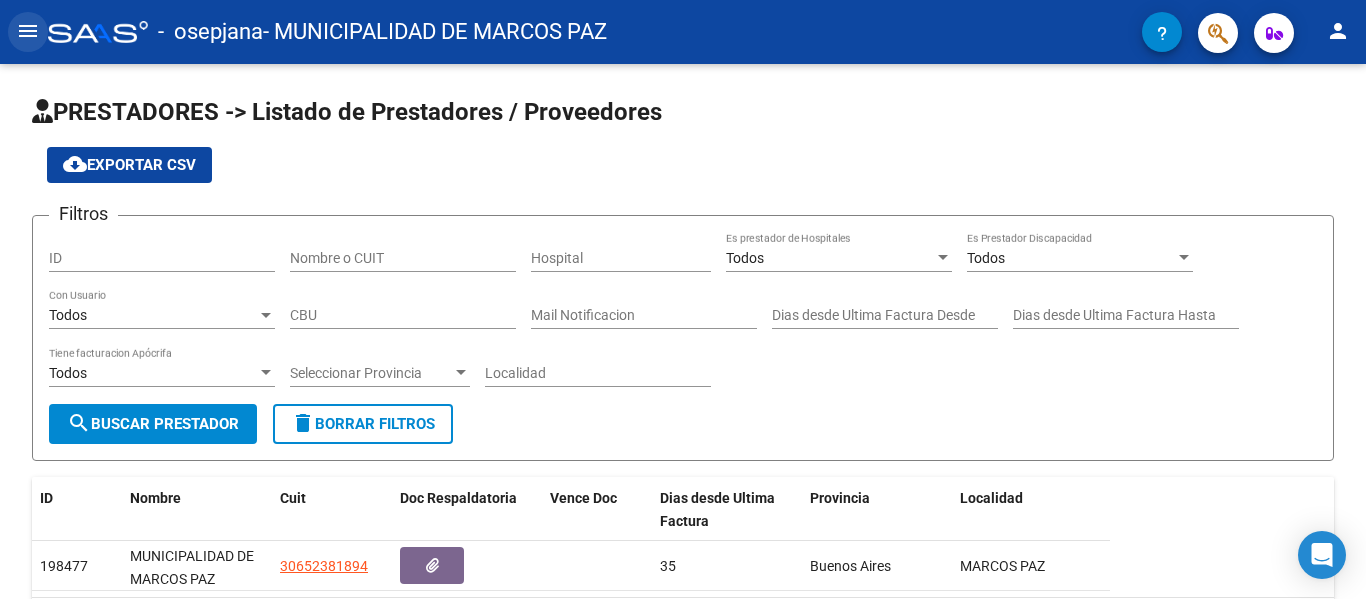 click on "menu" 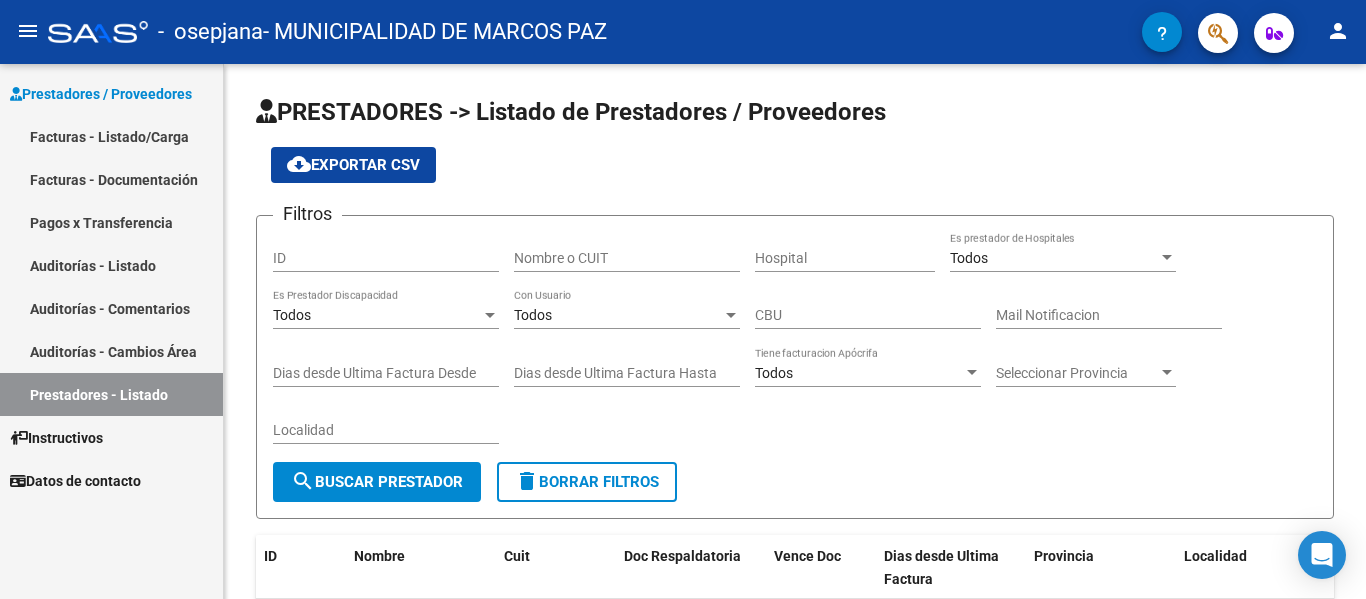 click on "Prestadores / Proveedores" at bounding box center (101, 94) 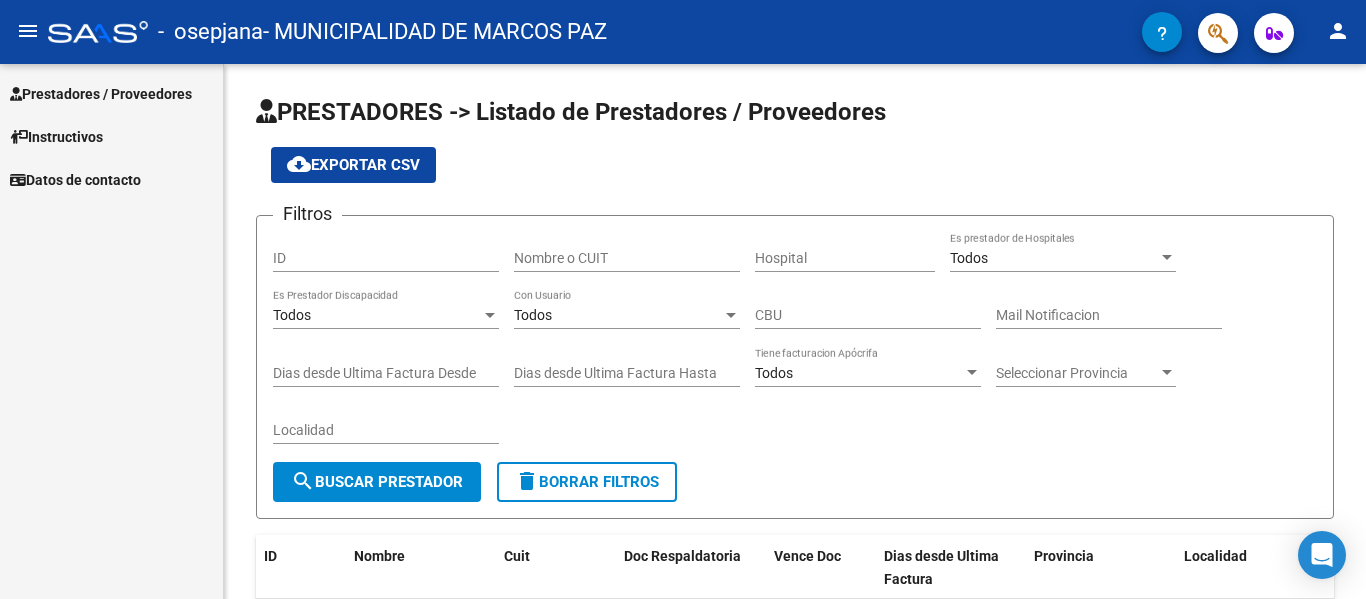 click on "Prestadores / Proveedores Facturas - Listado/Carga Facturas - Documentación Pagos x Transferencia Auditorías - Listado Auditorías - Comentarios Auditorías - Cambios Área Prestadores - Listado    Instructivos    Datos de contacto" at bounding box center [111, 132] 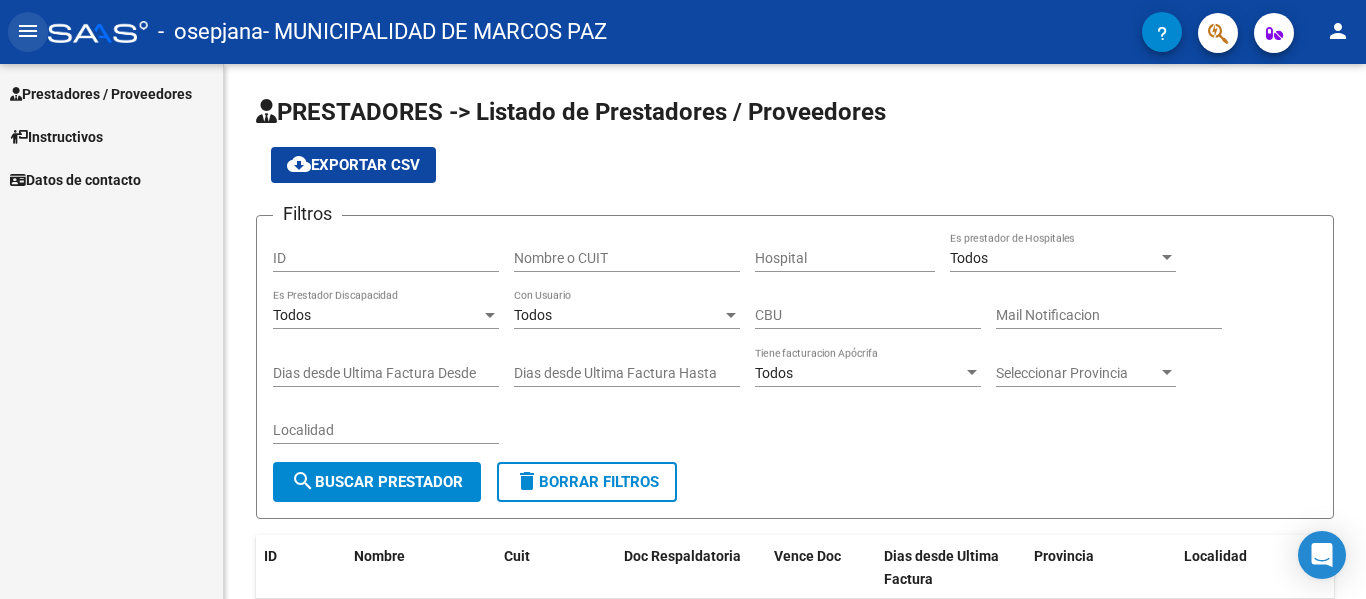 click on "menu" 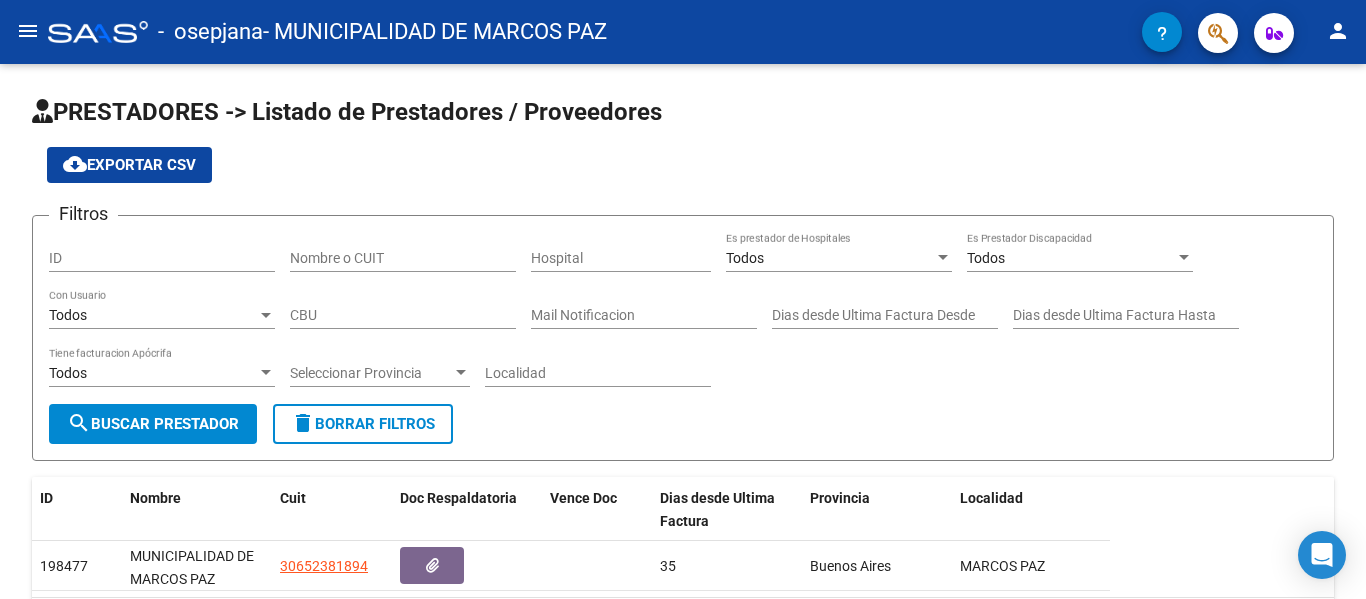click on "menu" 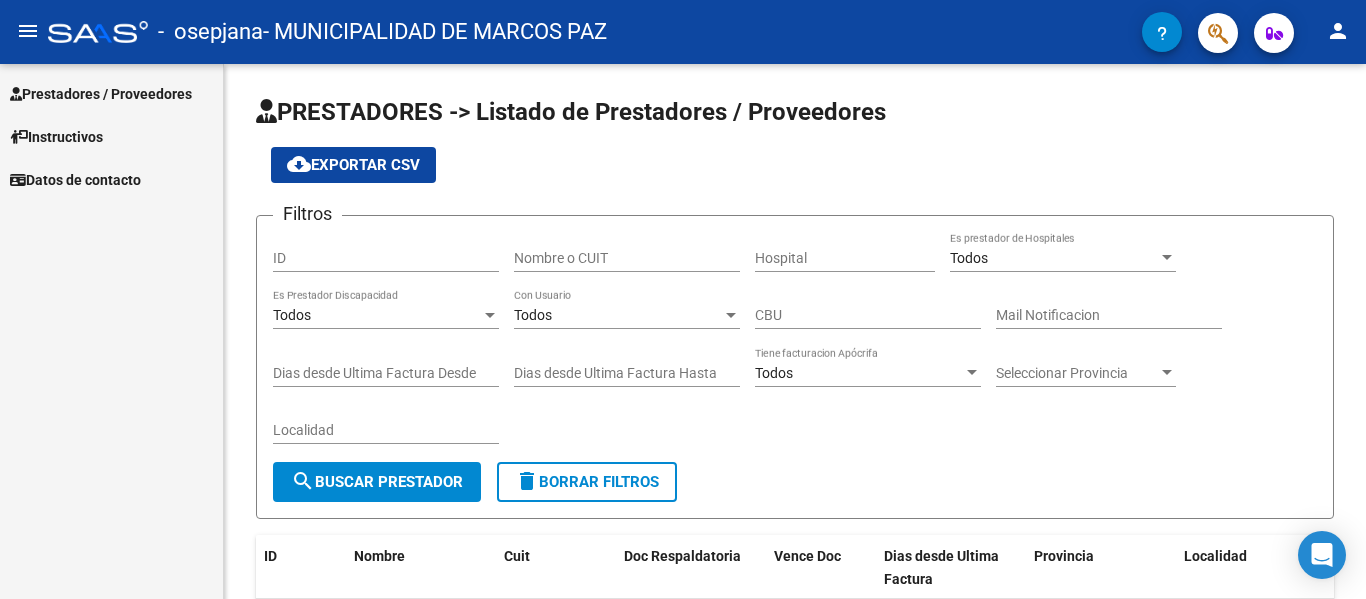 click on "Prestadores / Proveedores" at bounding box center (101, 94) 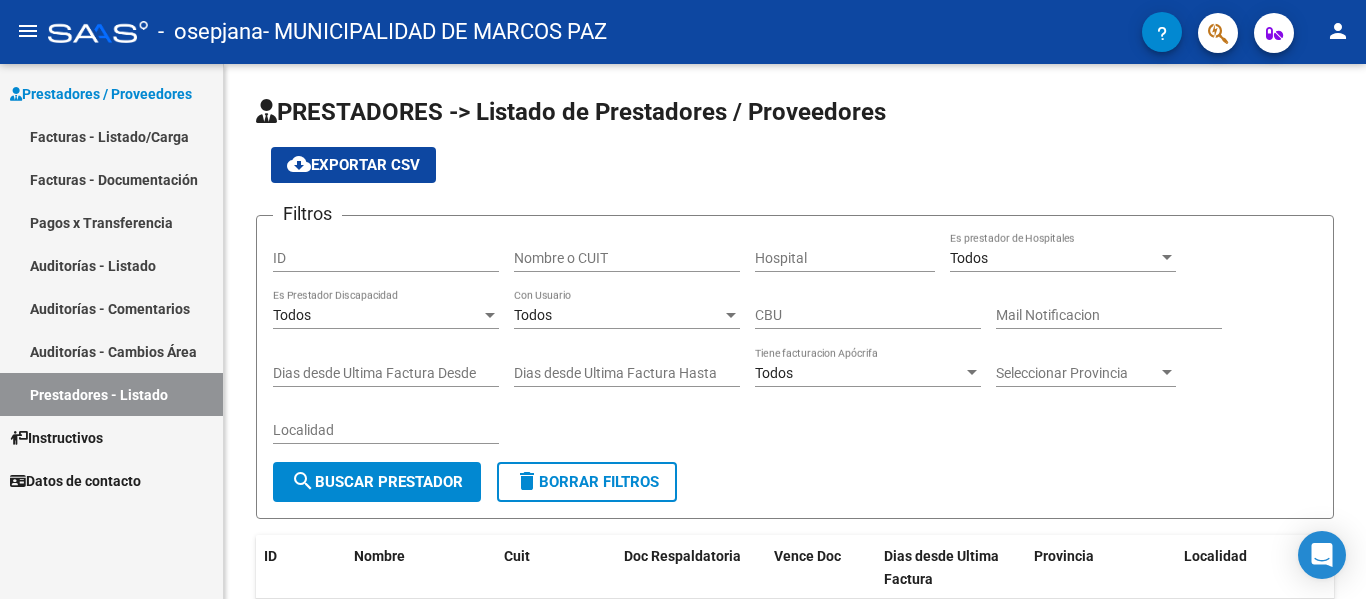 click on "Facturas - Listado/Carga" at bounding box center (111, 136) 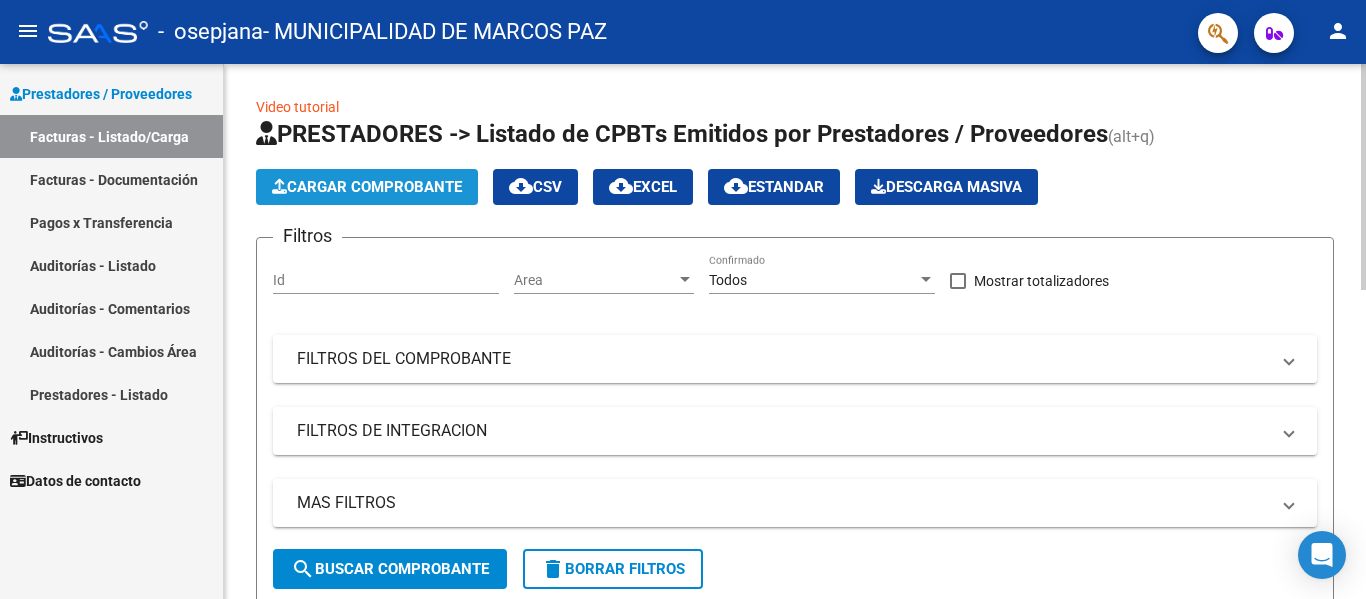 click on "Cargar Comprobante" 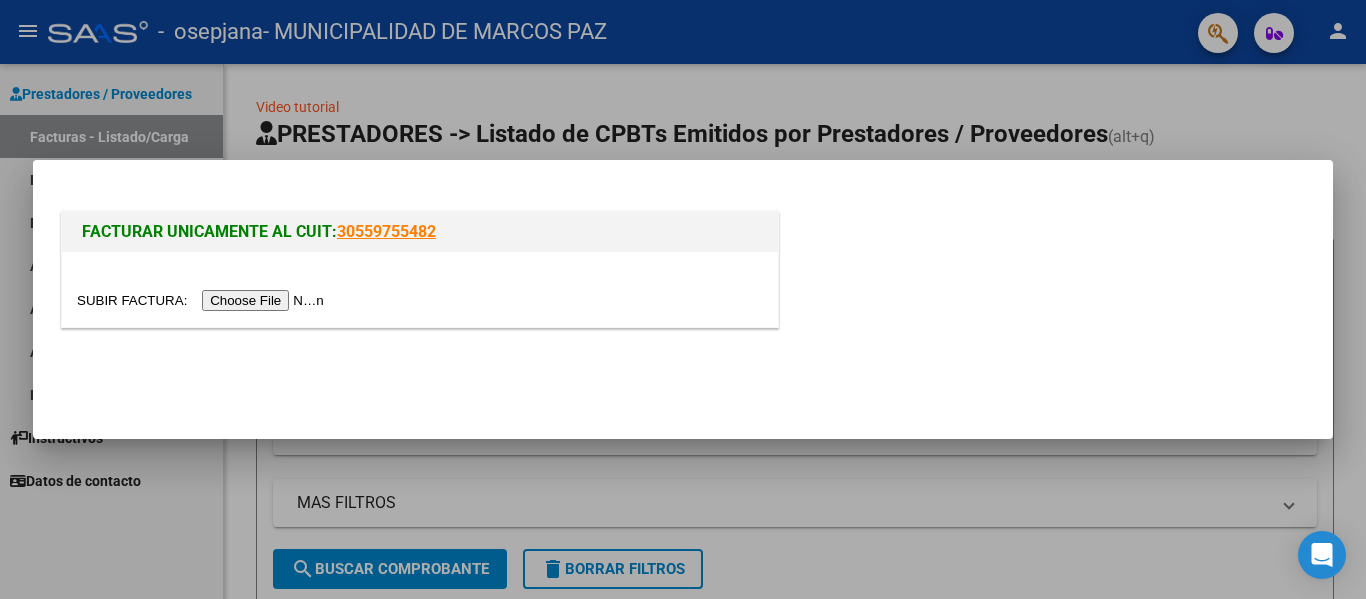click at bounding box center [203, 300] 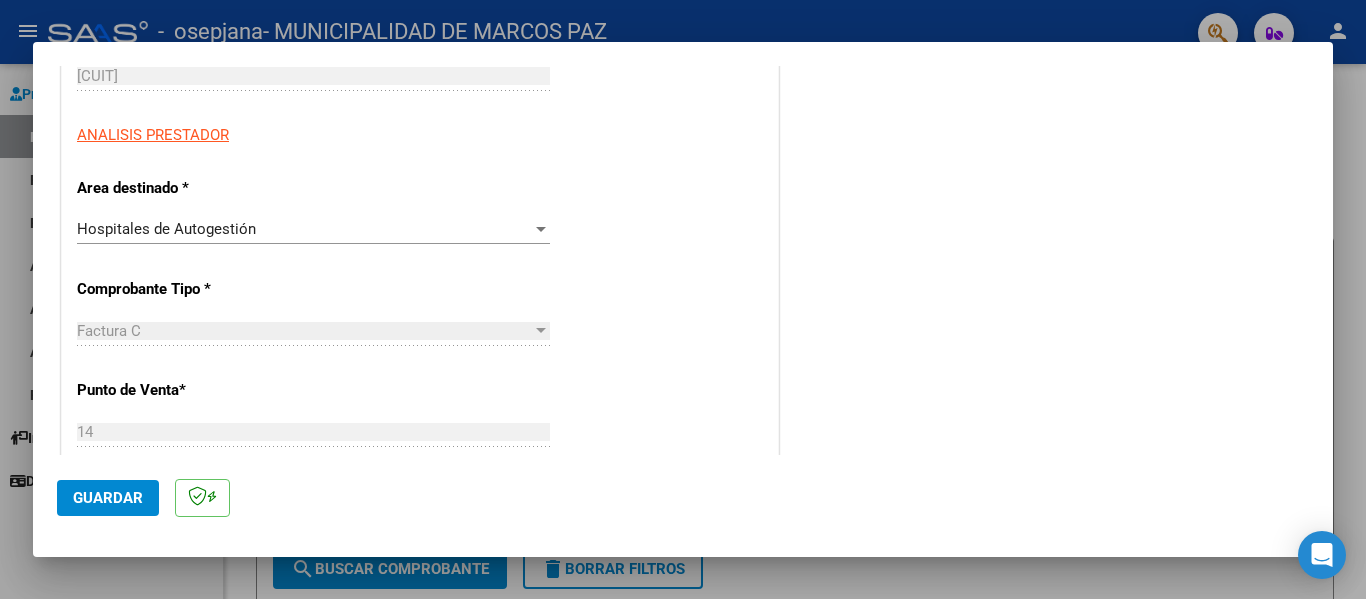 scroll, scrollTop: 336, scrollLeft: 0, axis: vertical 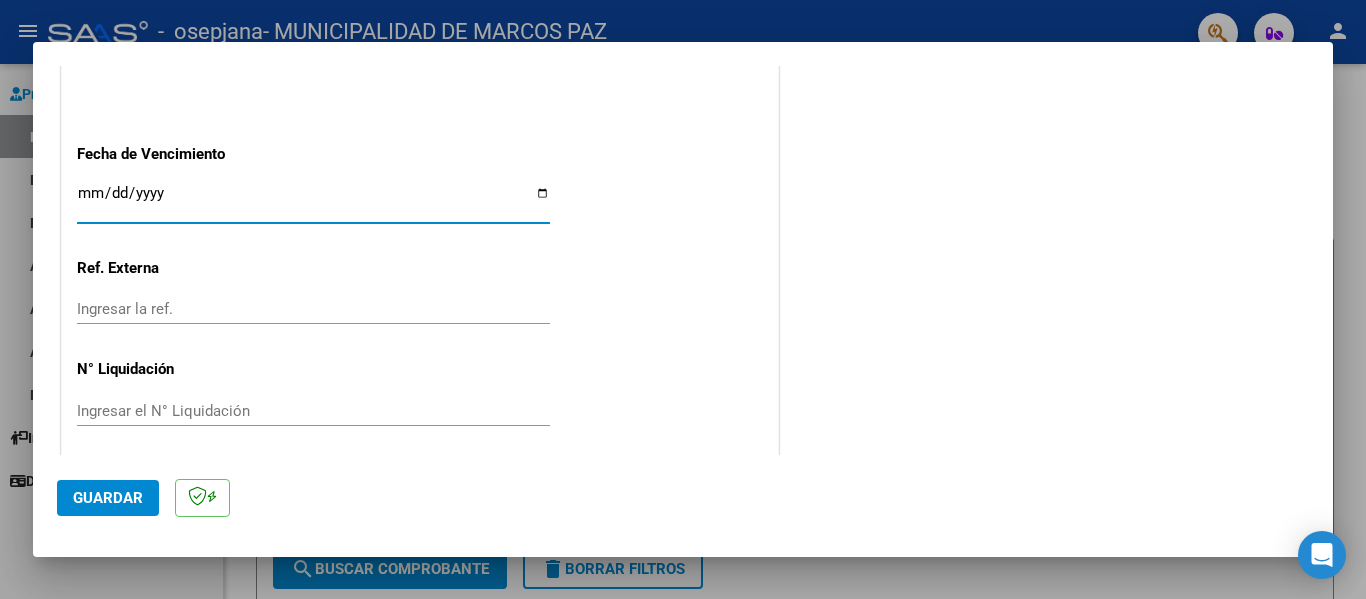 click on "Ingresar la fecha" at bounding box center (313, 201) 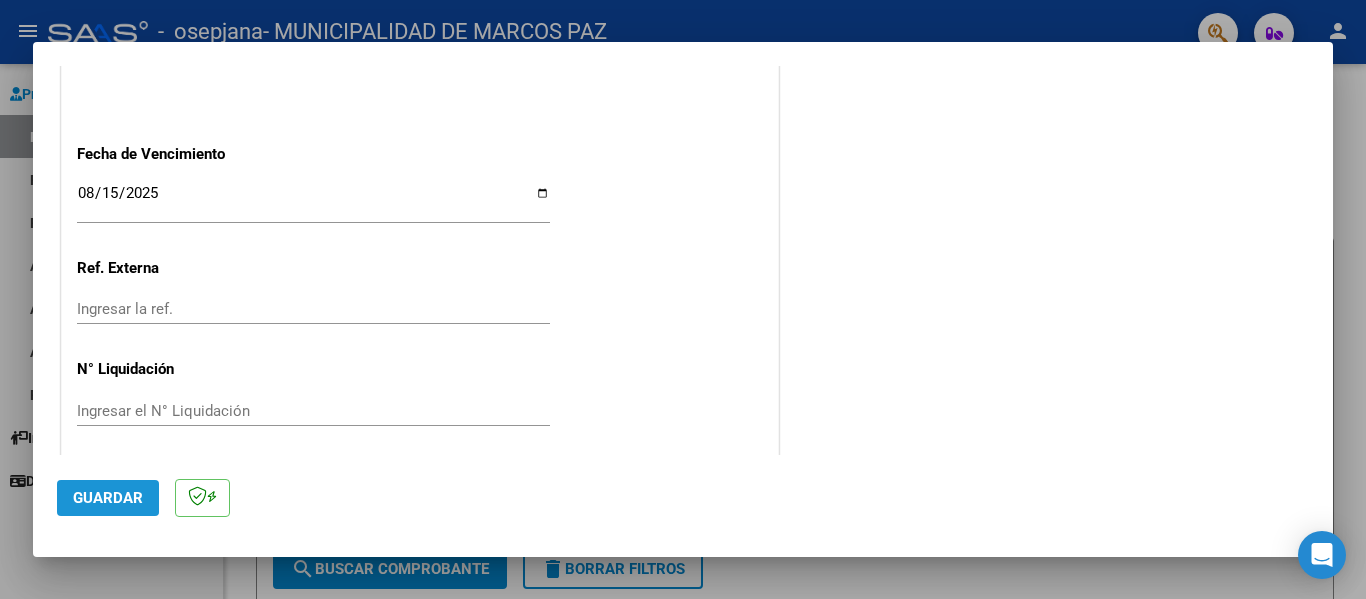 click on "Guardar" 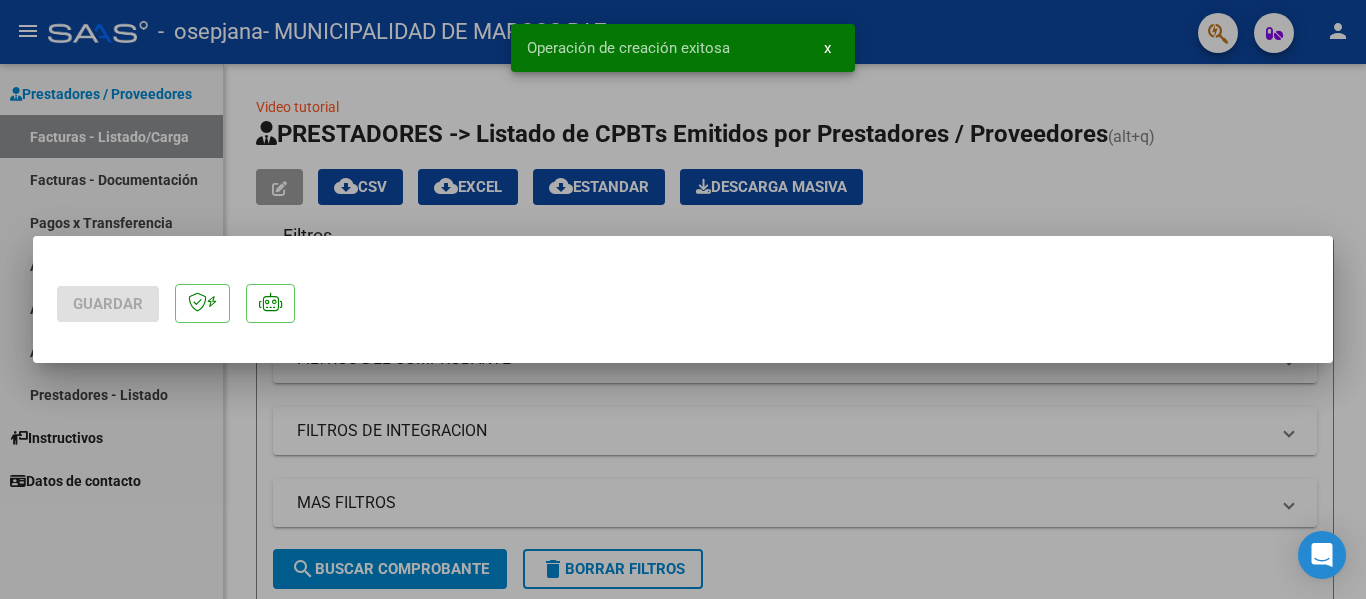 scroll, scrollTop: 0, scrollLeft: 0, axis: both 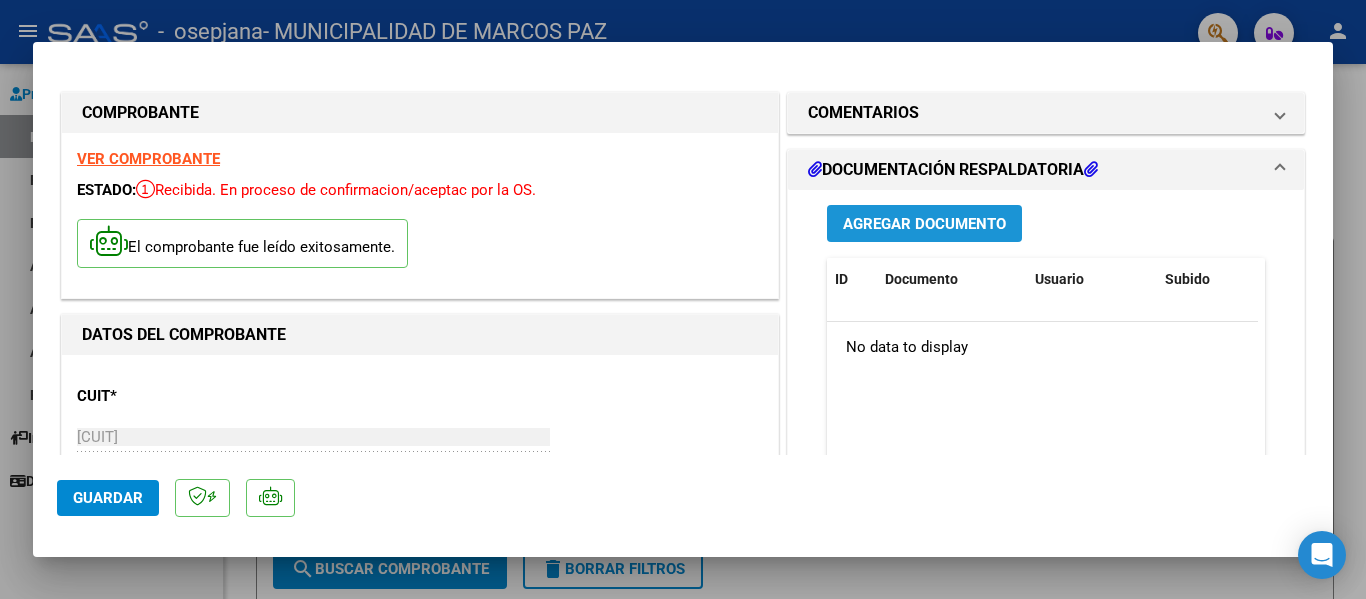 click on "Agregar Documento" at bounding box center (924, 224) 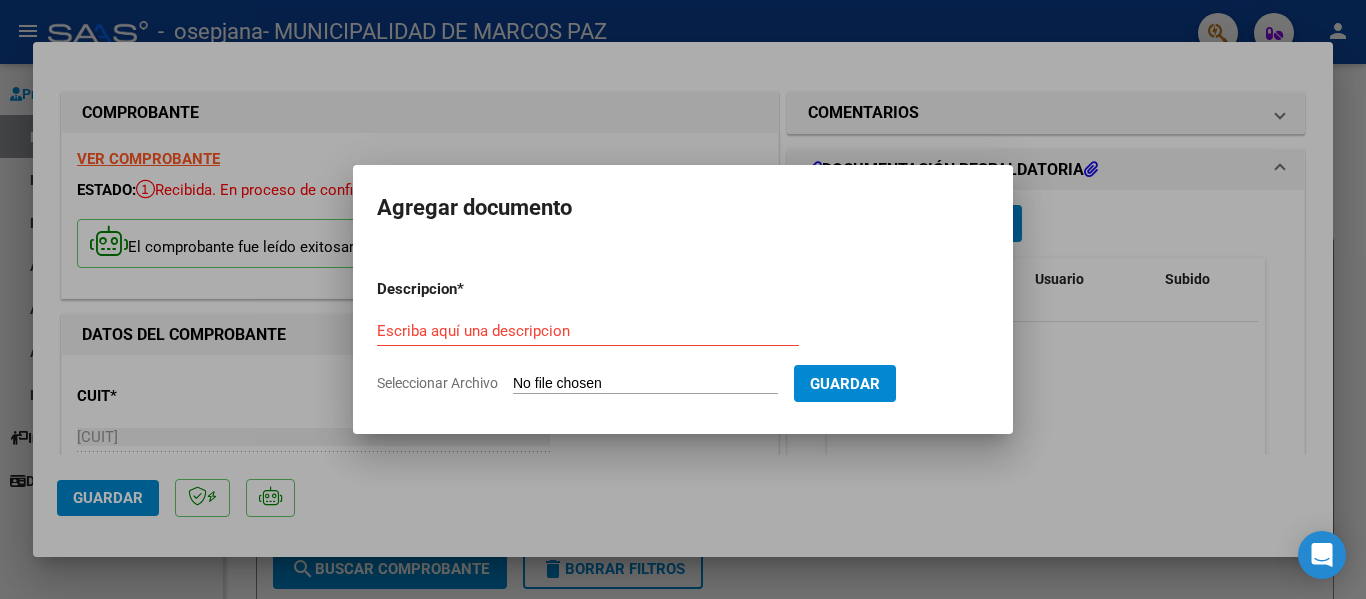 click on "Seleccionar Archivo" at bounding box center (645, 384) 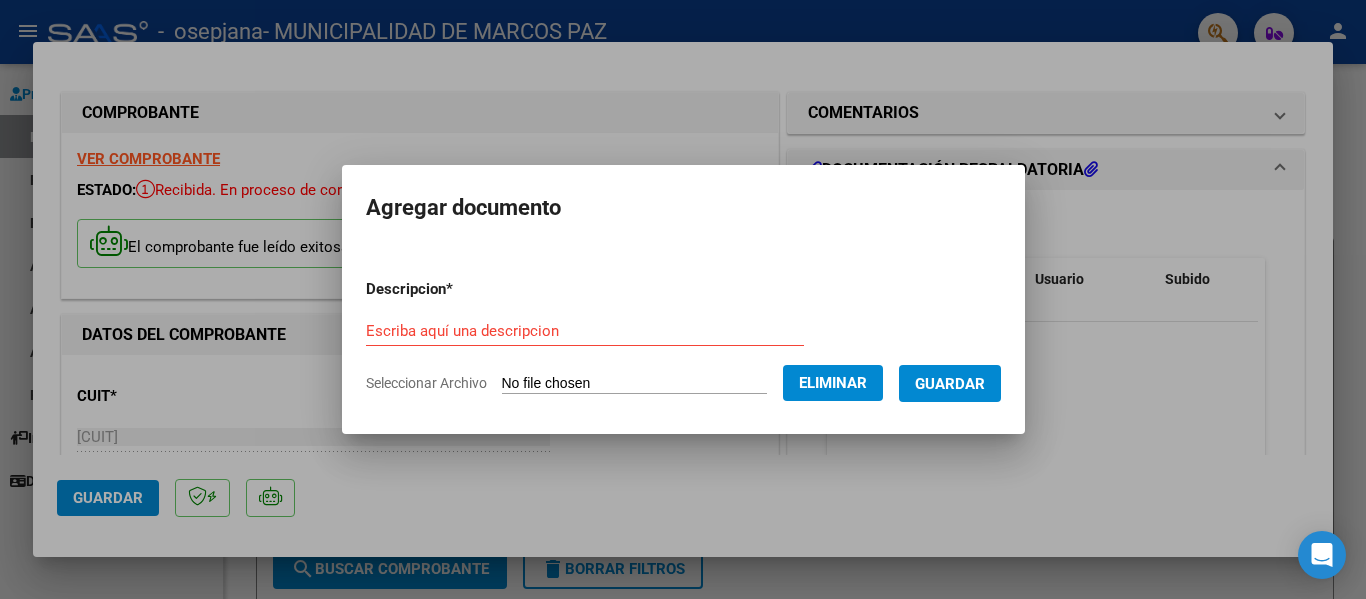click on "Guardar" at bounding box center (950, 384) 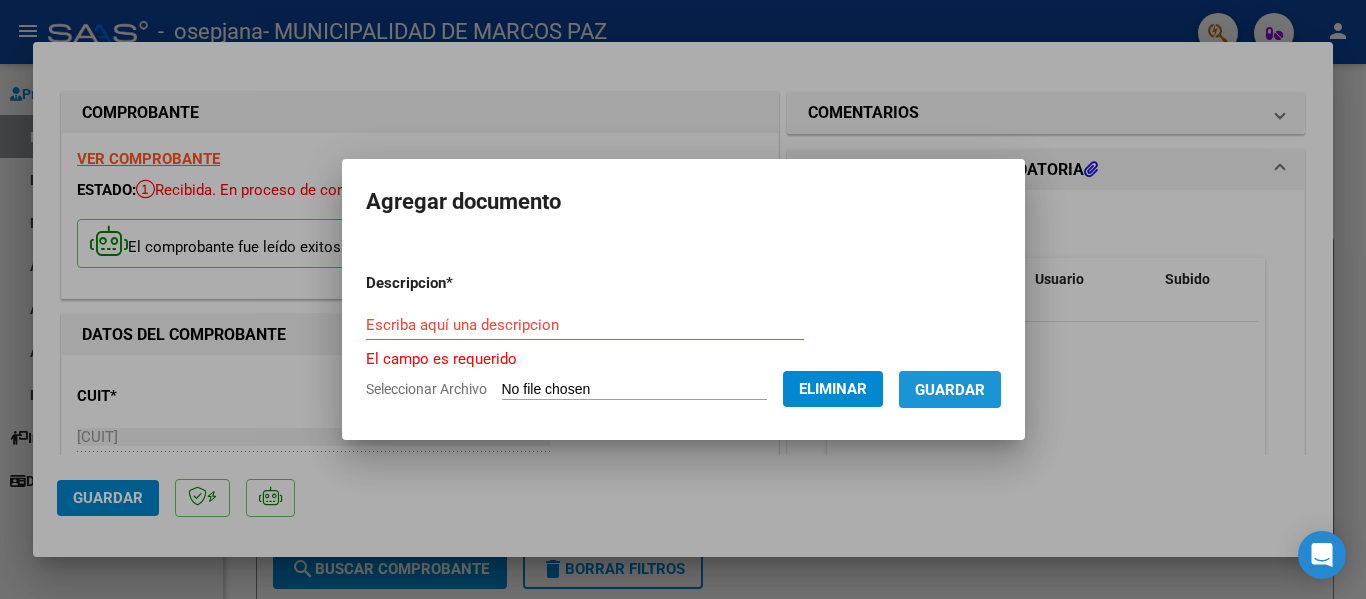 click on "Guardar" at bounding box center (950, 390) 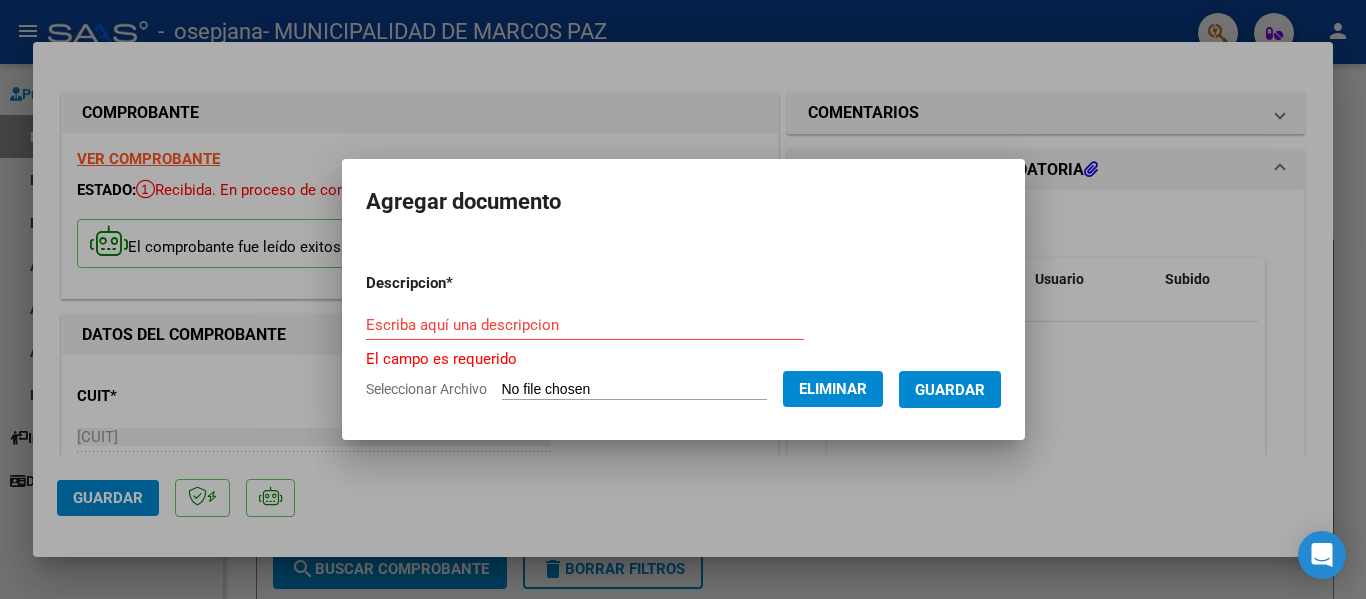 click on "Escriba aquí una descripcion" at bounding box center (585, 325) 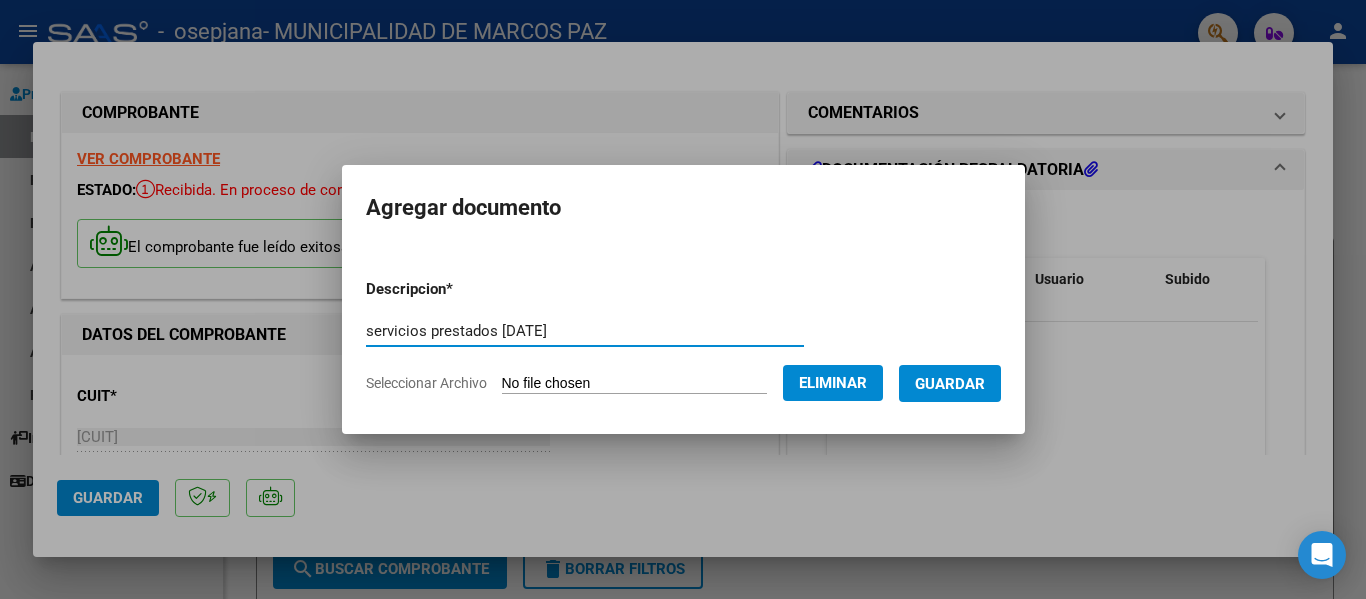 type on "servicios prestados [DATE]" 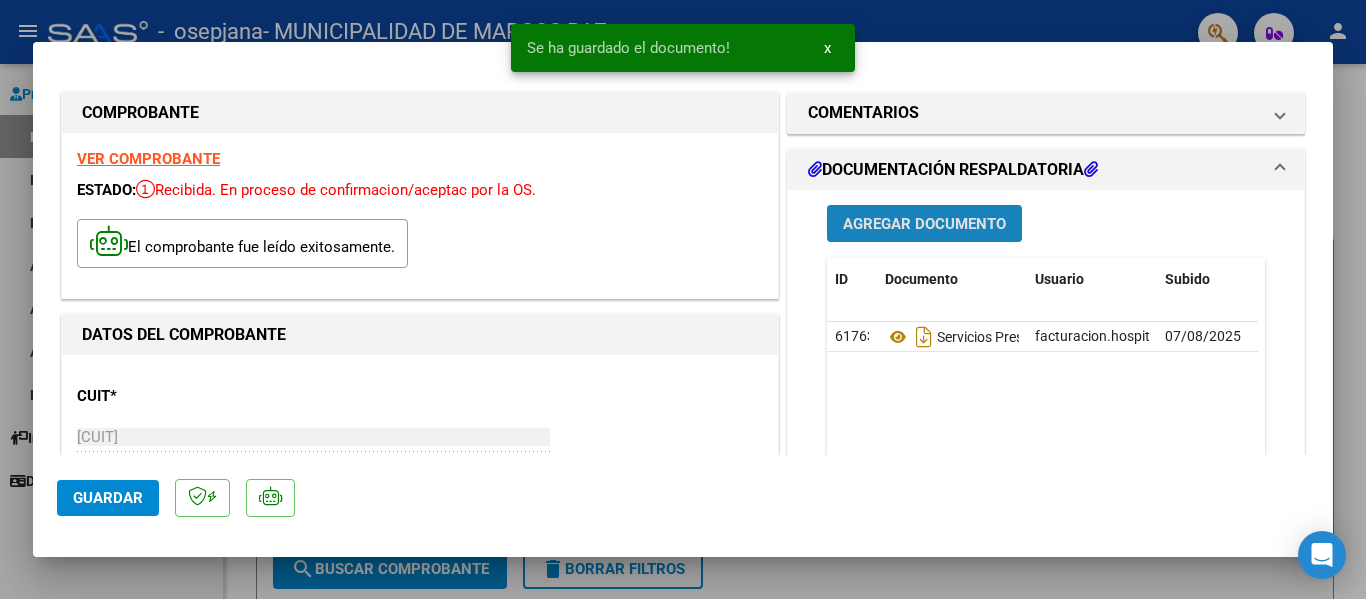click on "Agregar Documento" at bounding box center [924, 224] 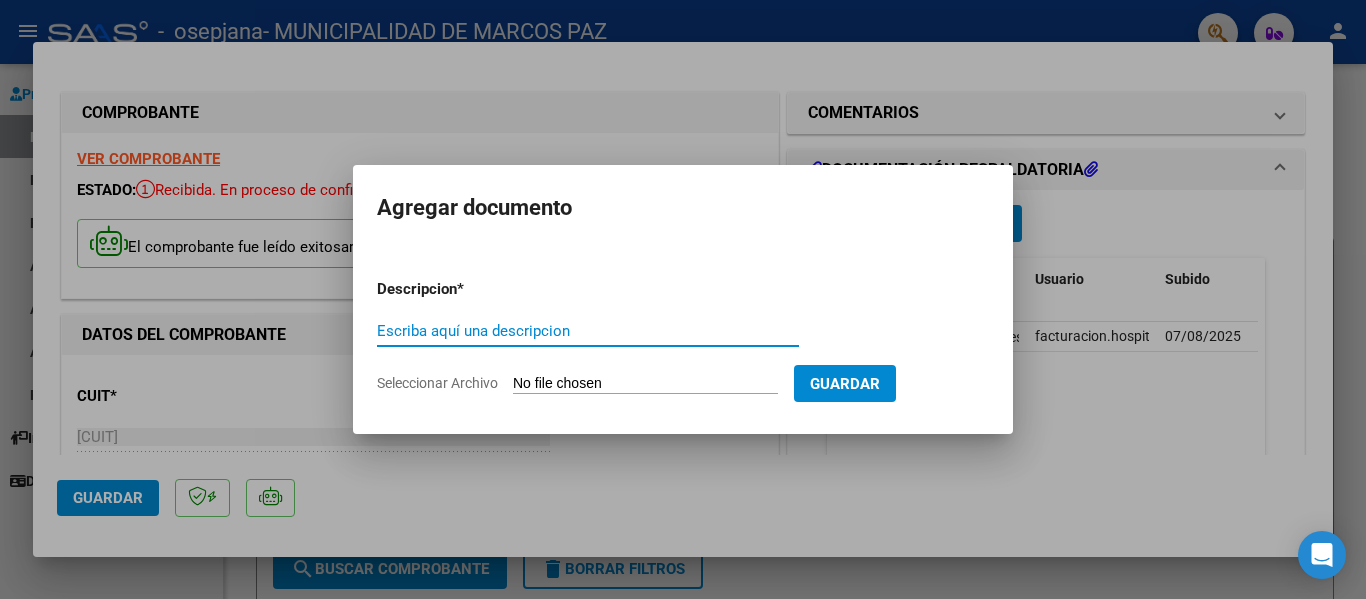 click on "Escriba aquí una descripcion" at bounding box center (588, 331) 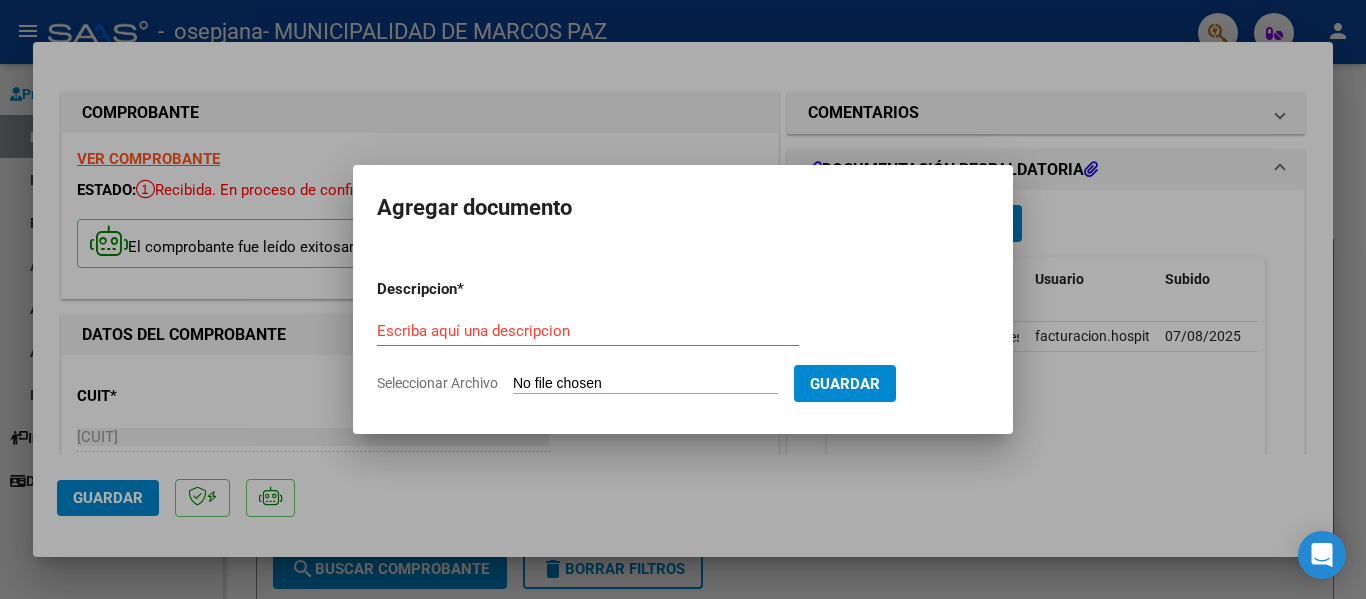 type on "C:\fakepath\[FILENAME].pdf" 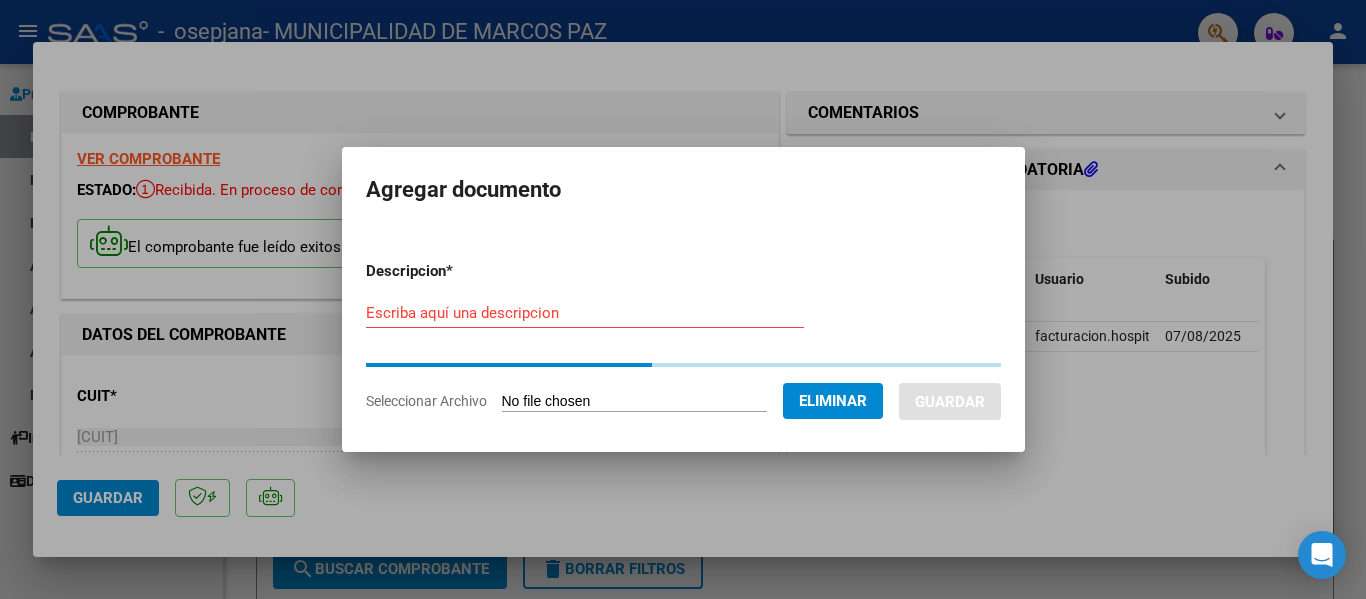 click on "Escriba aquí una descripcion" at bounding box center (585, 313) 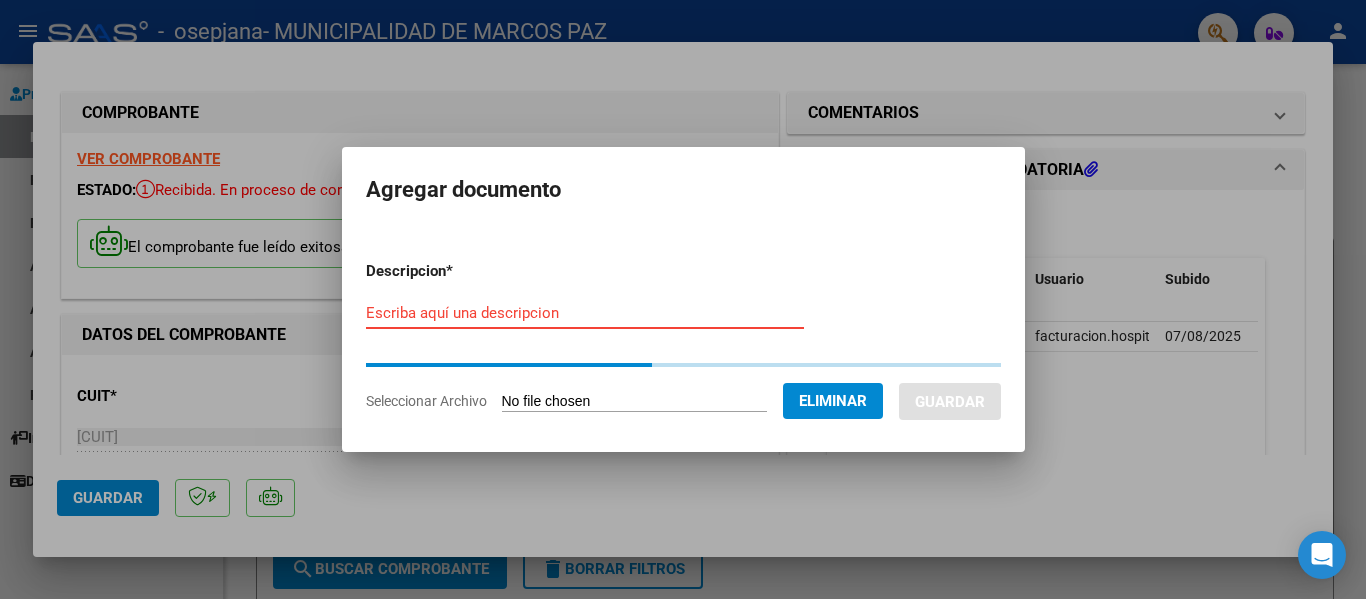 click on "Escriba aquí una descripcion" at bounding box center (585, 313) 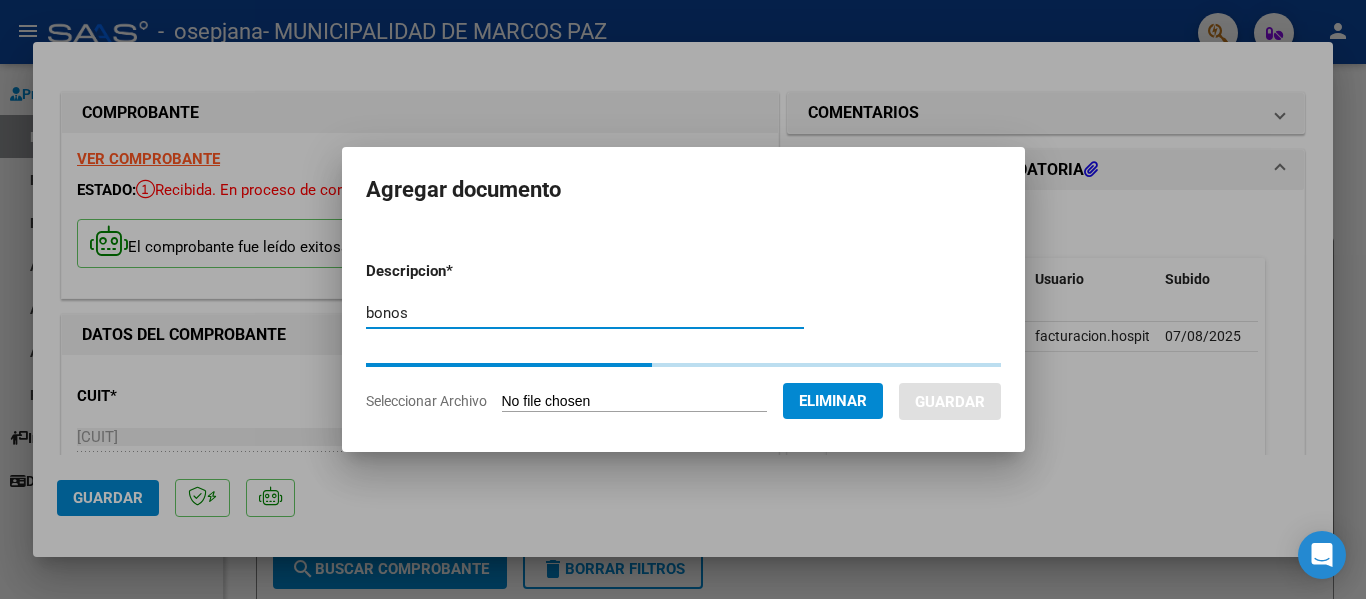 type on "bonos" 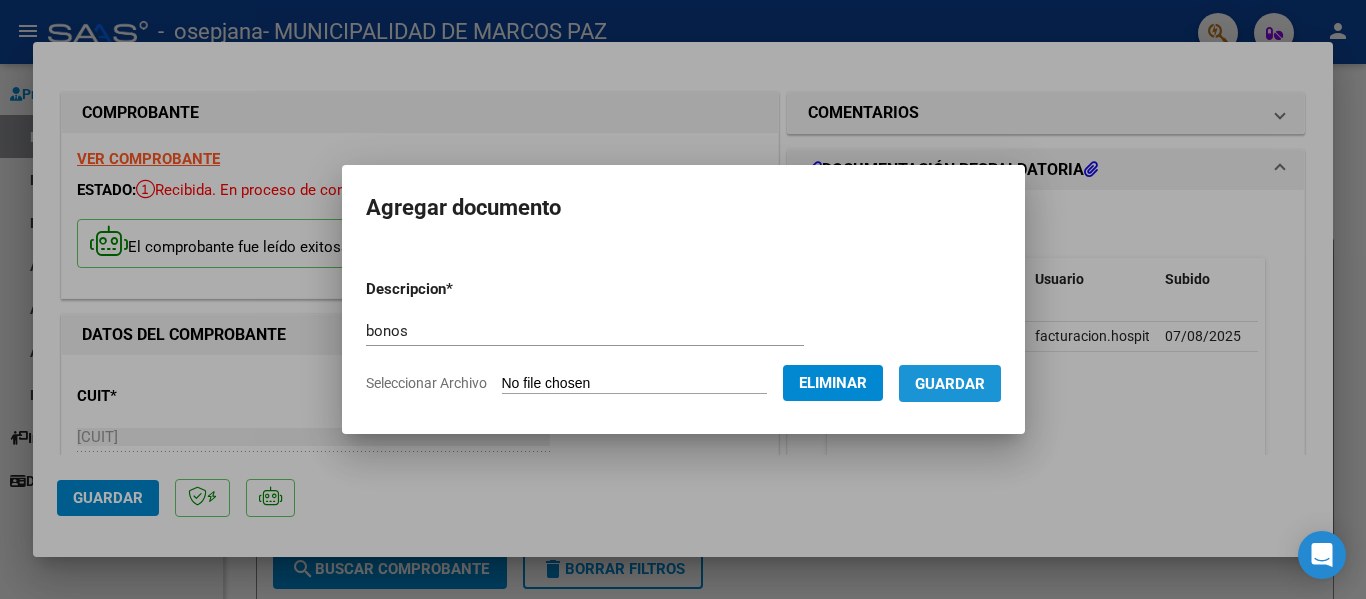 click on "Guardar" at bounding box center [950, 384] 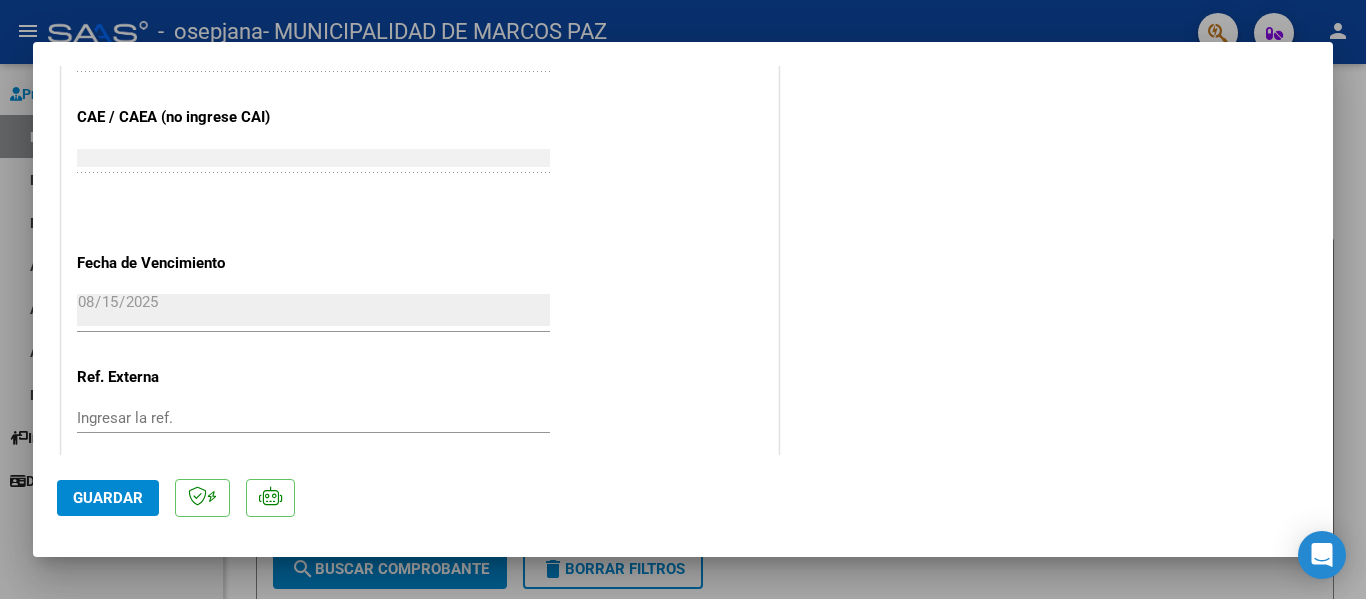 scroll, scrollTop: 1208, scrollLeft: 0, axis: vertical 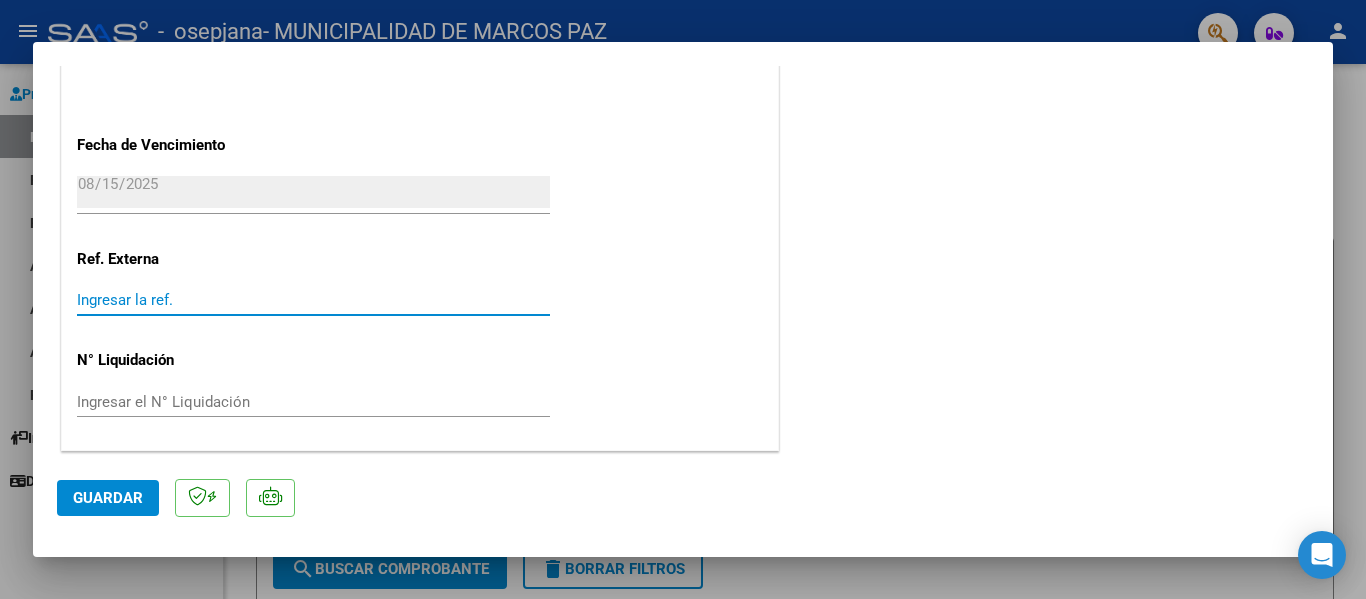 click on "Ingresar la ref." at bounding box center (313, 300) 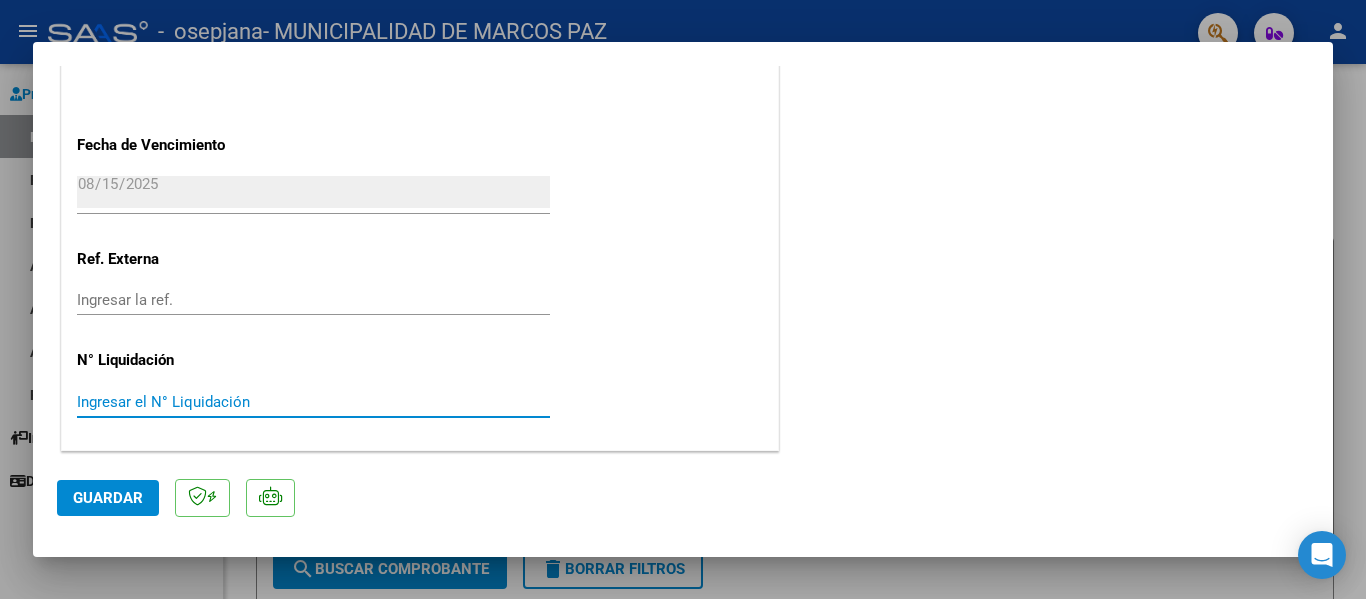 click on "Ingresar el N° Liquidación" at bounding box center (313, 402) 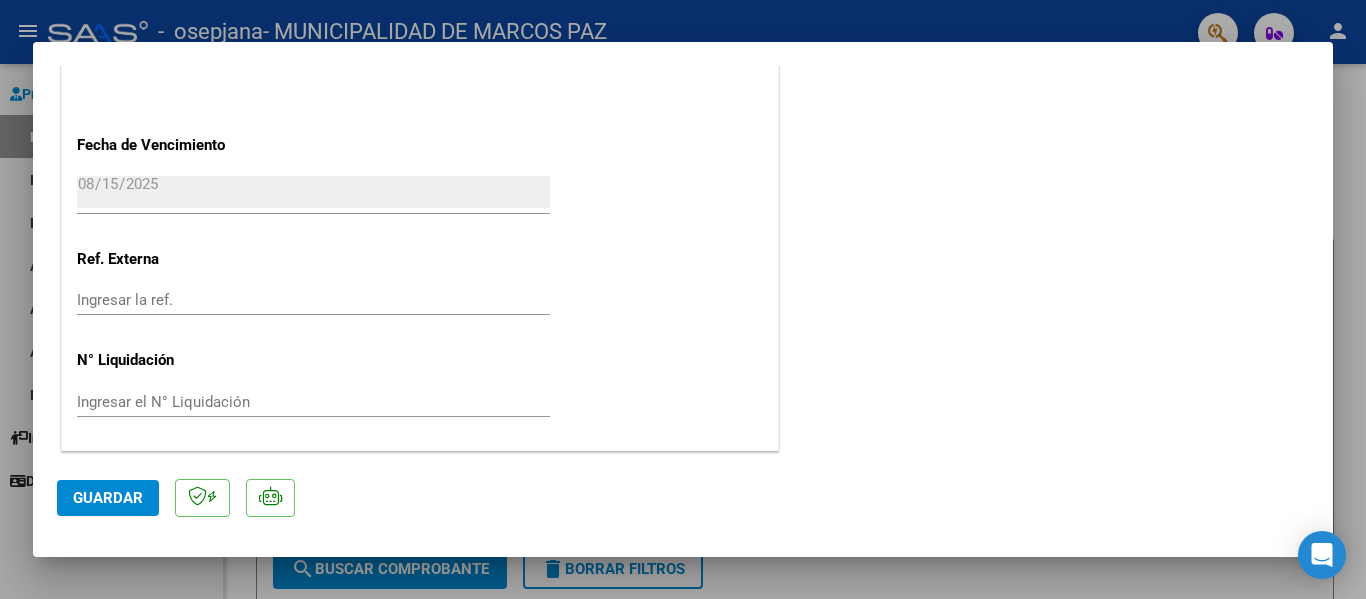 click on "Guardar" 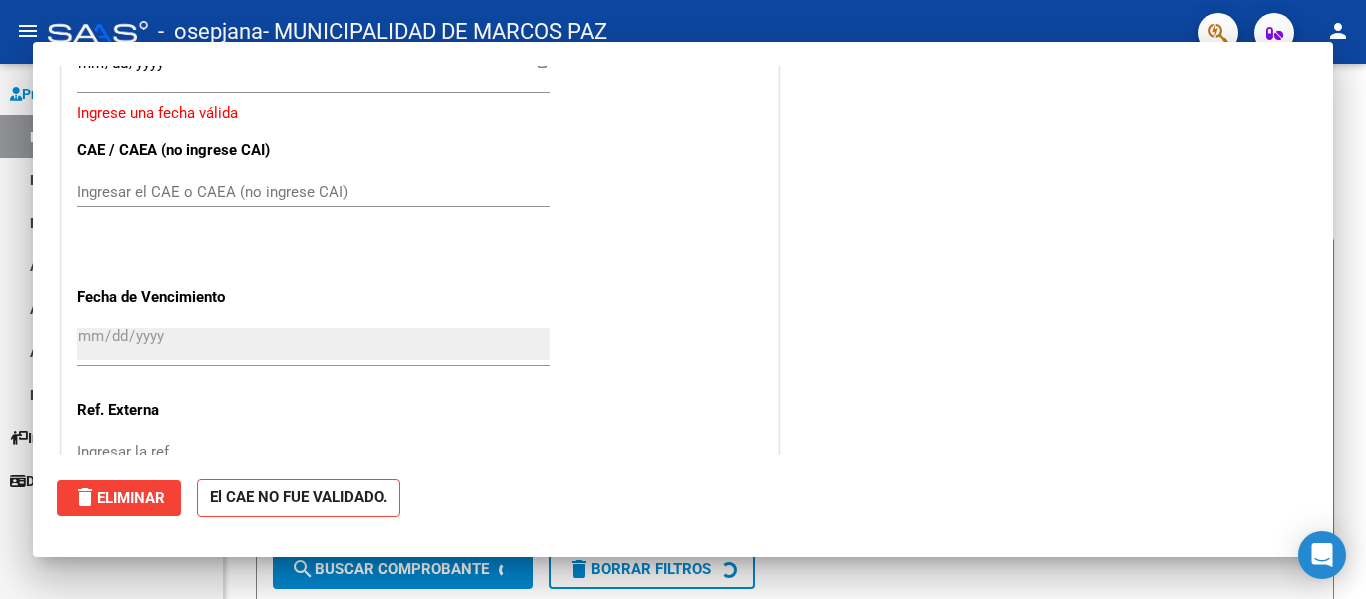 scroll, scrollTop: 0, scrollLeft: 0, axis: both 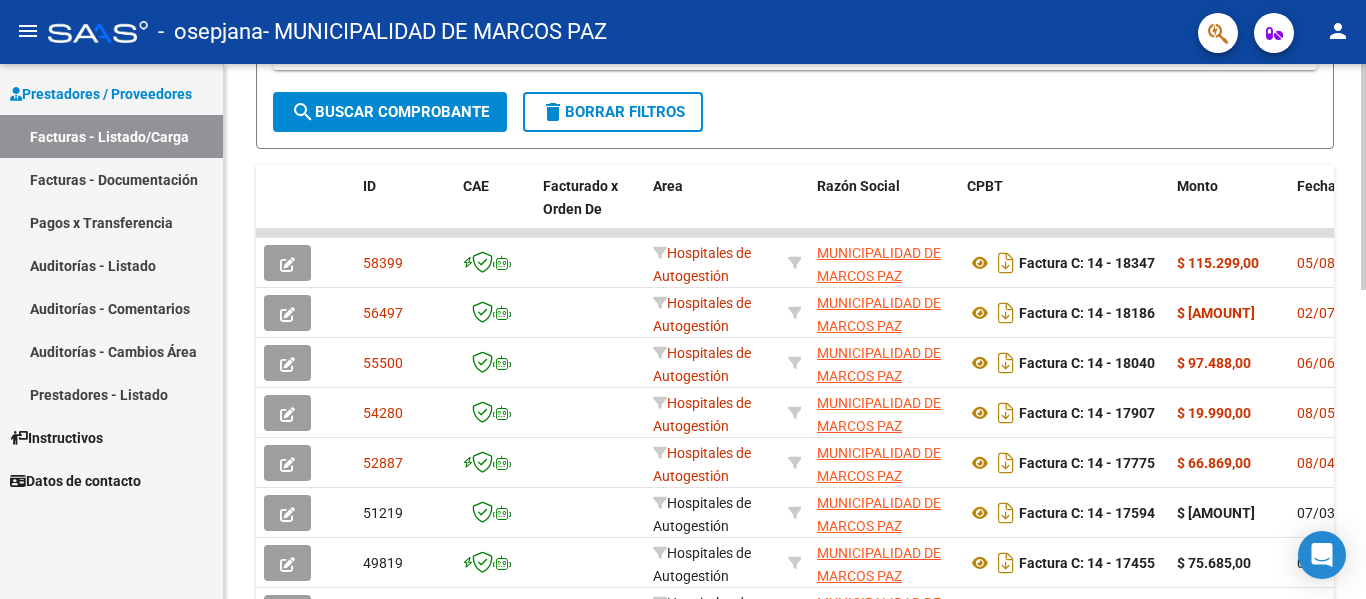 click 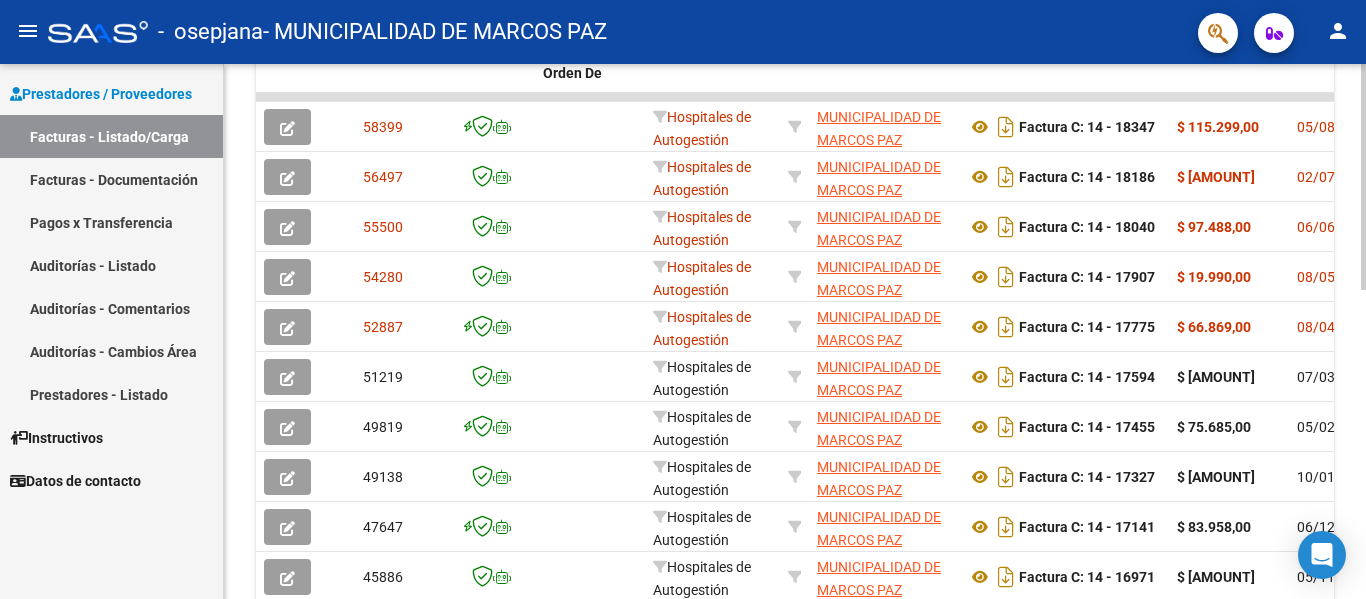click 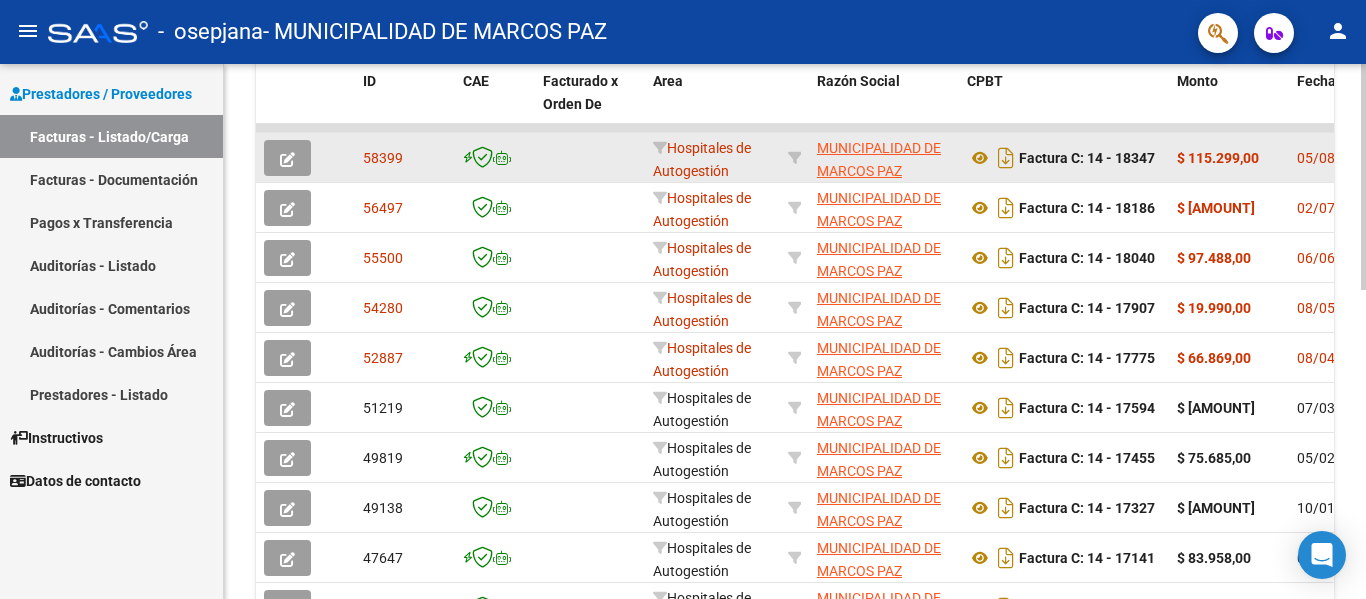 drag, startPoint x: 247, startPoint y: 159, endPoint x: 776, endPoint y: 145, distance: 529.18524 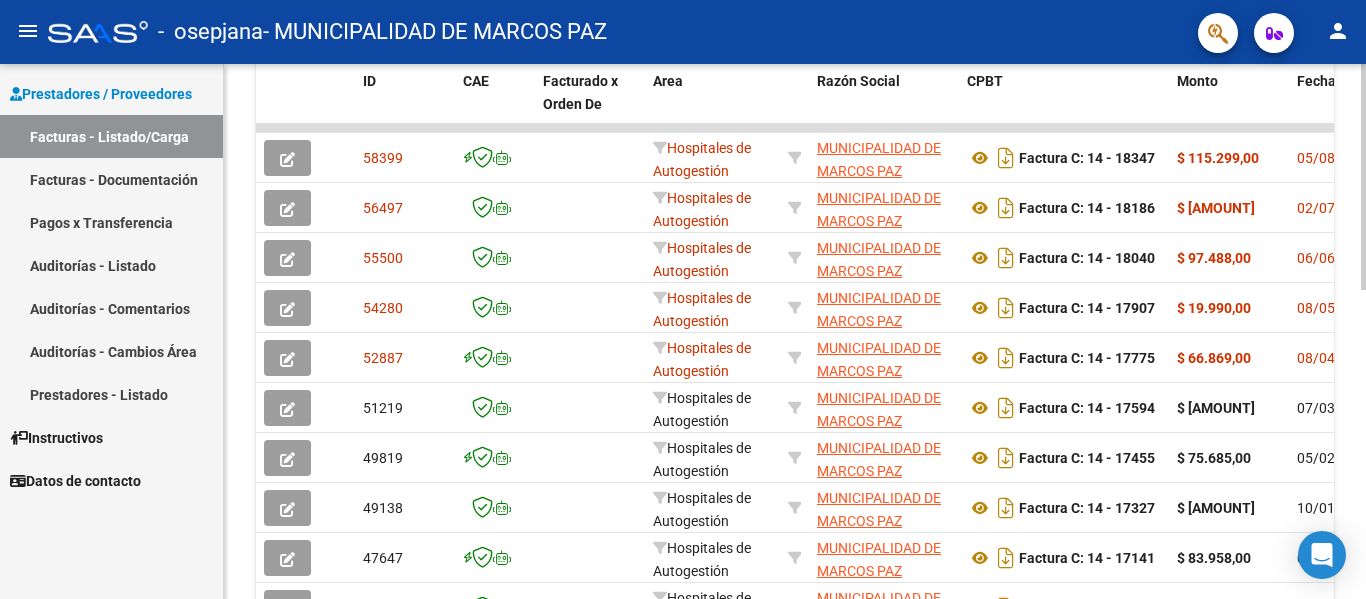 click on "Video tutorial   PRESTADORES -> Listado de CPBTs Emitidos por Prestadores / Proveedores (alt+q)   Cargar Comprobante
cloud_download  CSV  cloud_download  EXCEL  cloud_download  Estandar   Descarga Masiva
Filtros Id Area Area Todos Confirmado   Mostrar totalizadores   FILTROS DEL COMPROBANTE  Comprobante Tipo Comprobante Tipo Start date – End date Fec. Comprobante Desde / Hasta Días Emisión Desde(cant. días) Días Emisión Hasta(cant. días) CUIT / Razón Social Pto. Venta Nro. Comprobante Código SSS CAE Válido CAE Válido Todos Cargado Módulo Hosp. Todos Tiene facturacion Apócrifa Hospital Refes  FILTROS DE INTEGRACION  Período De Prestación Campos del Archivo de Rendición Devuelto x SSS (dr_envio) Todos Rendido x SSS (dr_envio) Tipo de Registro Tipo de Registro Período Presentación Período Presentación Campos del Legajo Asociado (preaprobación) Afiliado Legajo (cuil/nombre) Todos Solo facturas preaprobadas  MAS FILTROS  Todos Con Doc. Respaldatoria Todos Con Trazabilidad Todos – – 2" 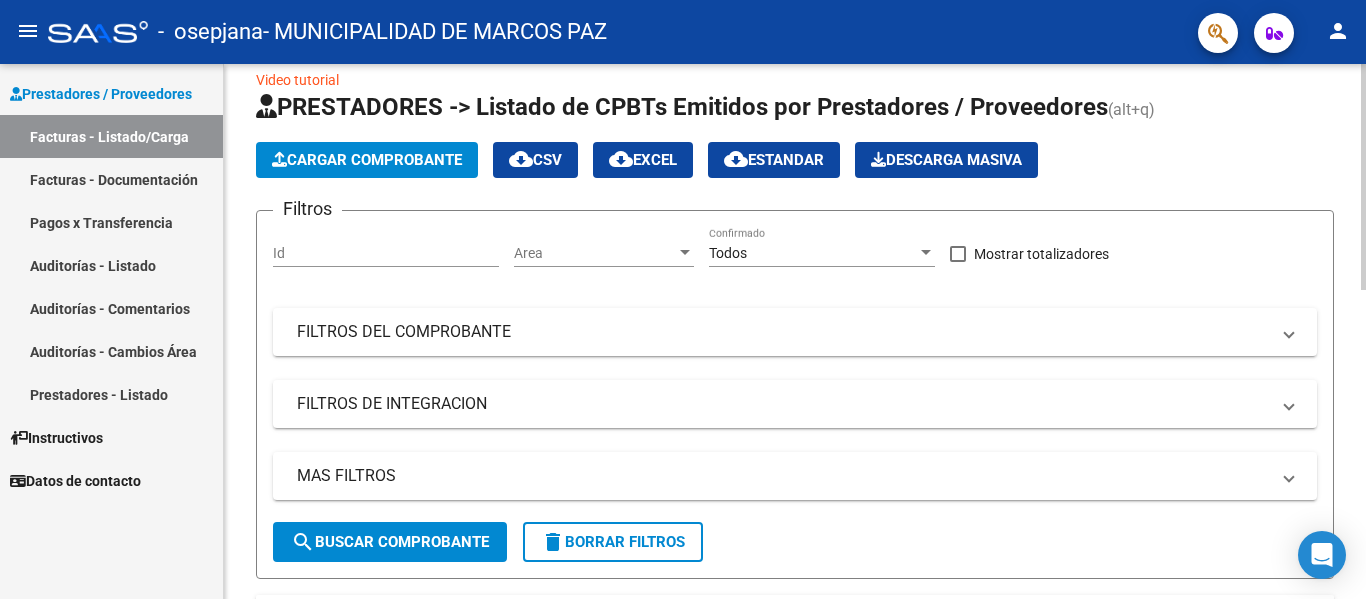 scroll, scrollTop: 0, scrollLeft: 0, axis: both 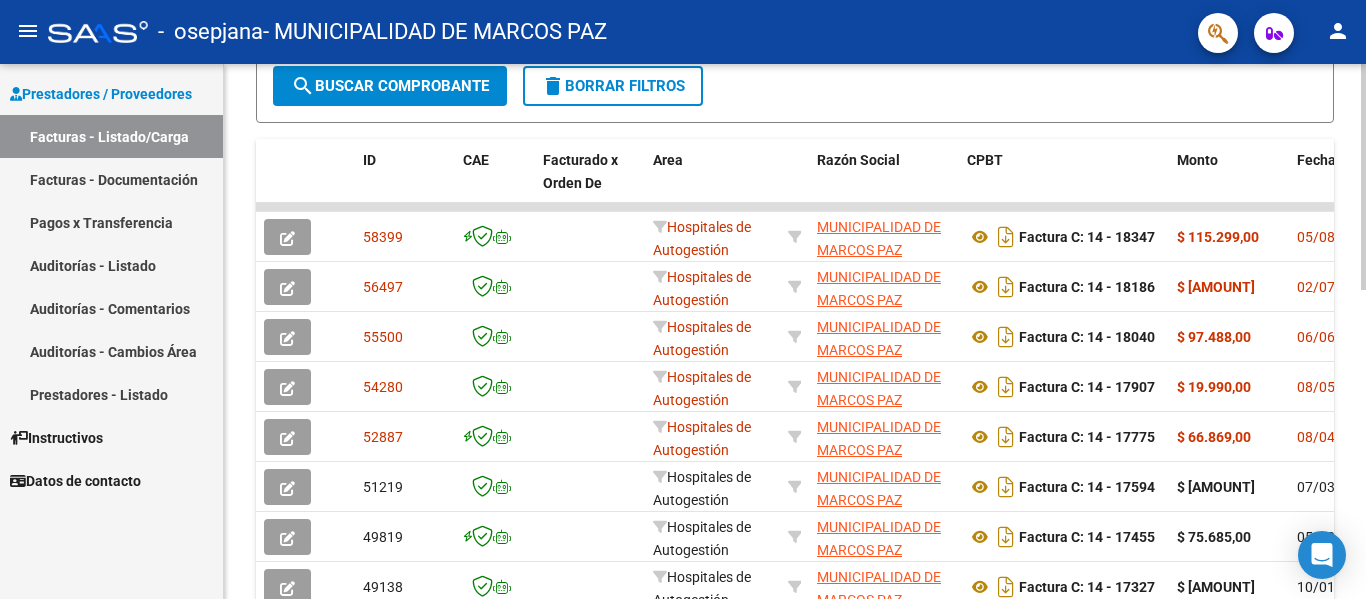 click 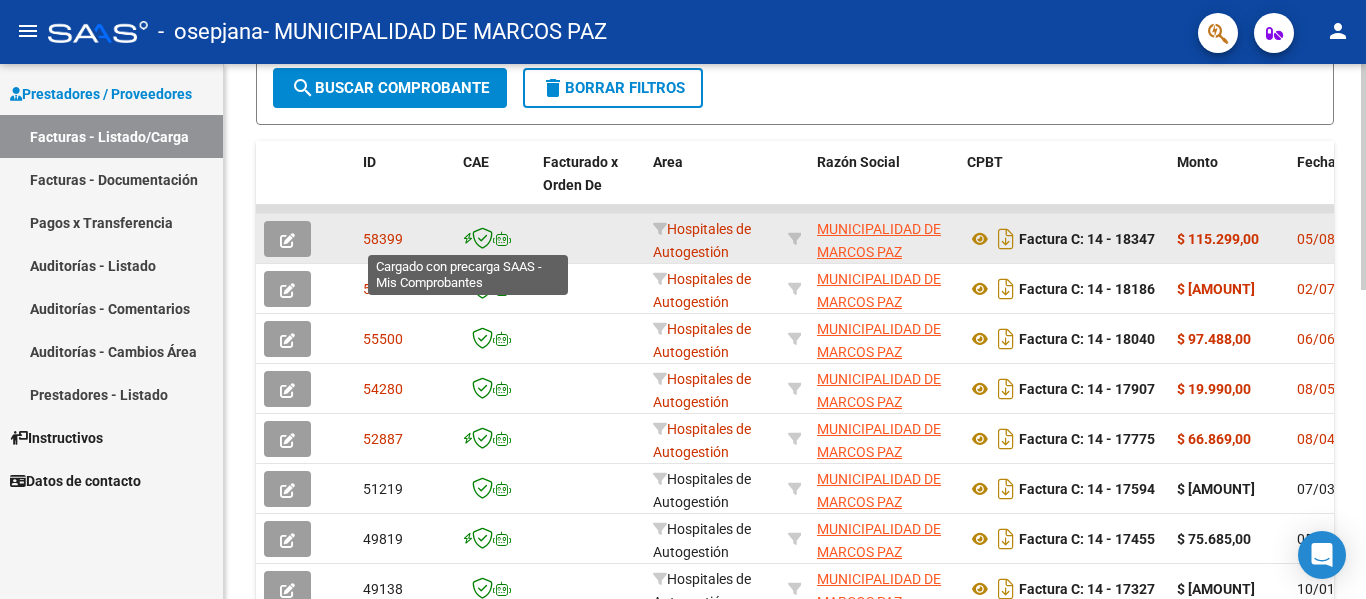 drag, startPoint x: 266, startPoint y: 245, endPoint x: 341, endPoint y: 225, distance: 77.62087 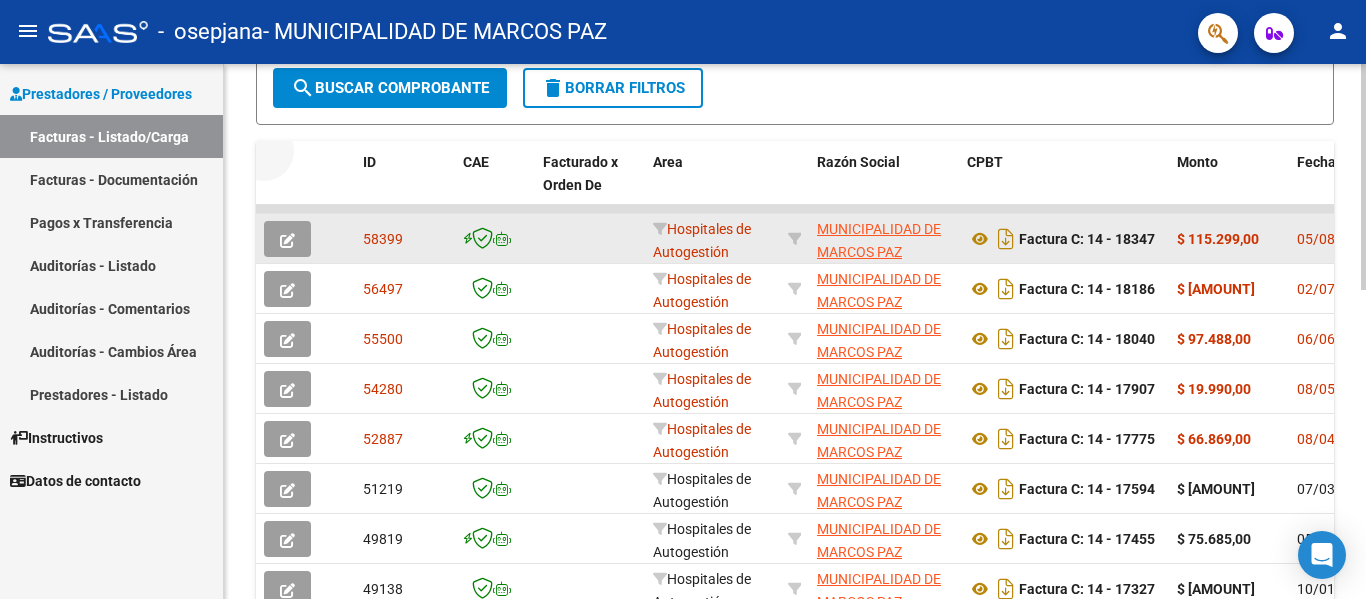 drag, startPoint x: 275, startPoint y: 201, endPoint x: 318, endPoint y: 243, distance: 60.108234 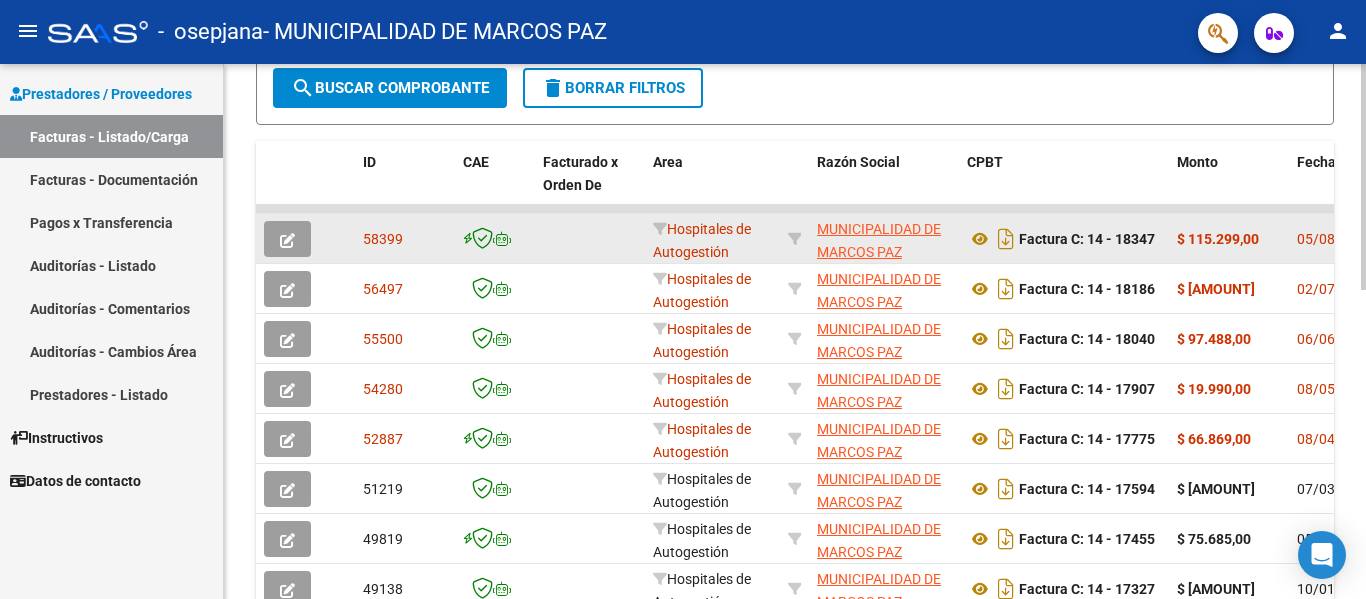 click on "58399" 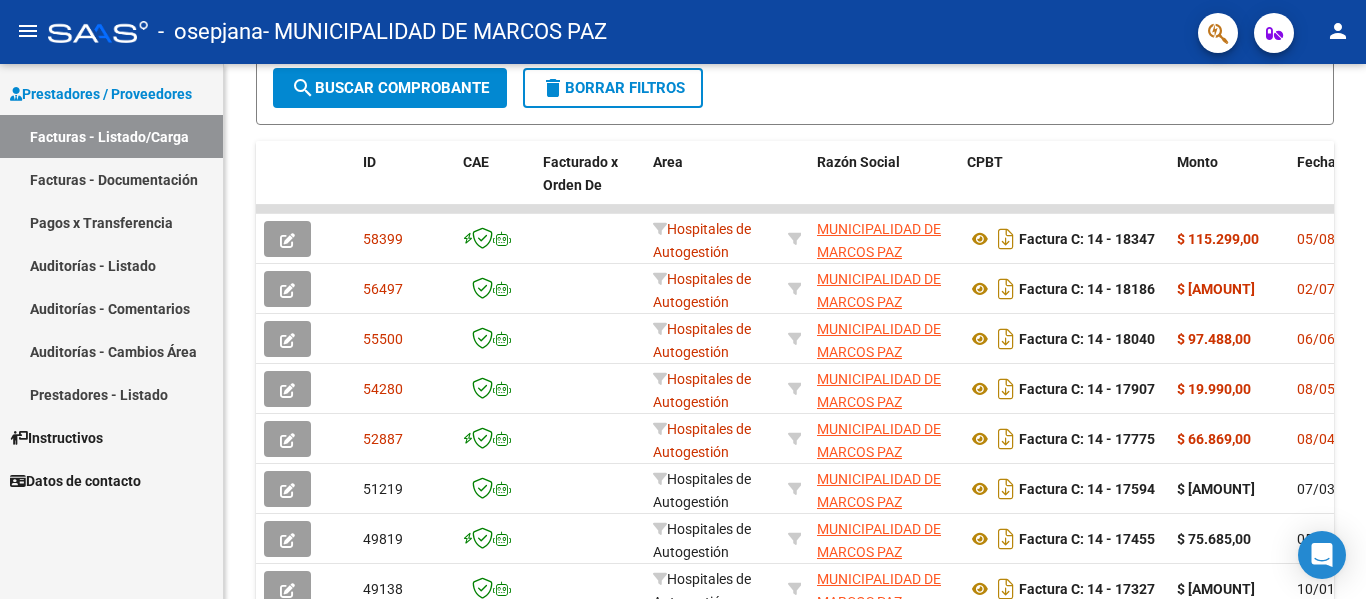 drag, startPoint x: 1365, startPoint y: 297, endPoint x: 39, endPoint y: 126, distance: 1336.9806 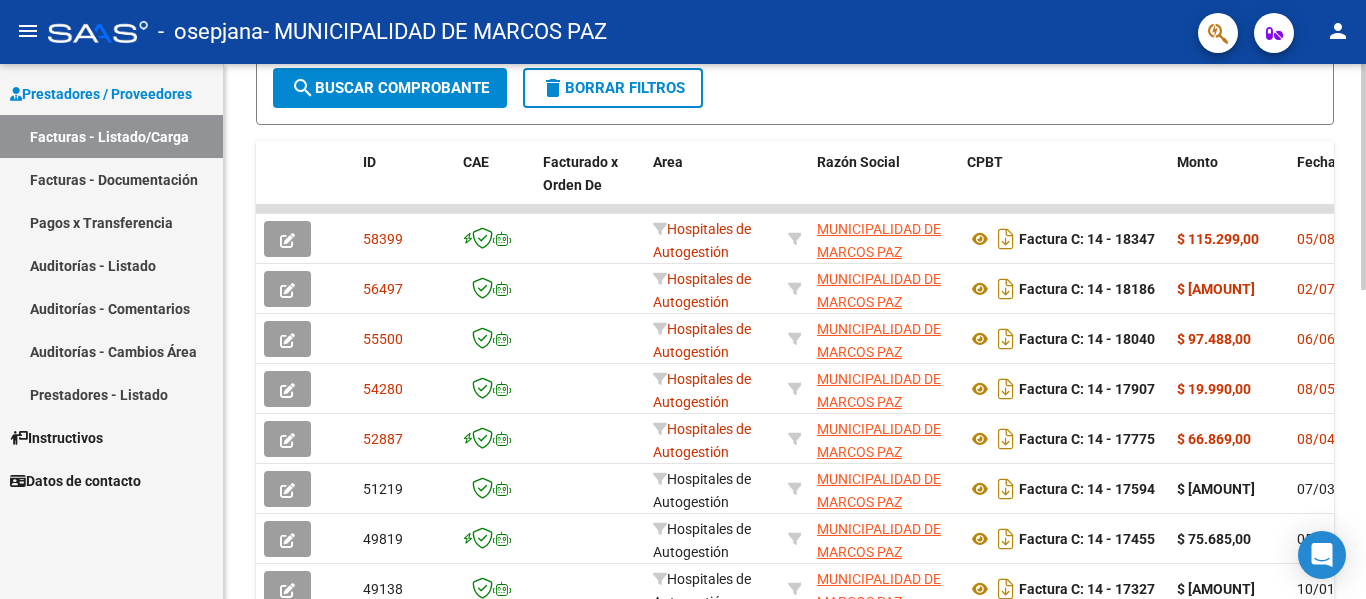 type 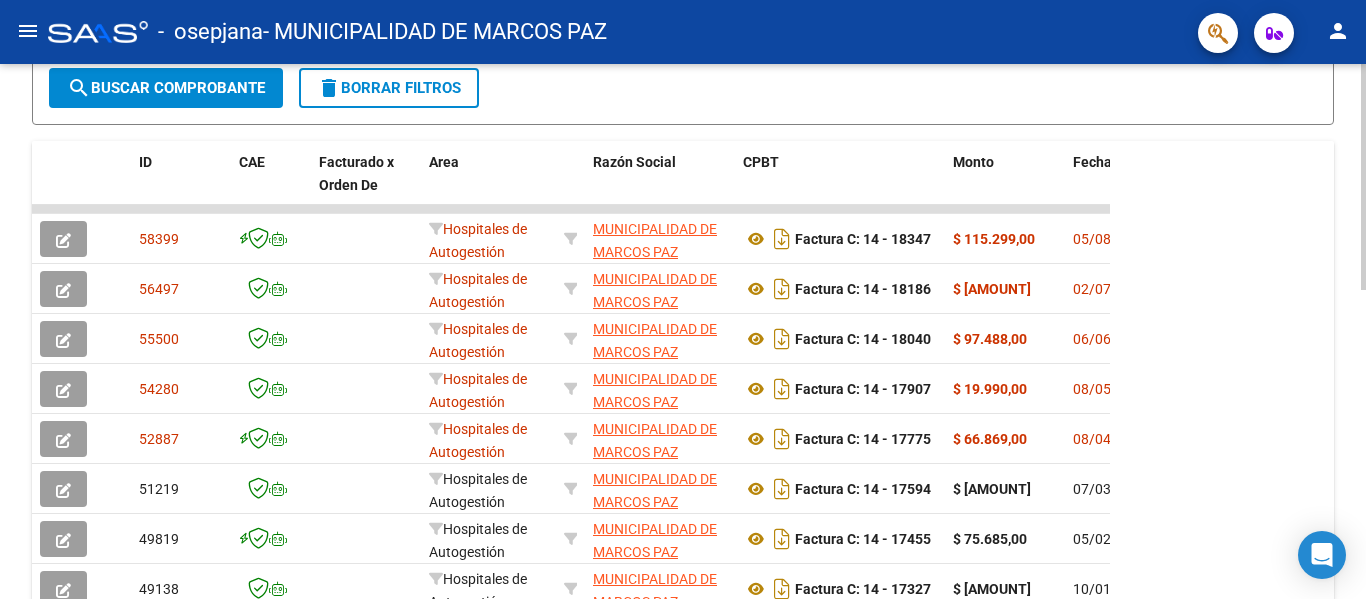 click on "ID CAE Facturado x Orden De Area Razón Social CPBT Monto Fecha Cpbt Días desde Emisión Fecha Recibido Doc Respaldatoria Auditoria Retencion IIBB Retención Ganancias OP Fecha Transferido Monto Transferido Comprobante Integracion Tipo Archivo Integracion Periodo Presentacion Integracion Importe Sol. Integracion Importe Liq. Período Prestación Legajo Afiliado Comentario Prestador / Gerenciador Comentario Obra Social Fecha Vencimiento Fecha Confimado Creado Usuario Confirmado Por Email
[NUMBER] Hospitales de Autogestión MUNICIPALIDAD DE MARCOS PAZ [CUIT] Factura C: 14 - 18347 $[AMOUNT] [DATE] 2 07/08/[DATE] - 15/08/[DATE] 07/08/[DATE] MUNICIPALIDAD DE MARCOS PAZ . facturacion.hospitalmarcospaz@gmail.com
[NUMBER] Hospitales de Autogestión MUNICIPALIDAD DE MARCOS PAZ [CUIT] Factura C: 14 - 18186 $[AMOUNT] 02/07/[DATE] 36 03/07/[DATE] - 03/07/[DATE] MUNICIPALIDAD DE MARCOS PAZ . facturacion.hospitalmarcospaz@gmail.com
[NUMBER] Hospitales de Autogestión [CUIT]" 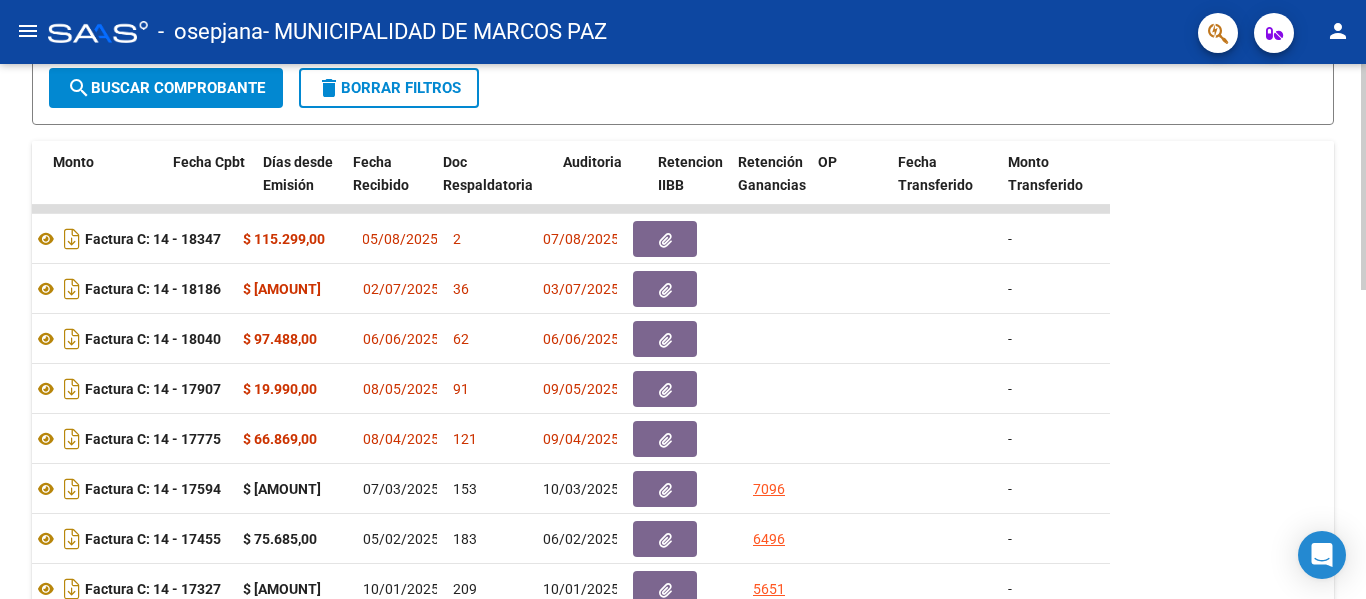 scroll, scrollTop: 0, scrollLeft: 976, axis: horizontal 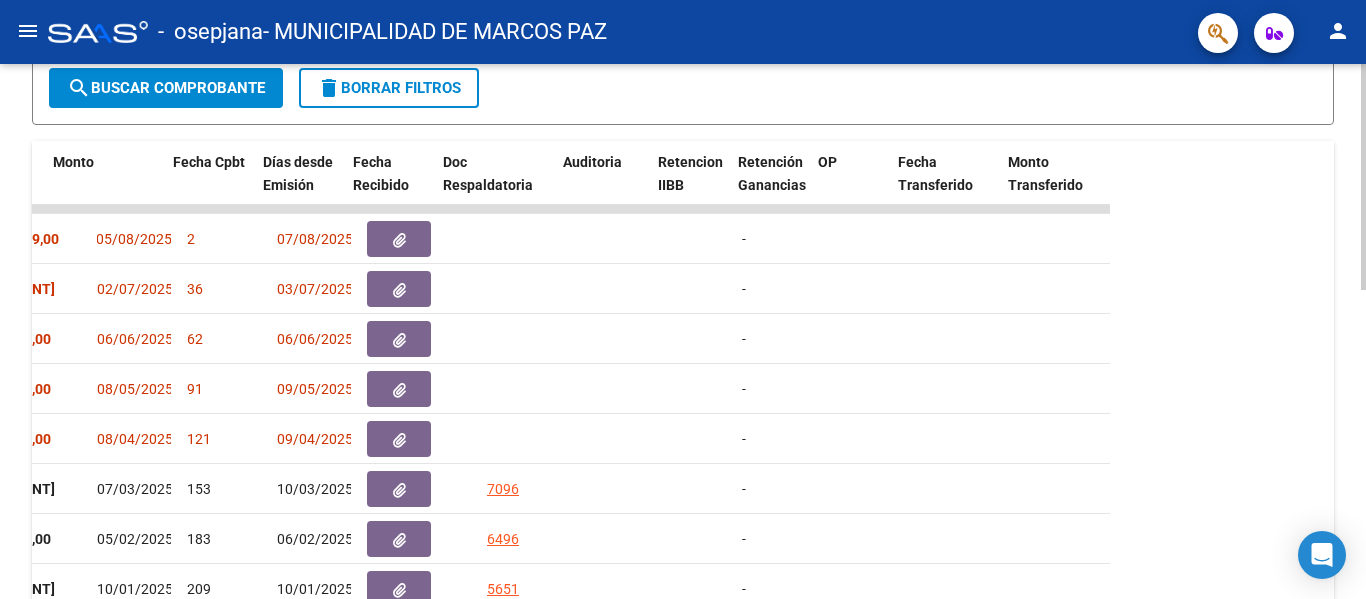 drag, startPoint x: 1098, startPoint y: 249, endPoint x: 1127, endPoint y: 245, distance: 29.274563 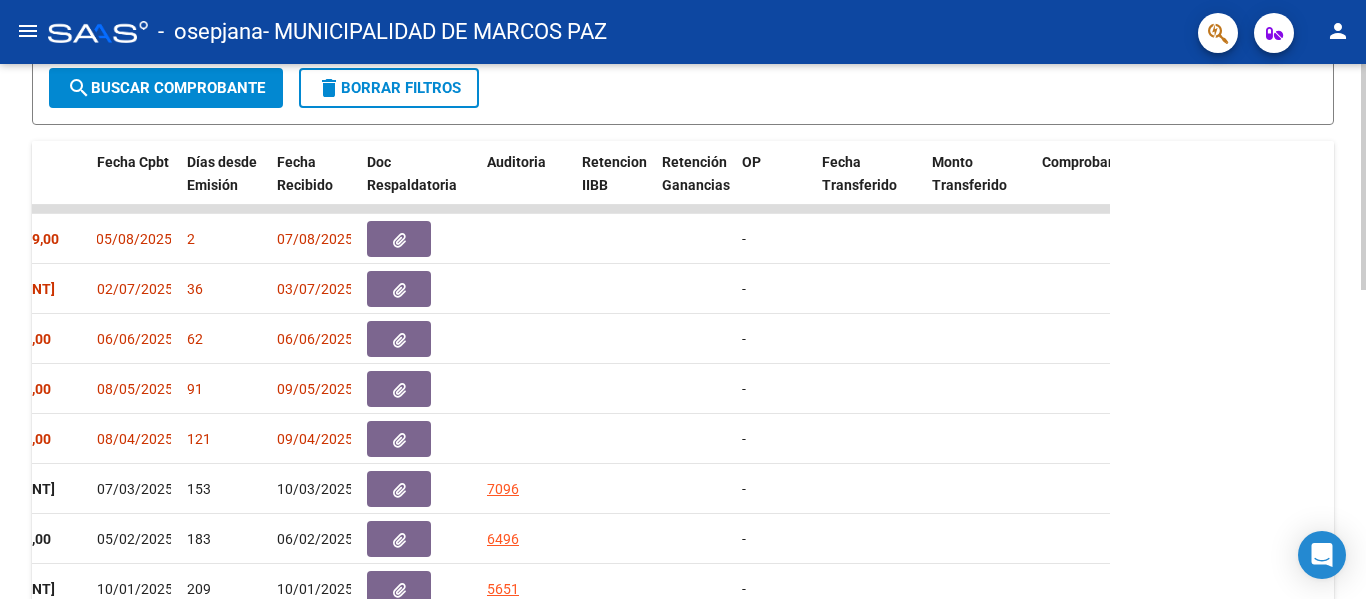 click on "ID CAE Facturado x Orden De Area Razón Social CPBT Monto Fecha Cpbt Días desde Emisión Fecha Recibido Doc Respaldatoria Auditoria Retencion IIBB Retención Ganancias OP Fecha Transferido Monto Transferido Comprobante Integracion Tipo Archivo Integracion Periodo Presentacion Integracion Importe Sol. Integracion Importe Liq. Período Prestación Legajo Afiliado Comentario Prestador / Gerenciador Comentario Obra Social Fecha Vencimiento Fecha Confimado Creado Usuario Confirmado Por Email
[NUMBER] Hospitales de Autogestión MUNICIPALIDAD DE MARCOS PAZ [CUIT] Factura C: 14 - 18347 $[AMOUNT] [DATE] 2 07/08/[DATE] - 15/08/[DATE] 07/08/[DATE] MUNICIPALIDAD DE MARCOS PAZ . facturacion.hospitalmarcospaz@gmail.com
[NUMBER] Hospitales de Autogestión MUNICIPALIDAD DE MARCOS PAZ [CUIT] Factura C: 14 - 18186 $[AMOUNT] 02/07/[DATE] 36 03/07/[DATE] - 03/07/[DATE] MUNICIPALIDAD DE MARCOS PAZ . facturacion.hospitalmarcospaz@gmail.com
[NUMBER] Hospitales de Autogestión [CUIT]" 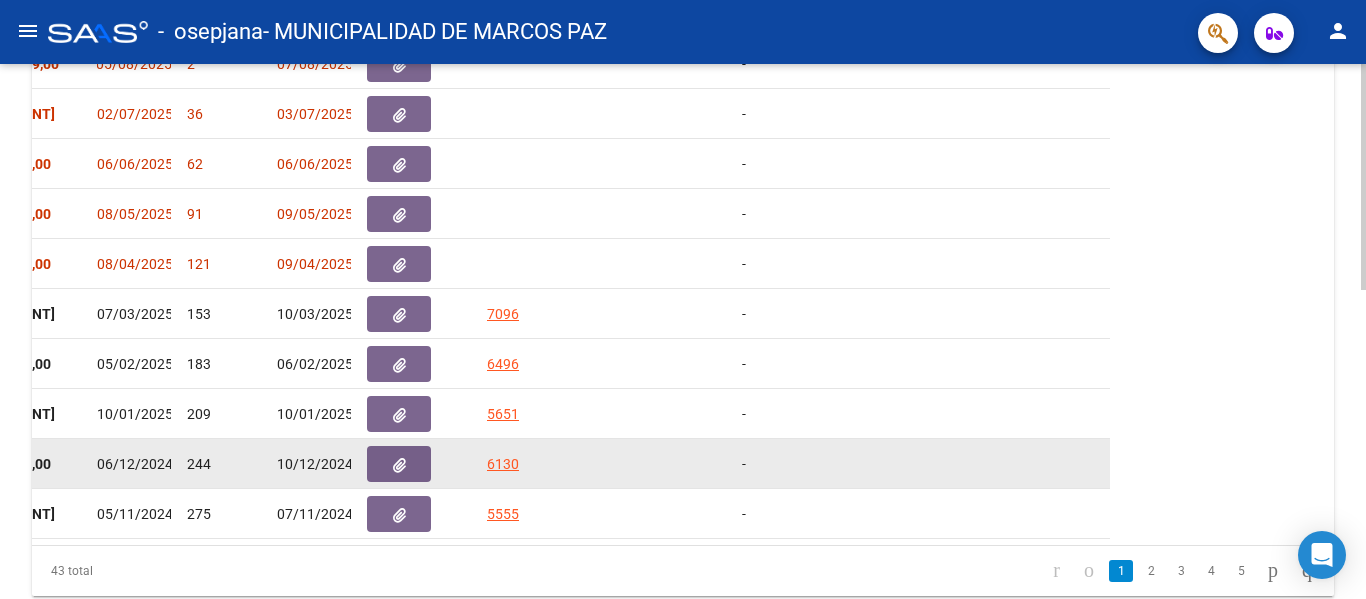 scroll, scrollTop: 633, scrollLeft: 0, axis: vertical 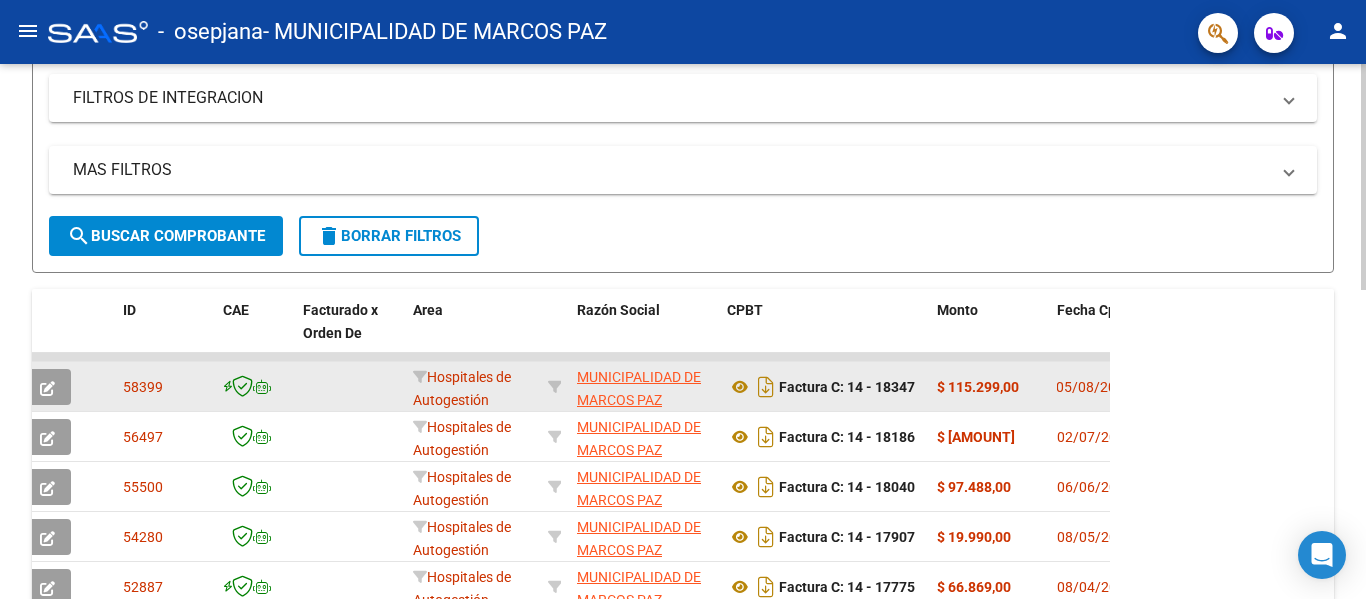 drag, startPoint x: 1118, startPoint y: 402, endPoint x: 1016, endPoint y: 393, distance: 102.396286 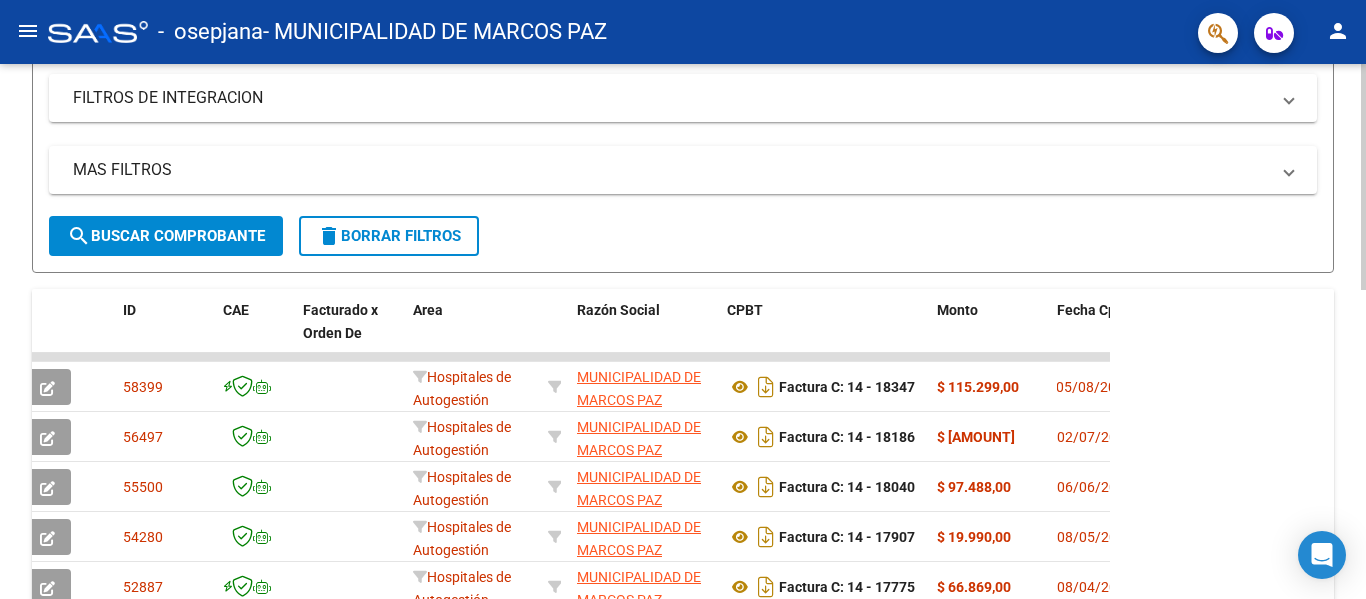 click on "ID CAE Facturado x Orden De Area Razón Social CPBT Monto Fecha Cpbt Días desde Emisión Fecha Recibido Doc Respaldatoria Auditoria Retencion IIBB Retención Ganancias OP Fecha Transferido Monto Transferido Comprobante Integracion Tipo Archivo Integracion Periodo Presentacion Integracion Importe Sol. Integracion Importe Liq. Período Prestación Legajo Afiliado Comentario Prestador / Gerenciador Comentario Obra Social Fecha Vencimiento Fecha Confimado Creado Usuario Confirmado Por Email
[NUMBER] Hospitales de Autogestión MUNICIPALIDAD DE MARCOS PAZ [CUIT] Factura C: 14 - 18347 $[AMOUNT] [DATE] 2 07/08/[DATE] - 15/08/[DATE] 07/08/[DATE] MUNICIPALIDAD DE MARCOS PAZ . facturacion.hospitalmarcospaz@gmail.com
[NUMBER] Hospitales de Autogestión MUNICIPALIDAD DE MARCOS PAZ [CUIT] Factura C: 14 - 18186 $[AMOUNT] 02/07/[DATE] 36 03/07/[DATE] - 03/07/[DATE] MUNICIPALIDAD DE MARCOS PAZ . facturacion.hospitalmarcospaz@gmail.com
[NUMBER] Hospitales de Autogestión [CUIT]" 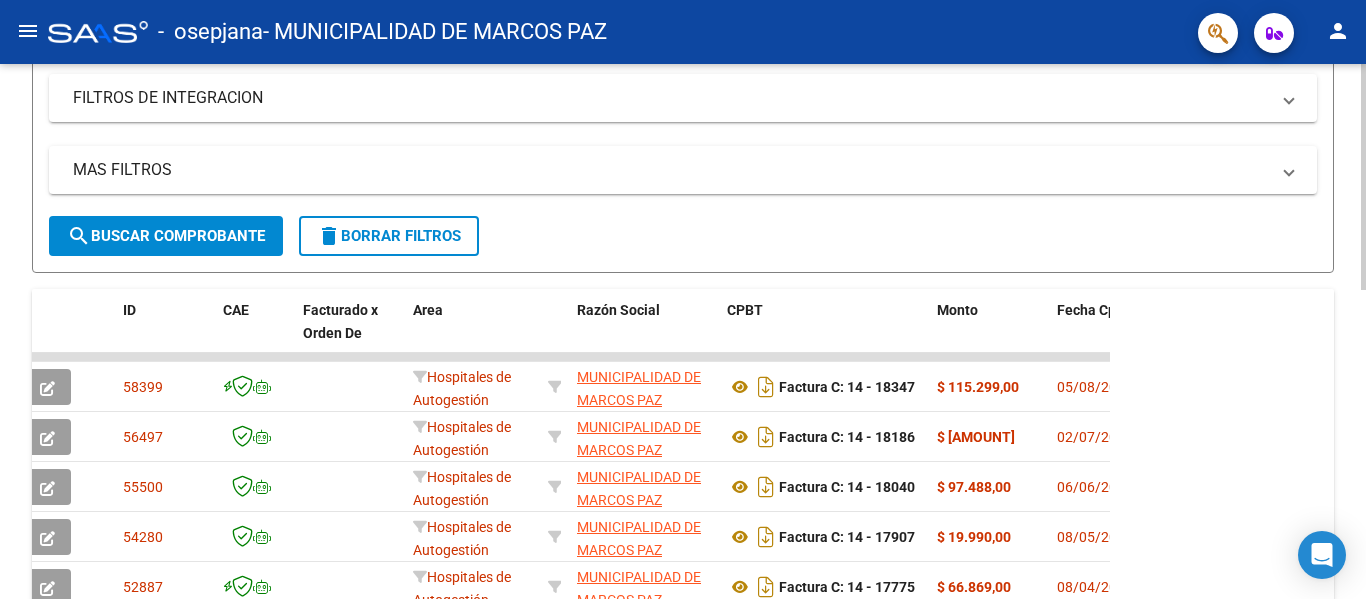 scroll, scrollTop: 0, scrollLeft: 1, axis: horizontal 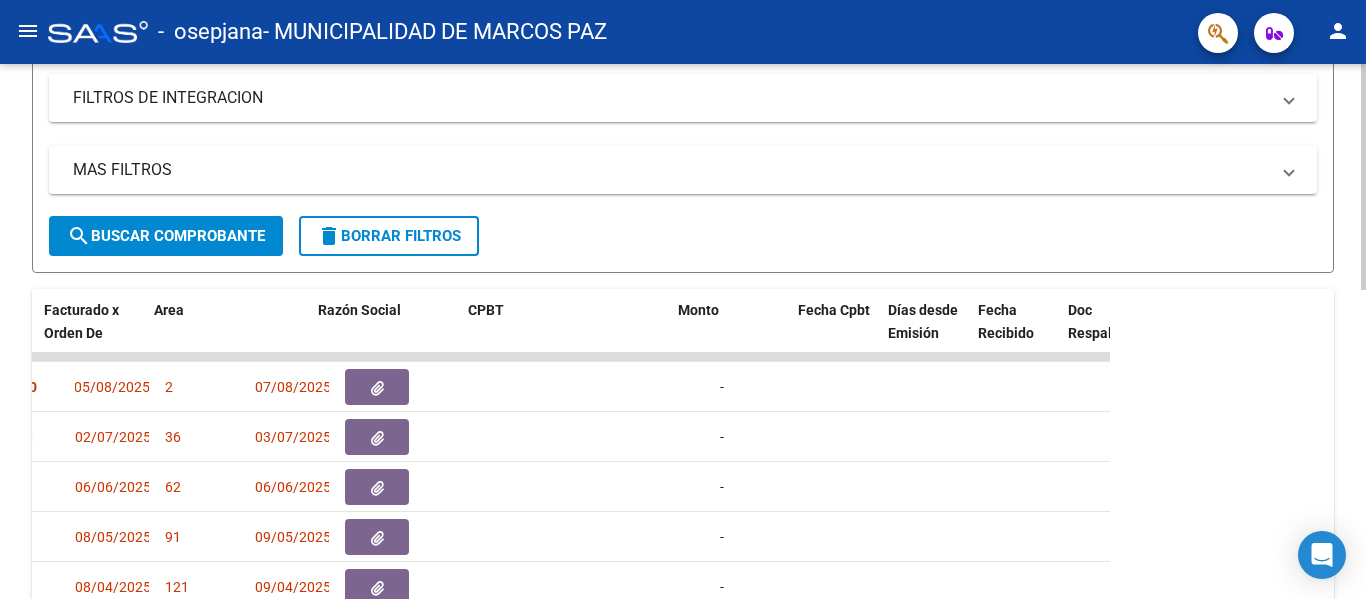 drag, startPoint x: 1121, startPoint y: 390, endPoint x: 1167, endPoint y: 392, distance: 46.043457 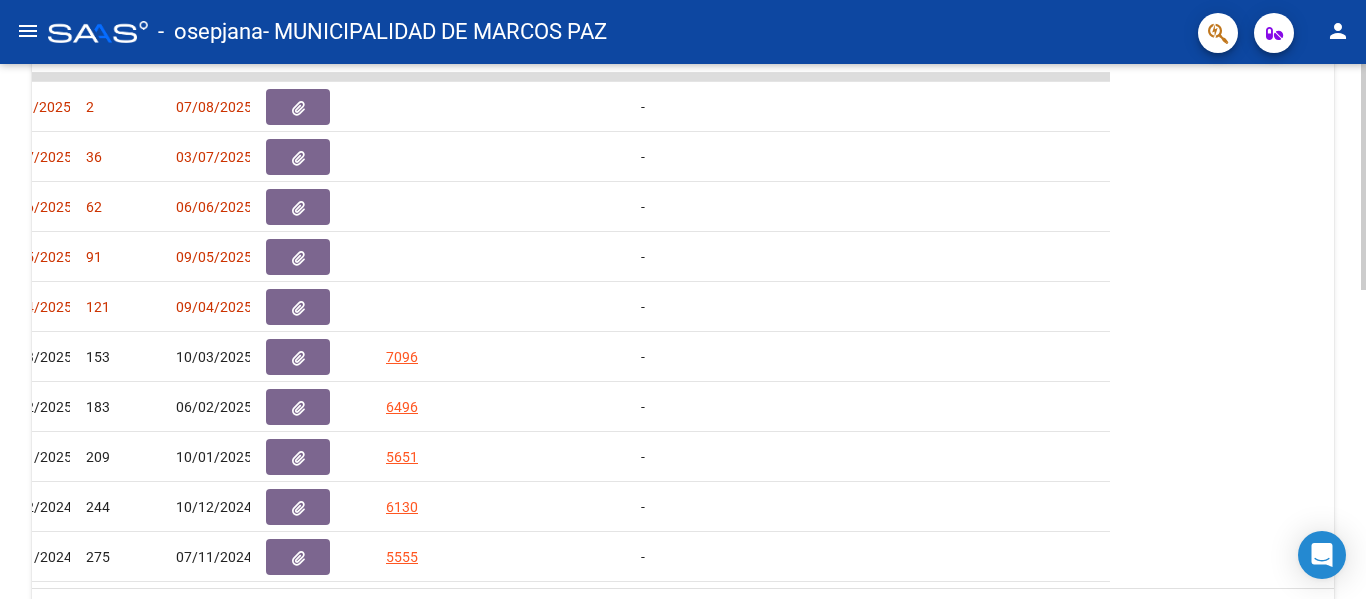 scroll, scrollTop: 633, scrollLeft: 0, axis: vertical 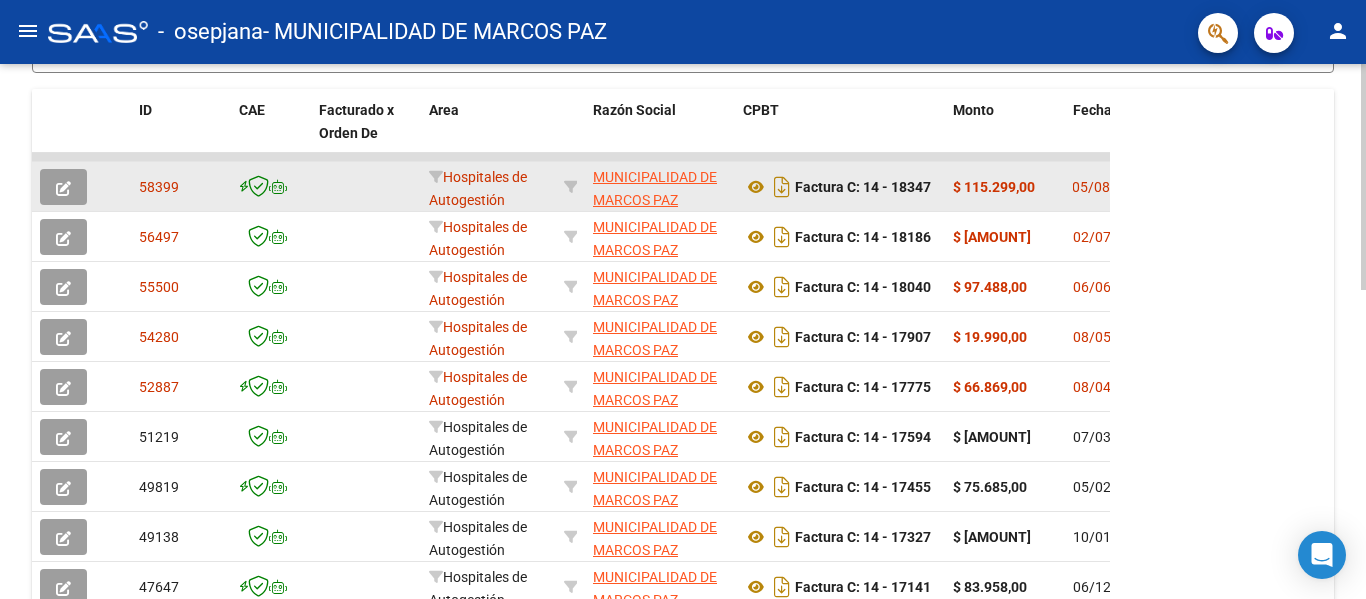 drag, startPoint x: 27, startPoint y: 156, endPoint x: 188, endPoint y: 197, distance: 166.1385 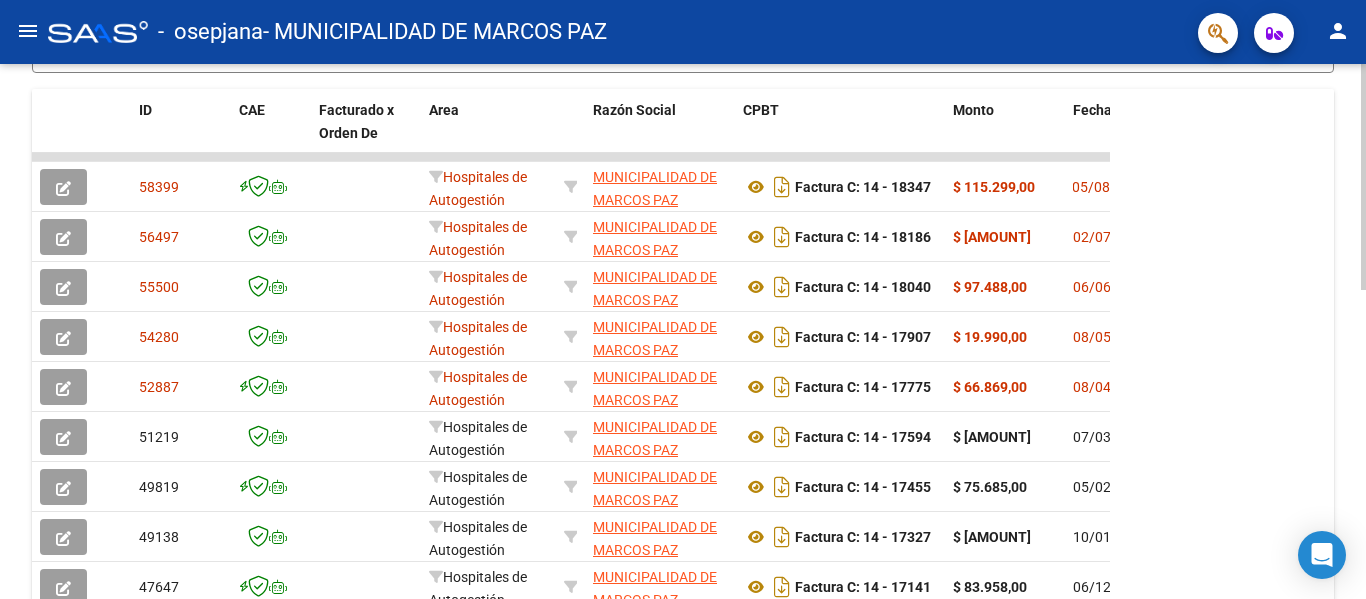 click on "Video tutorial   PRESTADORES -> Listado de CPBTs Emitidos por Prestadores / Proveedores (alt+q)   Cargar Comprobante
cloud_download  CSV  cloud_download  EXCEL  cloud_download  Estandar   Descarga Masiva
Filtros Id Area Area Todos Confirmado   Mostrar totalizadores   FILTROS DEL COMPROBANTE  Comprobante Tipo Comprobante Tipo Start date – End date Fec. Comprobante Desde / Hasta Días Emisión Desde(cant. días) Días Emisión Hasta(cant. días) CUIT / Razón Social Pto. Venta Nro. Comprobante Código SSS CAE Válido CAE Válido Todos Cargado Módulo Hosp. Todos Tiene facturacion Apócrifa Hospital Refes  FILTROS DE INTEGRACION  Período De Prestación Campos del Archivo de Rendición Devuelto x SSS (dr_envio) Todos Rendido x SSS (dr_envio) Tipo de Registro Tipo de Registro Período Presentación Período Presentación Campos del Legajo Asociado (preaprobación) Afiliado Legajo (cuil/nombre) Todos Solo facturas preaprobadas  MAS FILTROS  Todos Con Doc. Respaldatoria Todos Con Trazabilidad Todos – – 2" 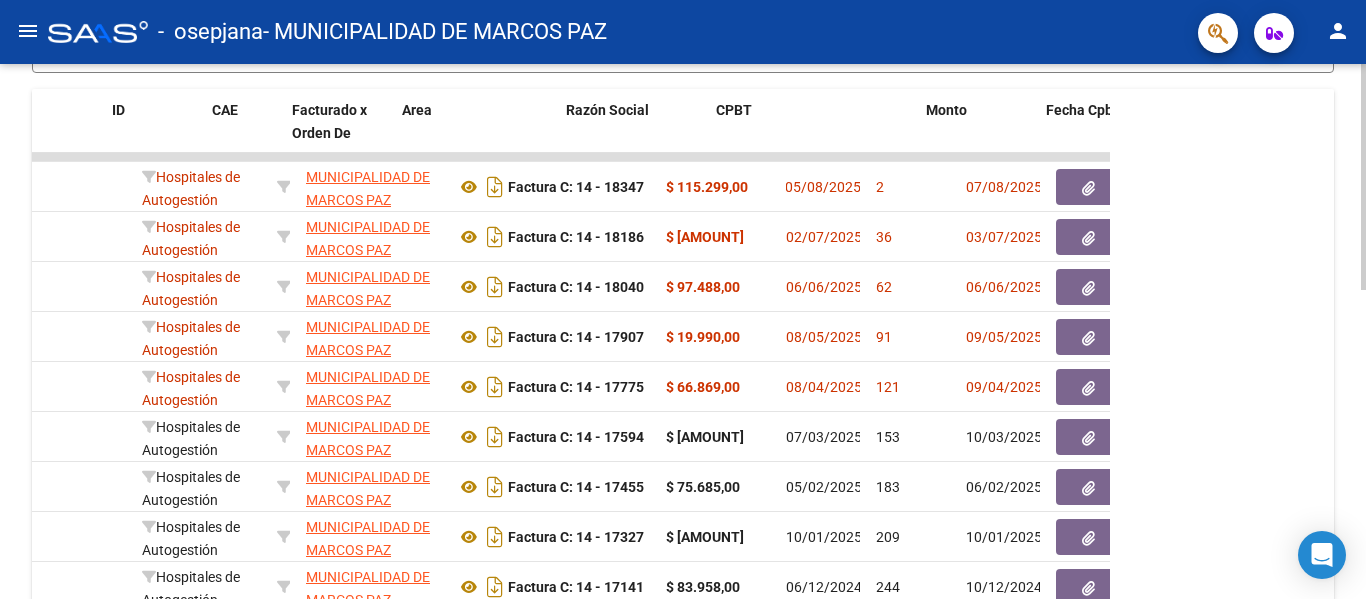 scroll, scrollTop: 0, scrollLeft: 0, axis: both 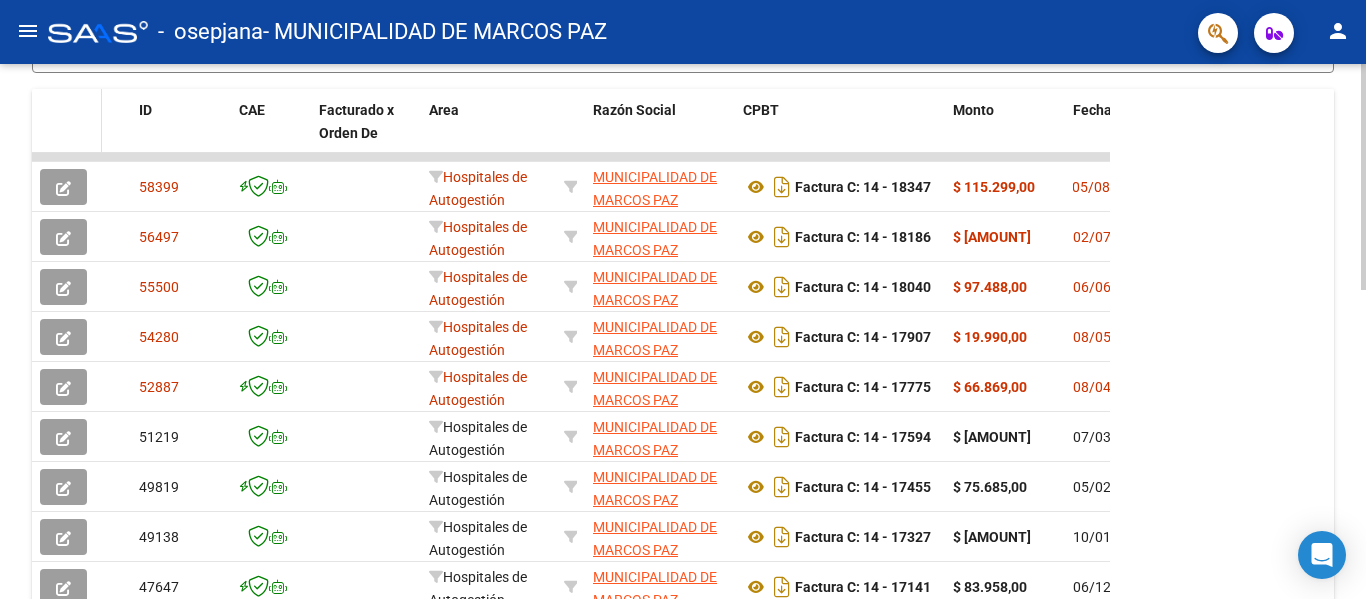 drag, startPoint x: 18, startPoint y: 186, endPoint x: 71, endPoint y: 107, distance: 95.131485 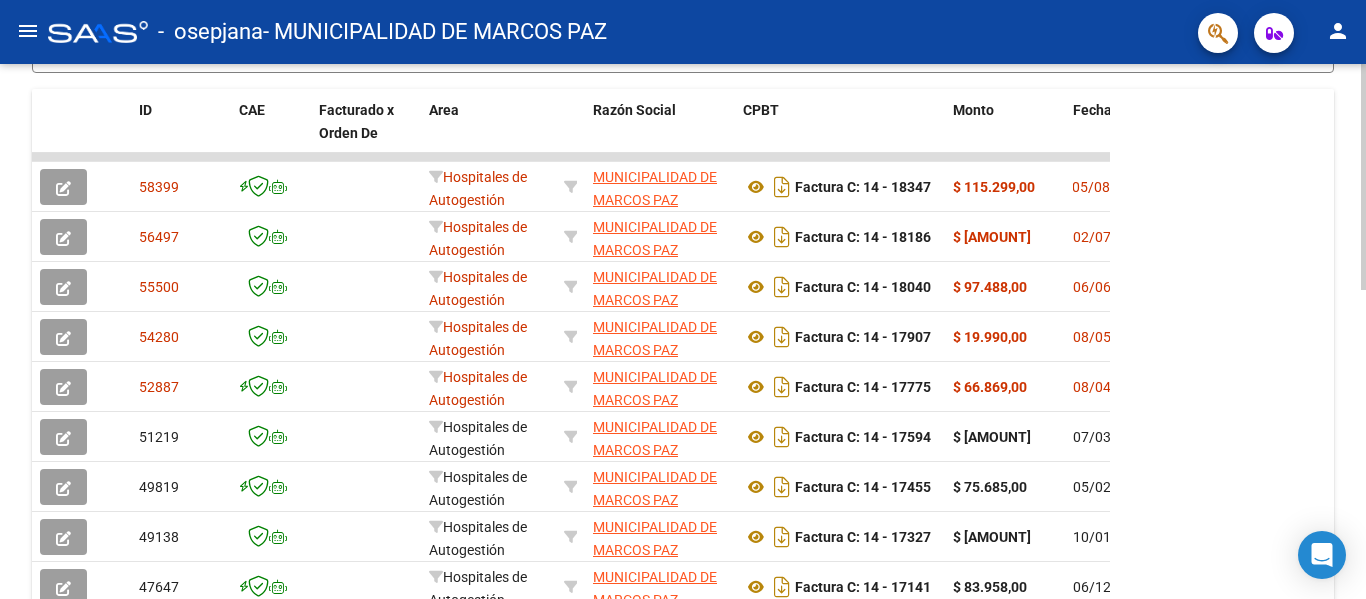 click on "ID CAE Facturado x Orden De Area Razón Social CPBT Monto Fecha Cpbt Días desde Emisión Fecha Recibido Doc Respaldatoria Auditoria Retencion IIBB Retención Ganancias OP Fecha Transferido Monto Transferido Comprobante Integracion Tipo Archivo Integracion Periodo Presentacion Integracion Importe Sol. Integracion Importe Liq. Período Prestación Legajo Afiliado Comentario Prestador / Gerenciador Comentario Obra Social Fecha Vencimiento Fecha Confimado Creado Usuario Confirmado Por Email
[NUMBER] Hospitales de Autogestión MUNICIPALIDAD DE MARCOS PAZ [CUIT] Factura C: 14 - 18347 $[AMOUNT] [DATE] 2 07/08/[DATE] - 15/08/[DATE] 07/08/[DATE] MUNICIPALIDAD DE MARCOS PAZ . facturacion.hospitalmarcospaz@gmail.com
[NUMBER] Hospitales de Autogestión MUNICIPALIDAD DE MARCOS PAZ [CUIT] Factura C: 14 - 18186 $[AMOUNT] 02/07/[DATE] 36 03/07/[DATE] - 03/07/[DATE] MUNICIPALIDAD DE MARCOS PAZ . facturacion.hospitalmarcospaz@gmail.com
[NUMBER] Hospitales de Autogestión [CUIT]" 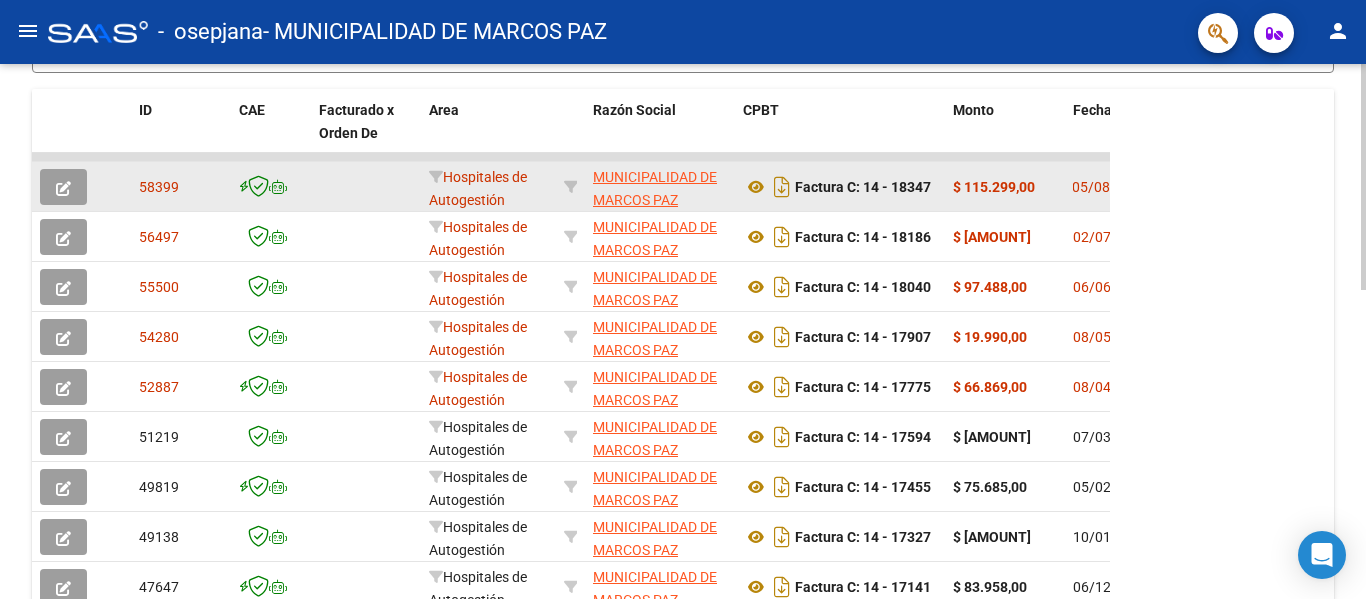 scroll, scrollTop: 0, scrollLeft: 0, axis: both 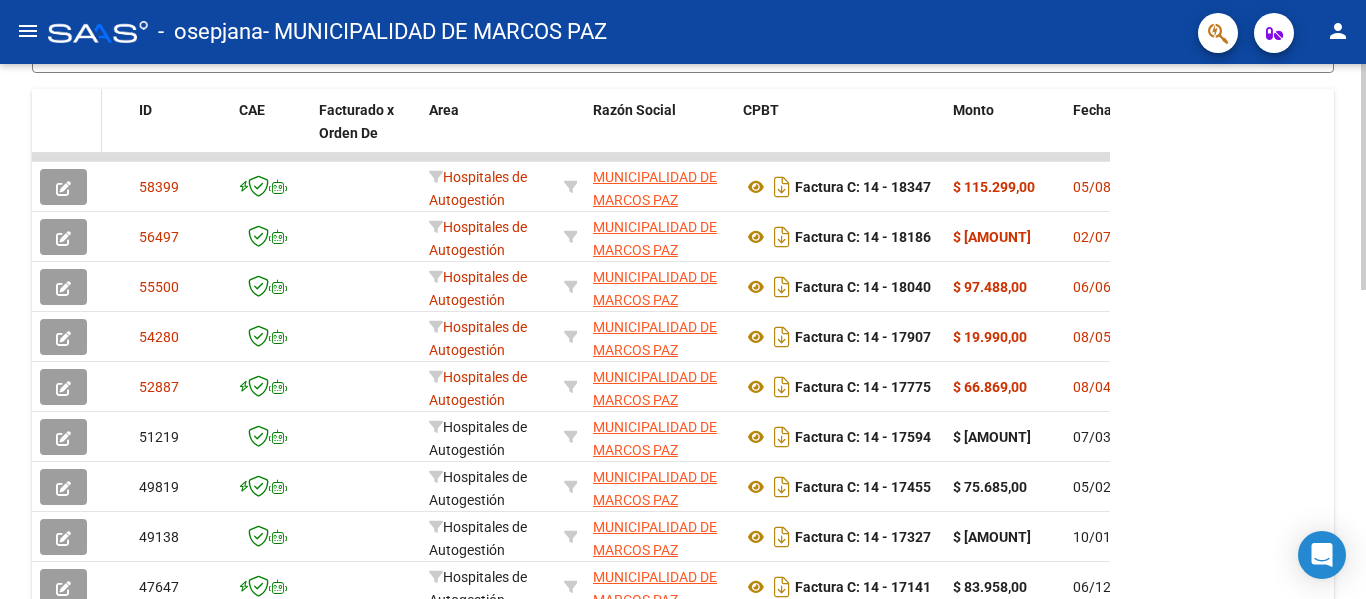 drag, startPoint x: 1106, startPoint y: 196, endPoint x: 33, endPoint y: 125, distance: 1075.3464 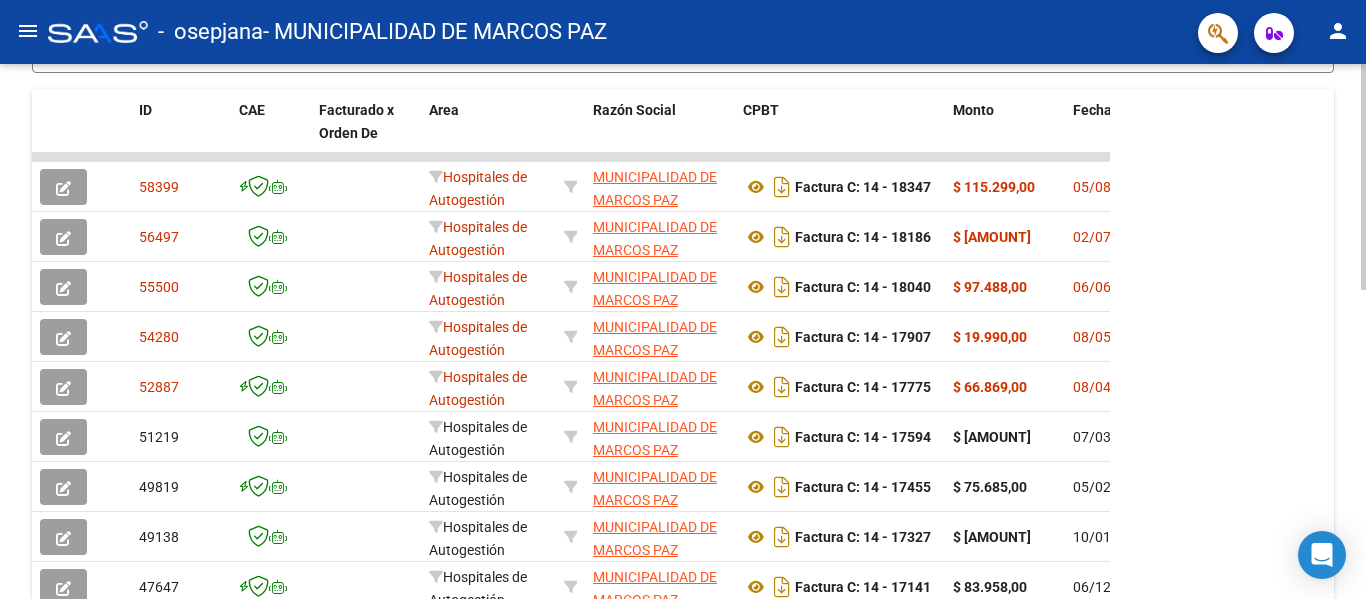 click on "ID CAE Facturado x Orden De Area Razón Social CPBT Monto Fecha Cpbt Días desde Emisión Fecha Recibido Doc Respaldatoria Auditoria Retencion IIBB Retención Ganancias OP Fecha Transferido Monto Transferido Comprobante Integracion Tipo Archivo Integracion Periodo Presentacion Integracion Importe Sol. Integracion Importe Liq. Período Prestación Legajo Afiliado Comentario Prestador / Gerenciador Comentario Obra Social Fecha Vencimiento Fecha Confimado Creado Usuario Confirmado Por Email
[NUMBER] Hospitales de Autogestión MUNICIPALIDAD DE MARCOS PAZ [CUIT] Factura C: 14 - 18347 $[AMOUNT] [DATE] 2 07/08/[DATE] - 15/08/[DATE] 07/08/[DATE] MUNICIPALIDAD DE MARCOS PAZ . facturacion.hospitalmarcospaz@gmail.com
[NUMBER] Hospitales de Autogestión MUNICIPALIDAD DE MARCOS PAZ [CUIT] Factura C: 14 - 18186 $[AMOUNT] 02/07/[DATE] 36 03/07/[DATE] - 03/07/[DATE] MUNICIPALIDAD DE MARCOS PAZ . facturacion.hospitalmarcospaz@gmail.com
[NUMBER] Hospitales de Autogestión [CUIT]" 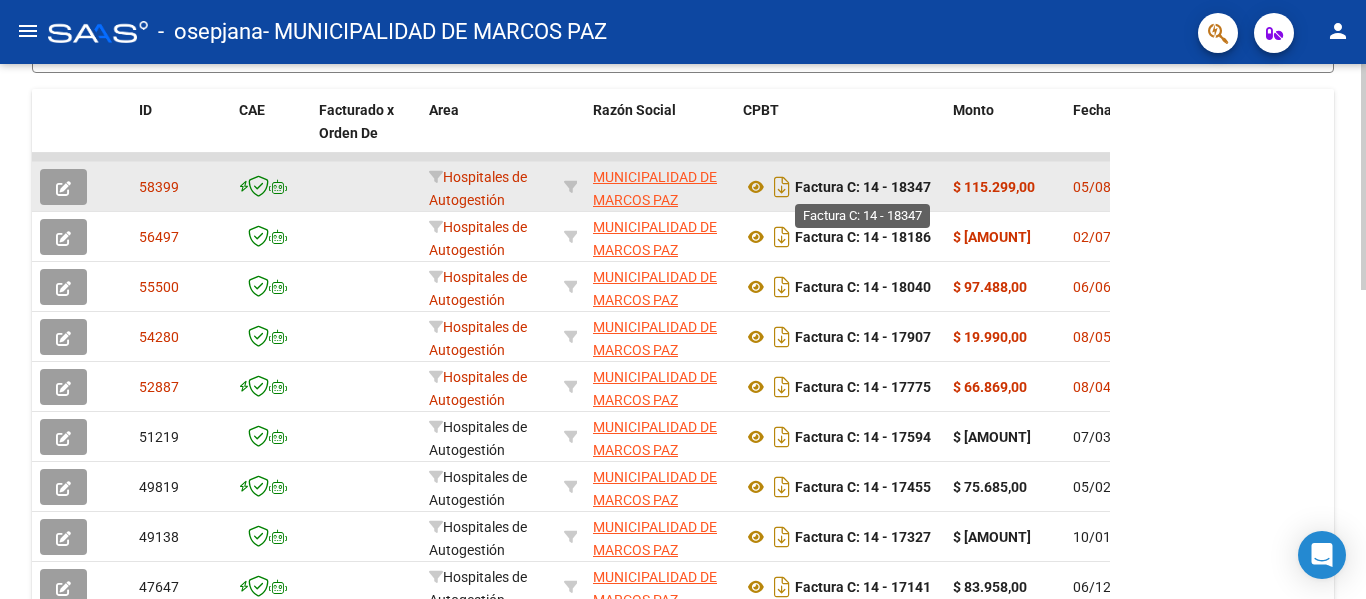 click on "Factura C: 14 - 18347" 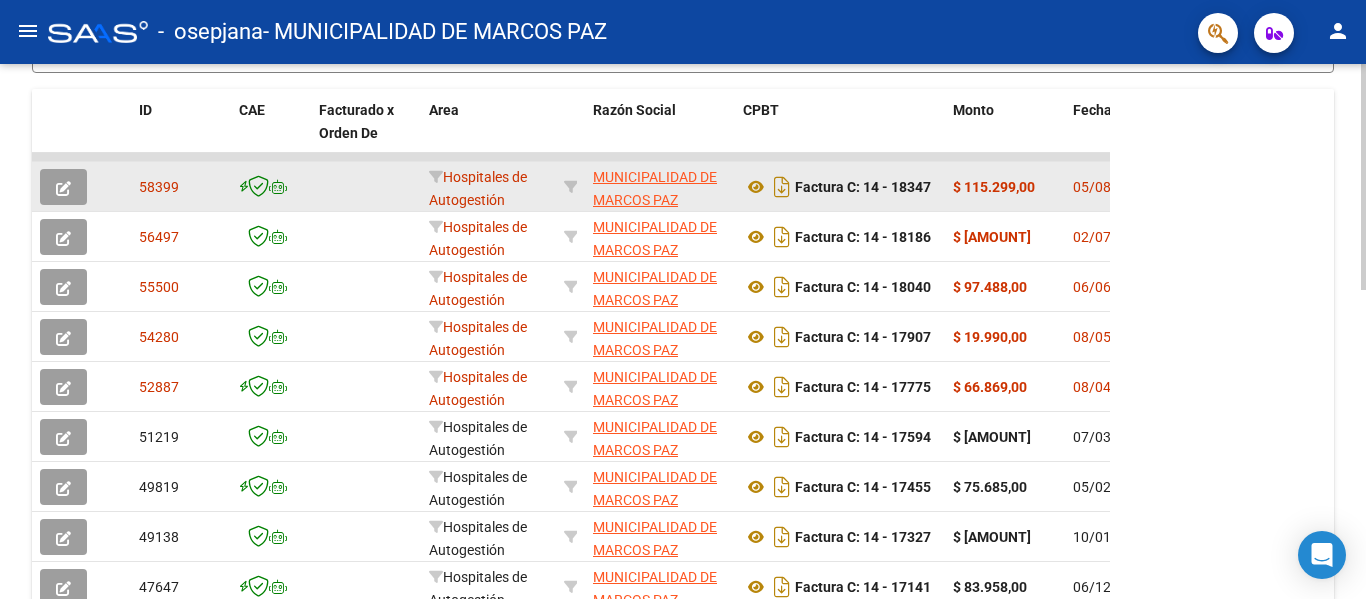 click on "Factura C: 14 - 18347" 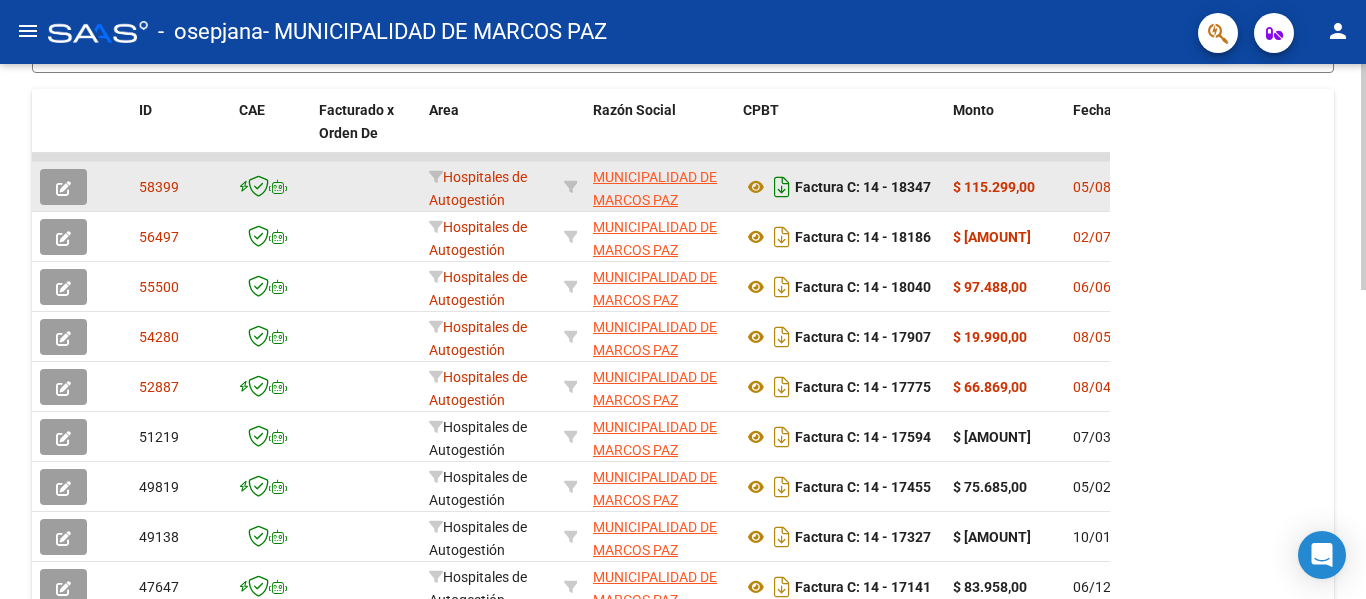 drag, startPoint x: 858, startPoint y: 171, endPoint x: 792, endPoint y: 170, distance: 66.007576 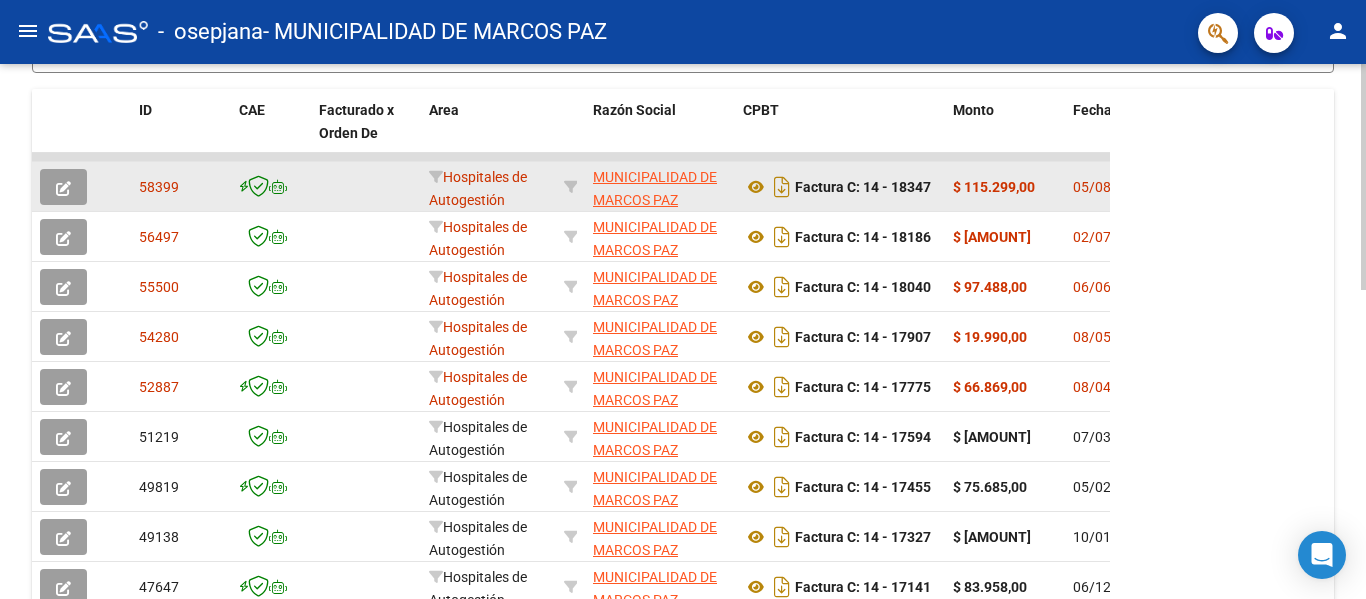 drag, startPoint x: 785, startPoint y: 170, endPoint x: 716, endPoint y: 162, distance: 69.46222 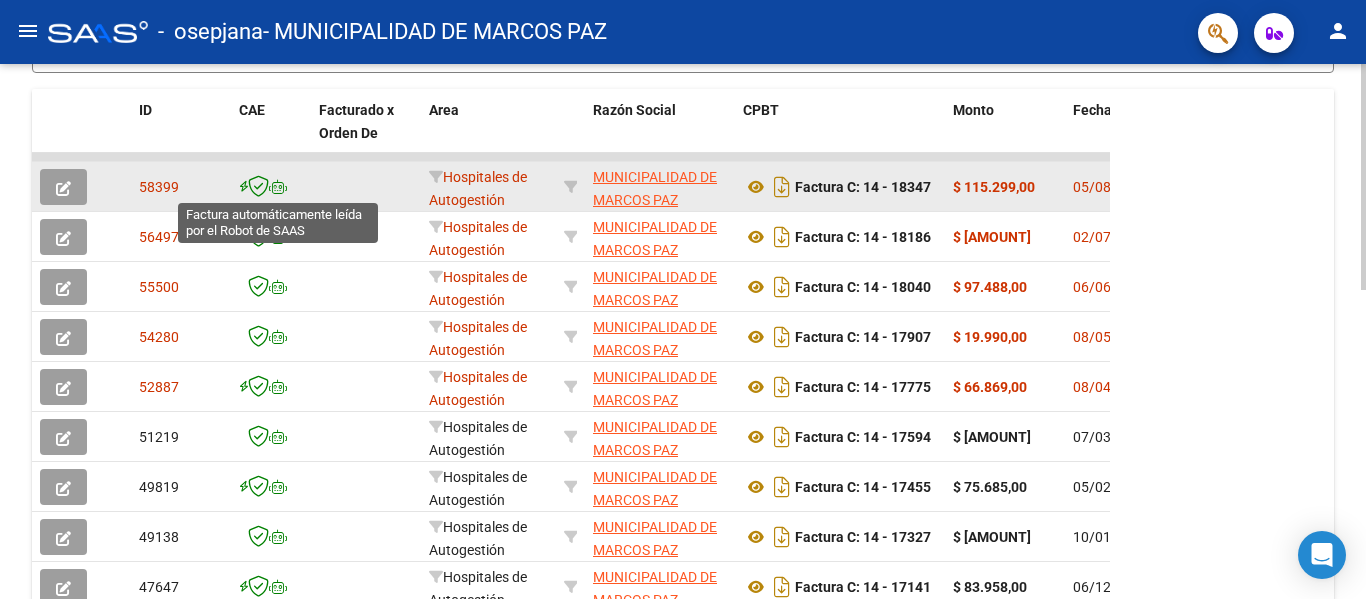 drag, startPoint x: 278, startPoint y: 186, endPoint x: 309, endPoint y: 182, distance: 31.257 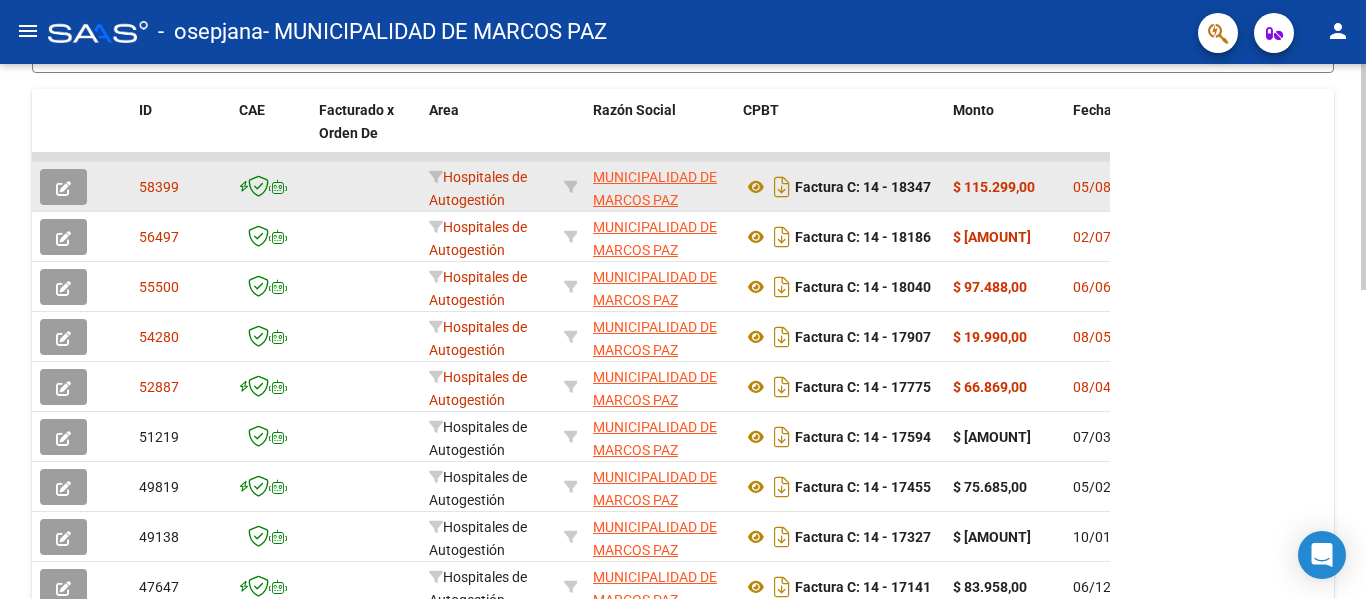 drag, startPoint x: 344, startPoint y: 193, endPoint x: 436, endPoint y: 189, distance: 92.086914 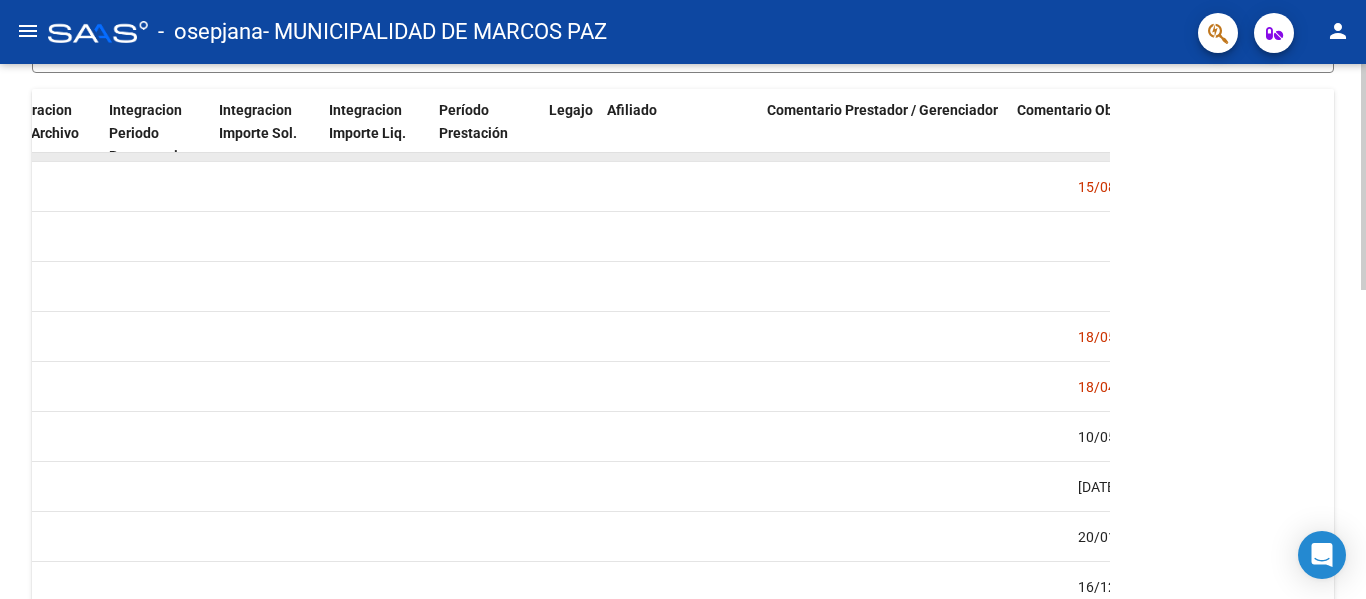 scroll, scrollTop: 0, scrollLeft: 2426, axis: horizontal 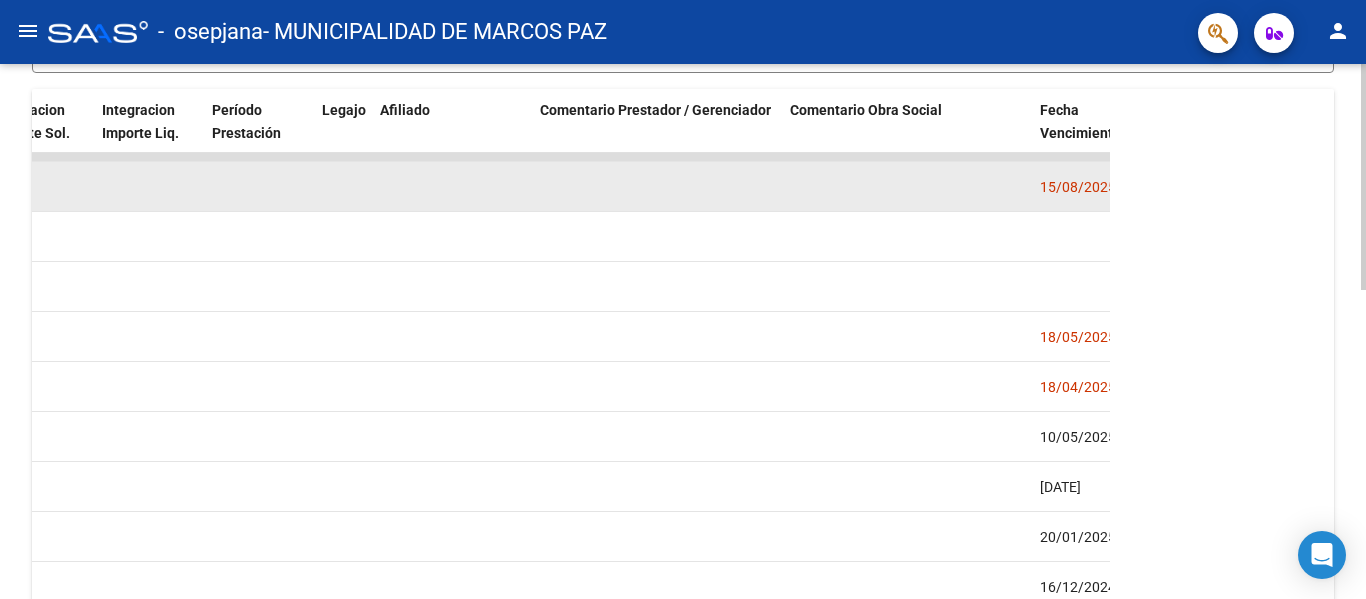 drag, startPoint x: 447, startPoint y: 189, endPoint x: 605, endPoint y: 210, distance: 159.38947 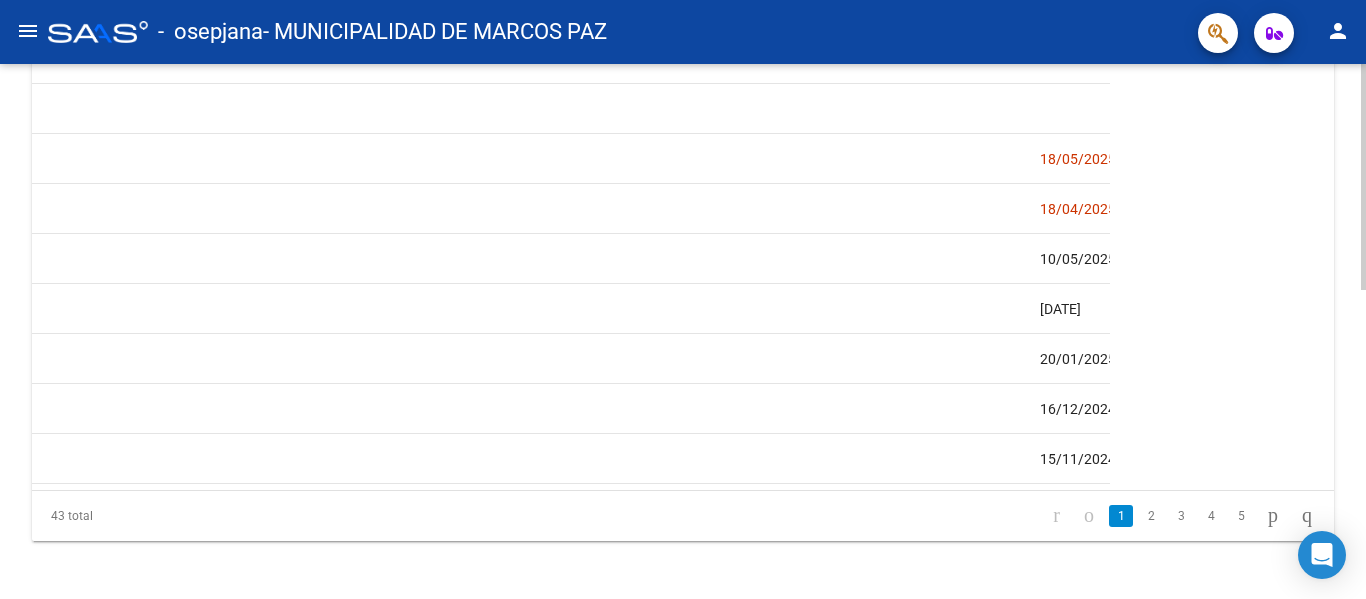 scroll, scrollTop: 733, scrollLeft: 0, axis: vertical 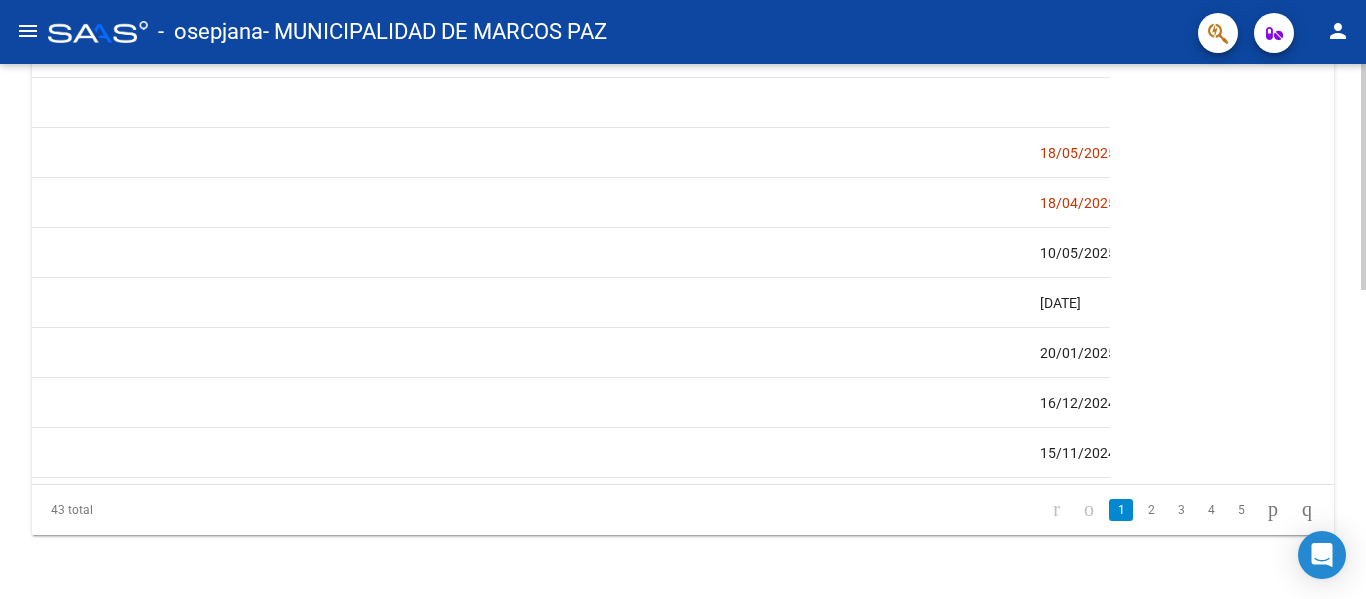 click 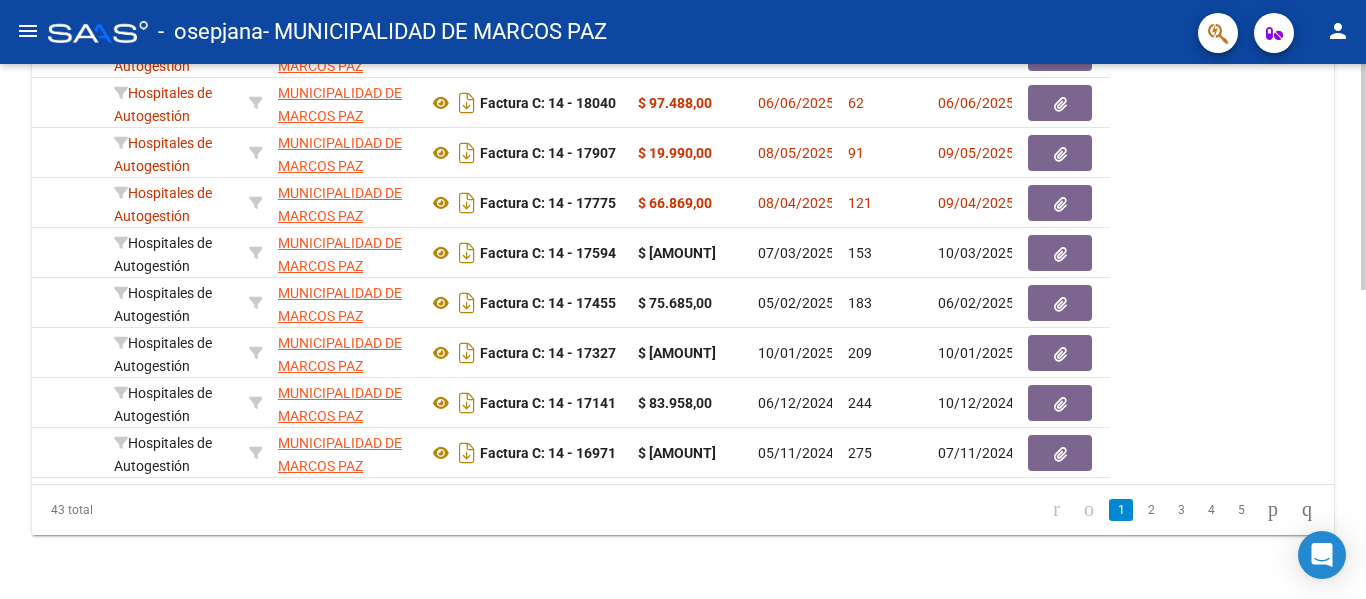 scroll, scrollTop: 0, scrollLeft: 327, axis: horizontal 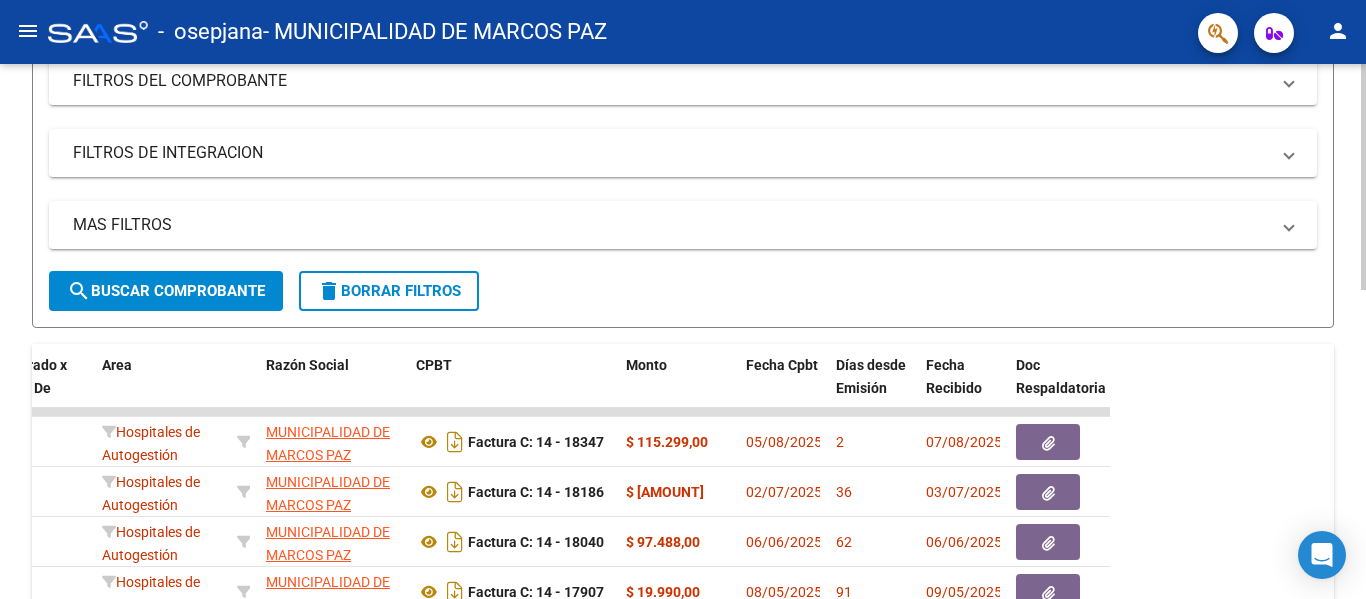 click 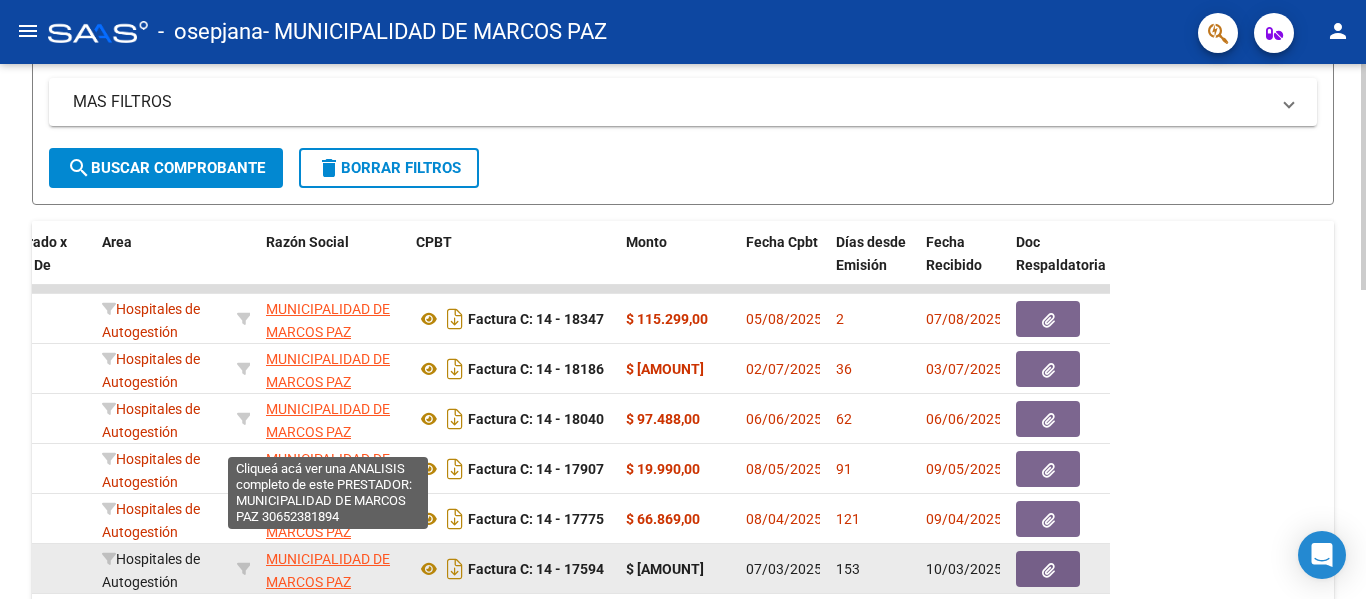 scroll, scrollTop: 500, scrollLeft: 0, axis: vertical 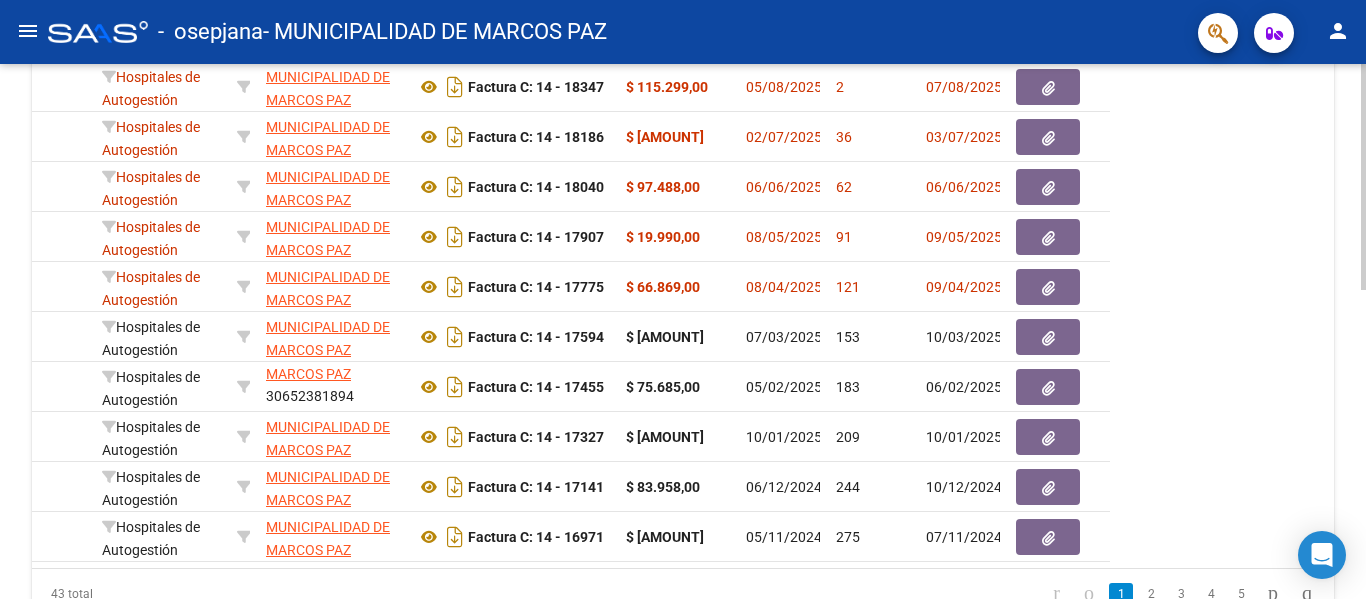 drag, startPoint x: 238, startPoint y: 566, endPoint x: 221, endPoint y: 571, distance: 17.720045 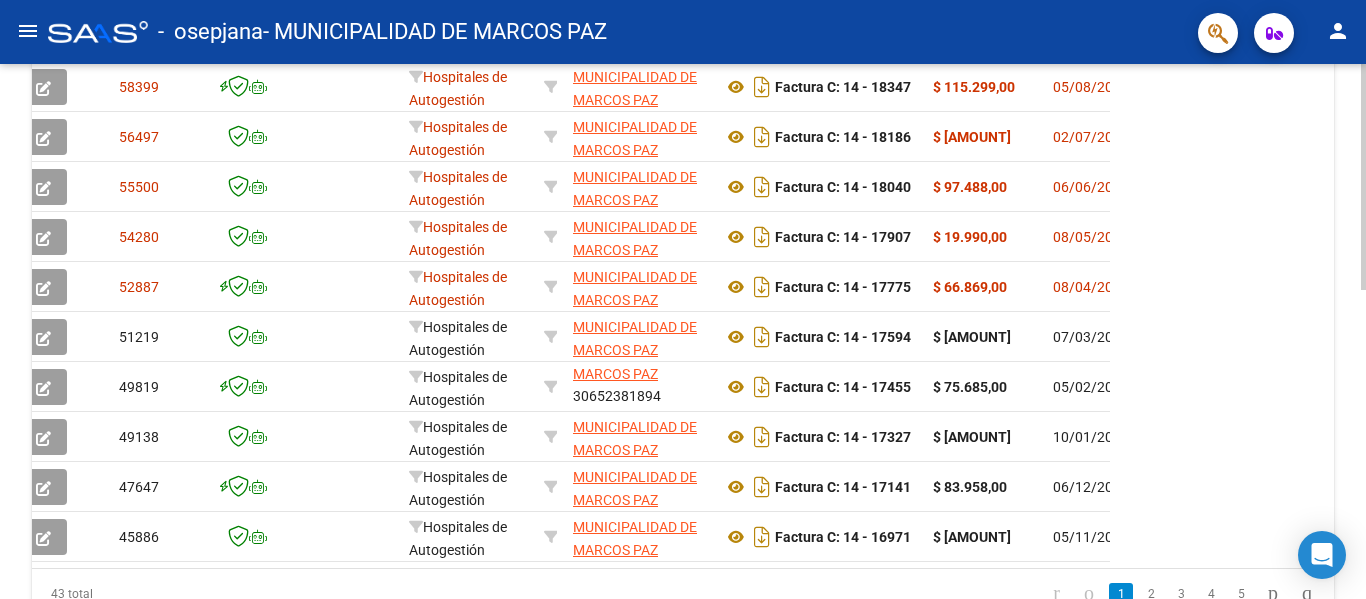 scroll, scrollTop: 0, scrollLeft: 0, axis: both 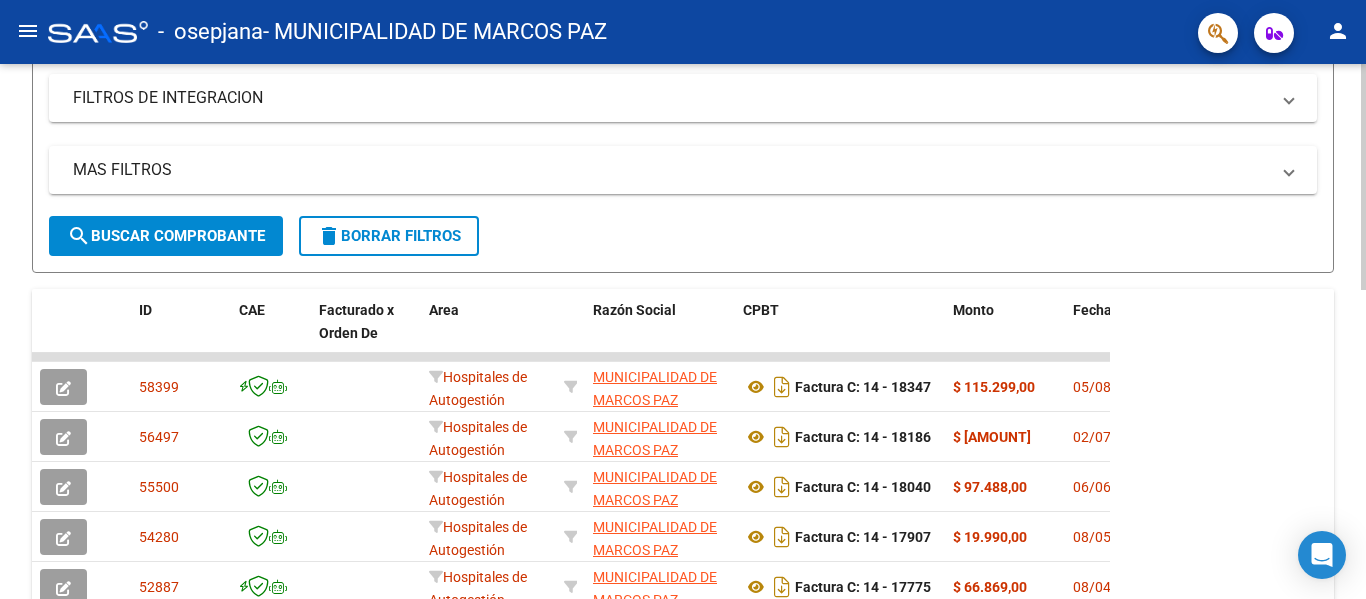 click on "Video tutorial   PRESTADORES -> Listado de CPBTs Emitidos por Prestadores / Proveedores (alt+q)   Cargar Comprobante
cloud_download  CSV  cloud_download  EXCEL  cloud_download  Estandar   Descarga Masiva
Filtros Id Area Area Todos Confirmado   Mostrar totalizadores   FILTROS DEL COMPROBANTE  Comprobante Tipo Comprobante Tipo Start date – End date Fec. Comprobante Desde / Hasta Días Emisión Desde(cant. días) Días Emisión Hasta(cant. días) CUIT / Razón Social Pto. Venta Nro. Comprobante Código SSS CAE Válido CAE Válido Todos Cargado Módulo Hosp. Todos Tiene facturacion Apócrifa Hospital Refes  FILTROS DE INTEGRACION  Período De Prestación Campos del Archivo de Rendición Devuelto x SSS (dr_envio) Todos Rendido x SSS (dr_envio) Tipo de Registro Tipo de Registro Período Presentación Período Presentación Campos del Legajo Asociado (preaprobación) Afiliado Legajo (cuil/nombre) Todos Solo facturas preaprobadas  MAS FILTROS  Todos Con Doc. Respaldatoria Todos Con Trazabilidad Todos – – 2" 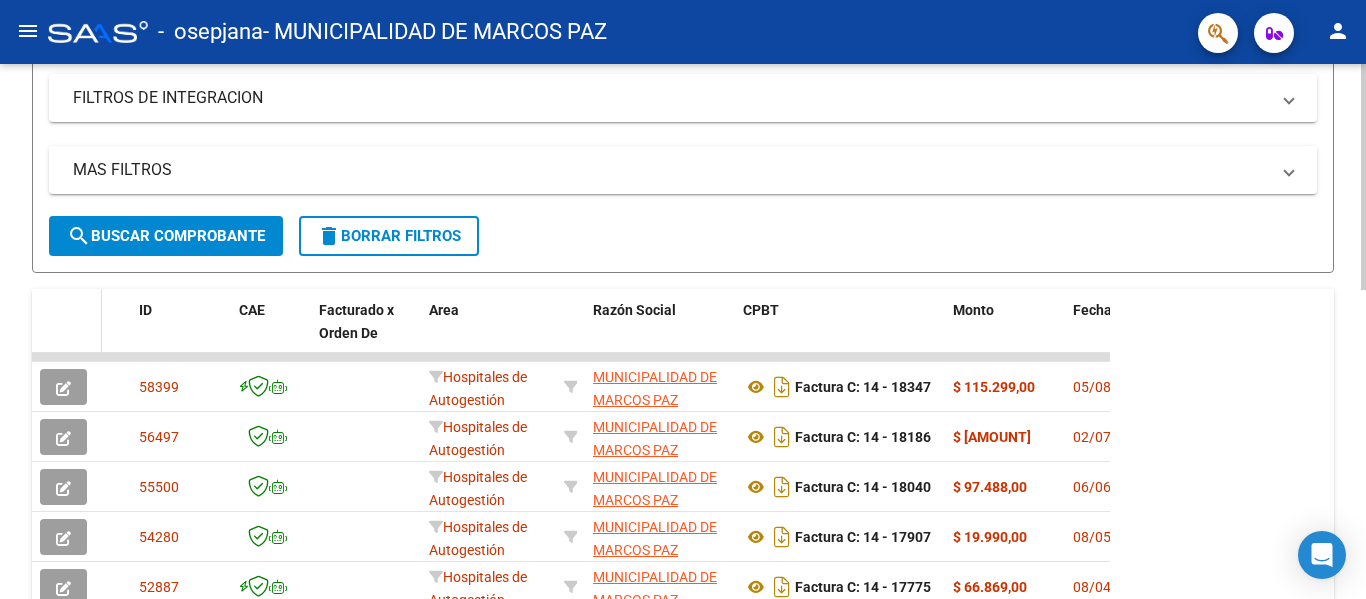 click 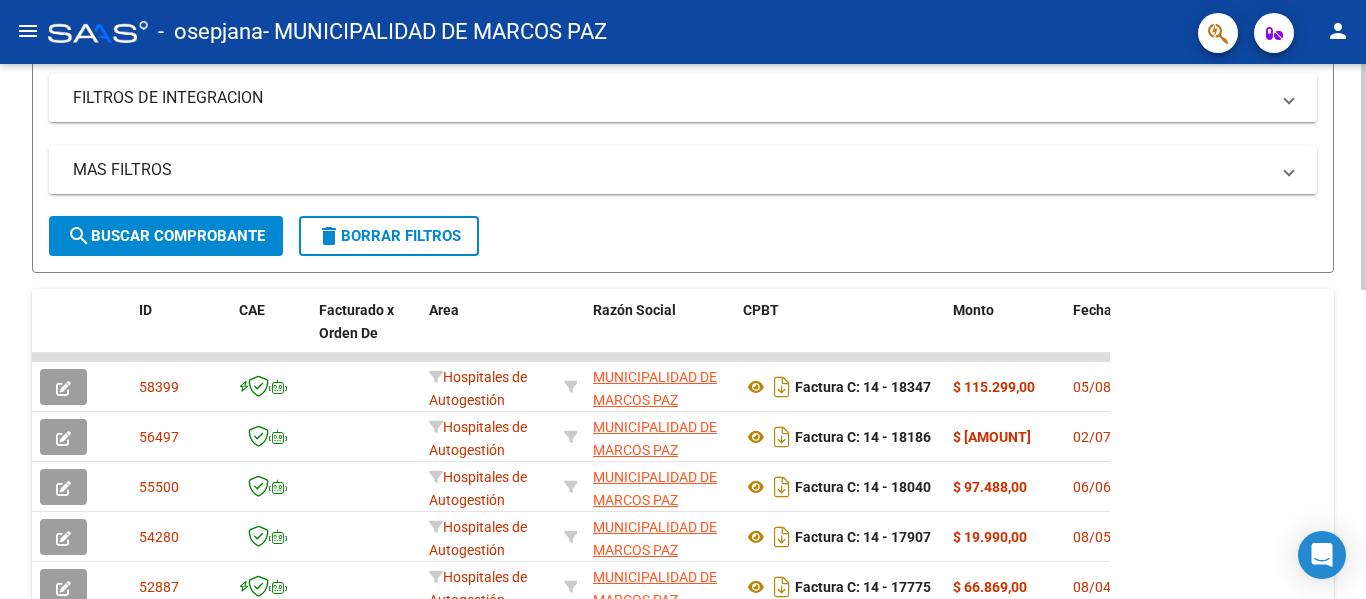 click on "Video tutorial   PRESTADORES -> Listado de CPBTs Emitidos por Prestadores / Proveedores (alt+q)   Cargar Comprobante
cloud_download  CSV  cloud_download  EXCEL  cloud_download  Estandar   Descarga Masiva
Filtros Id Area Area Todos Confirmado   Mostrar totalizadores   FILTROS DEL COMPROBANTE  Comprobante Tipo Comprobante Tipo Start date – End date Fec. Comprobante Desde / Hasta Días Emisión Desde(cant. días) Días Emisión Hasta(cant. días) CUIT / Razón Social Pto. Venta Nro. Comprobante Código SSS CAE Válido CAE Válido Todos Cargado Módulo Hosp. Todos Tiene facturacion Apócrifa Hospital Refes  FILTROS DE INTEGRACION  Período De Prestación Campos del Archivo de Rendición Devuelto x SSS (dr_envio) Todos Rendido x SSS (dr_envio) Tipo de Registro Tipo de Registro Período Presentación Período Presentación Campos del Legajo Asociado (preaprobación) Afiliado Legajo (cuil/nombre) Todos Solo facturas preaprobadas  MAS FILTROS  Todos Con Doc. Respaldatoria Todos Con Trazabilidad Todos – – 2" 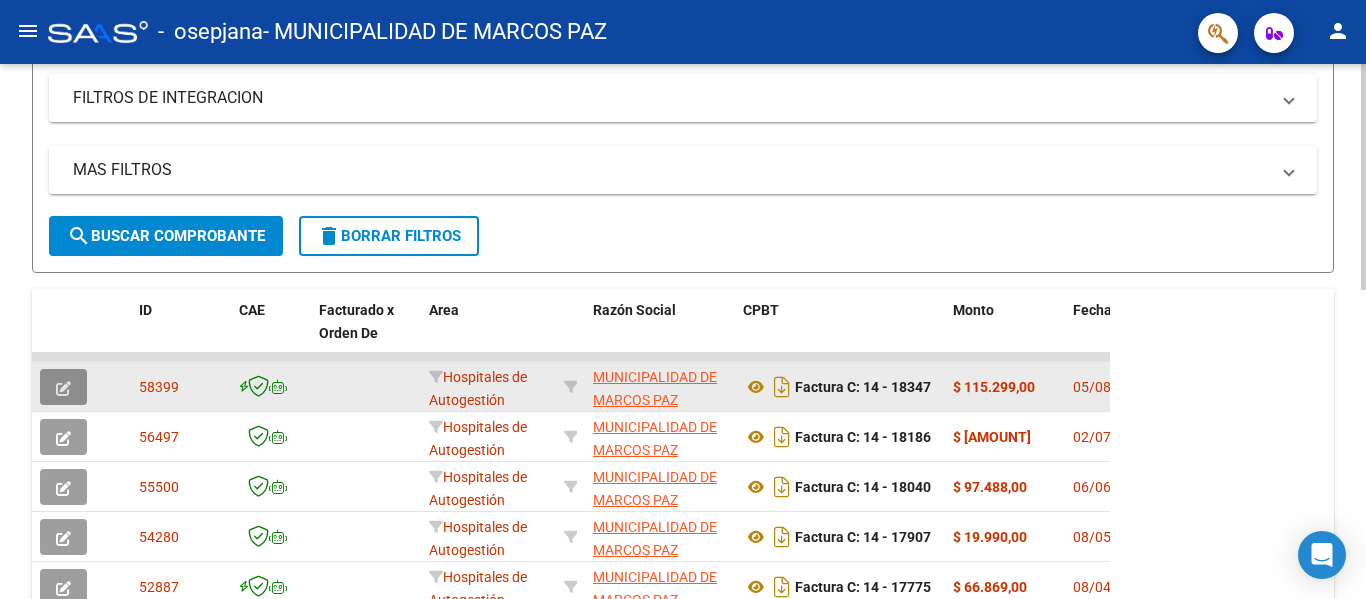 click 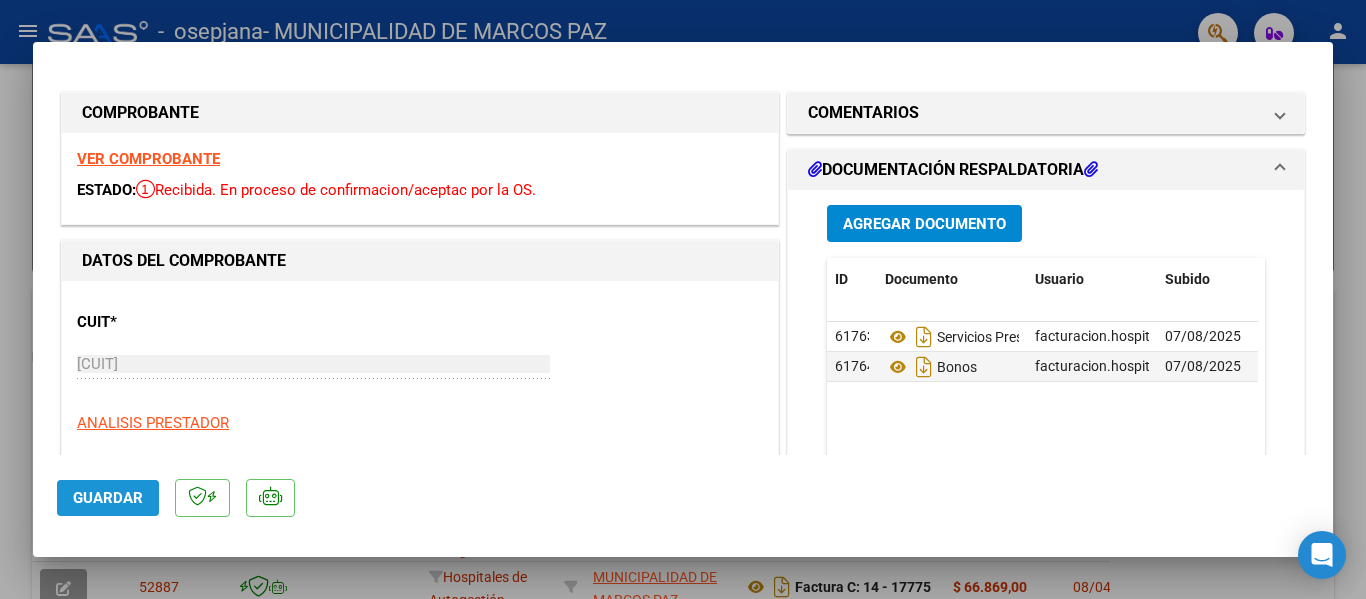 click on "Guardar" 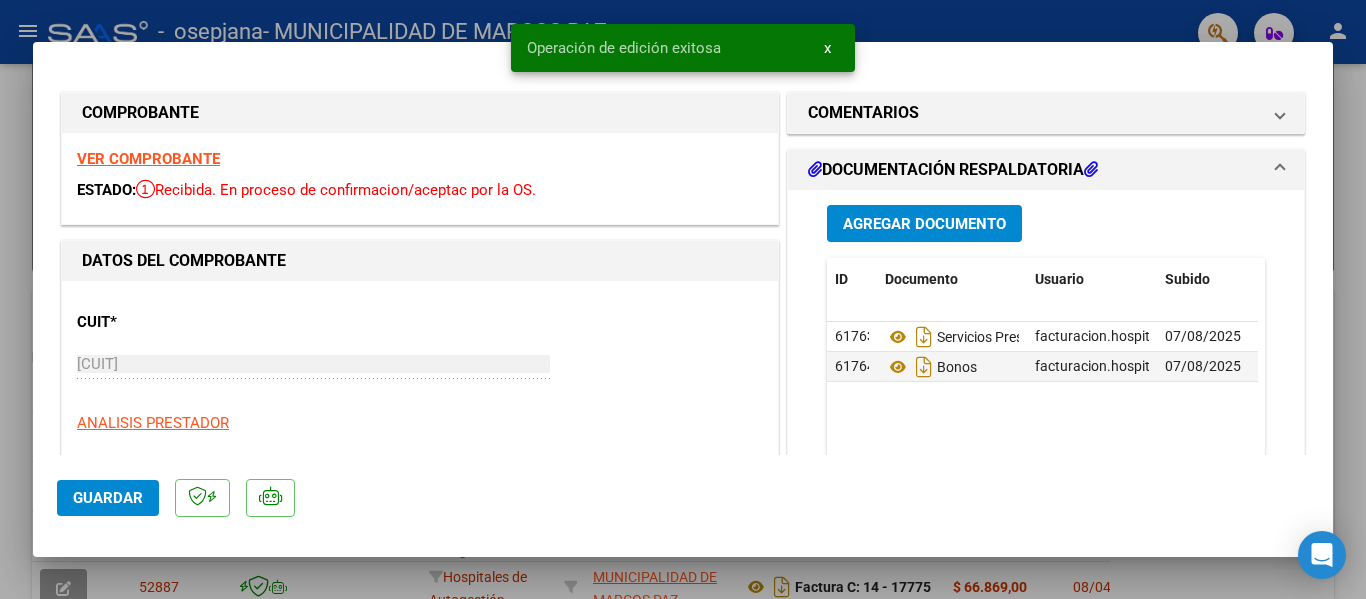 click at bounding box center (683, 299) 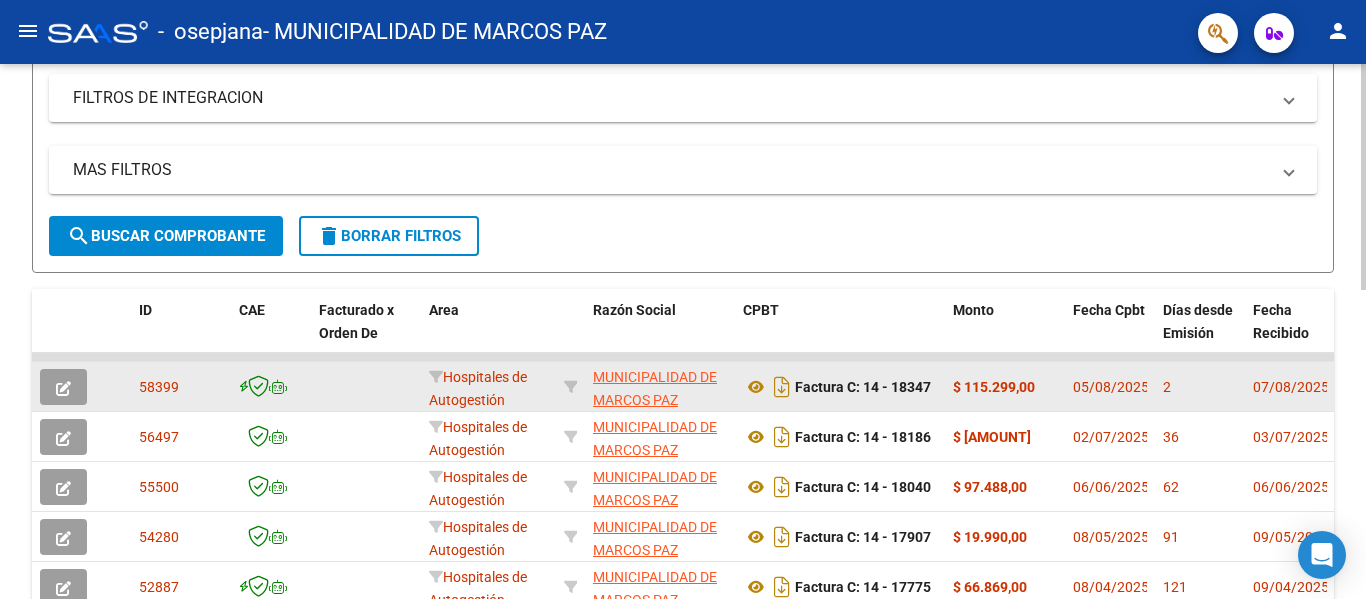 drag, startPoint x: 112, startPoint y: 389, endPoint x: 211, endPoint y: 385, distance: 99.08077 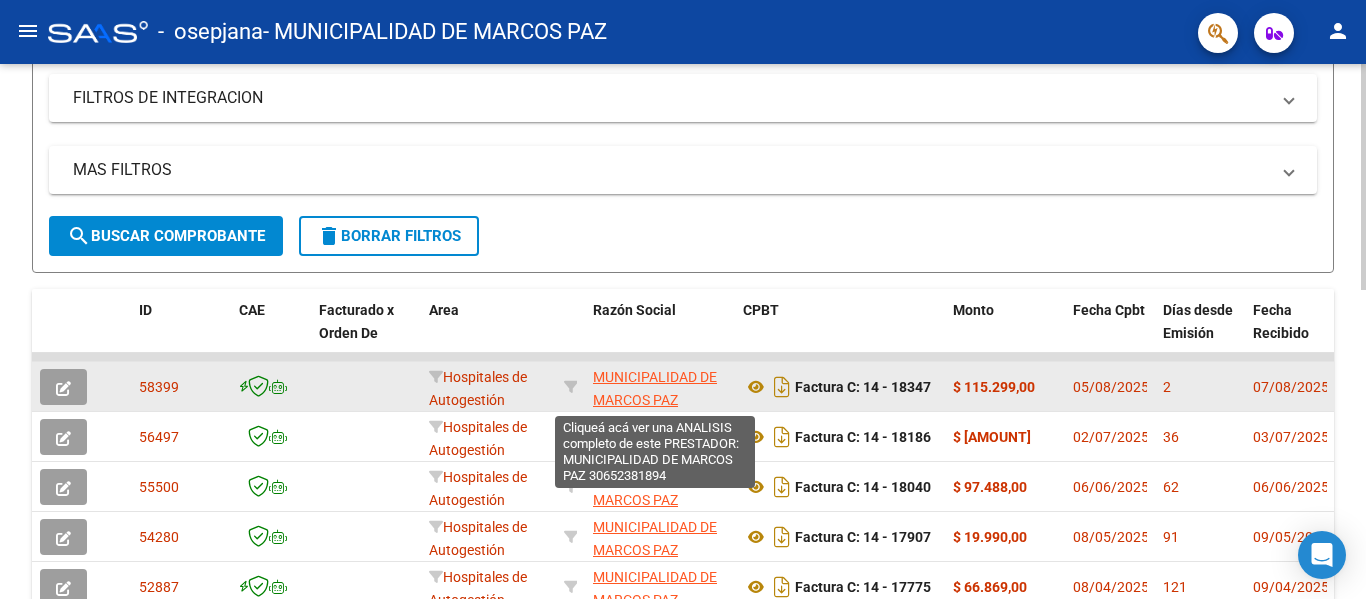 click on "MUNICIPALIDAD DE MARCOS PAZ" 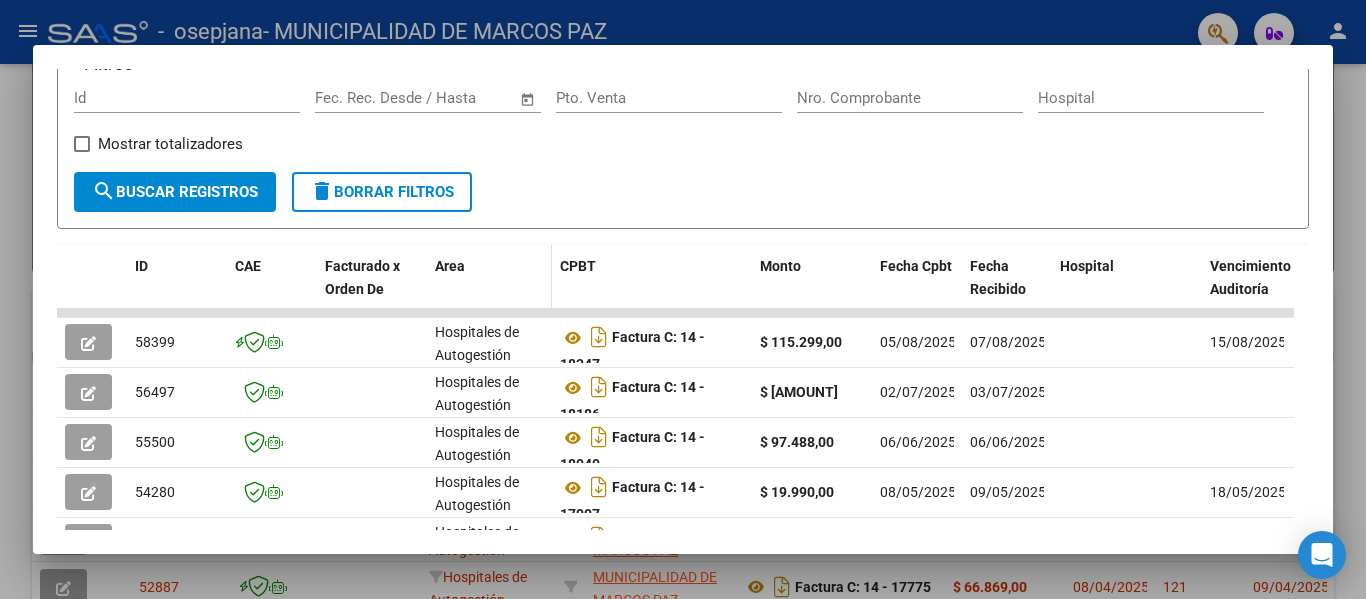 scroll, scrollTop: 400, scrollLeft: 0, axis: vertical 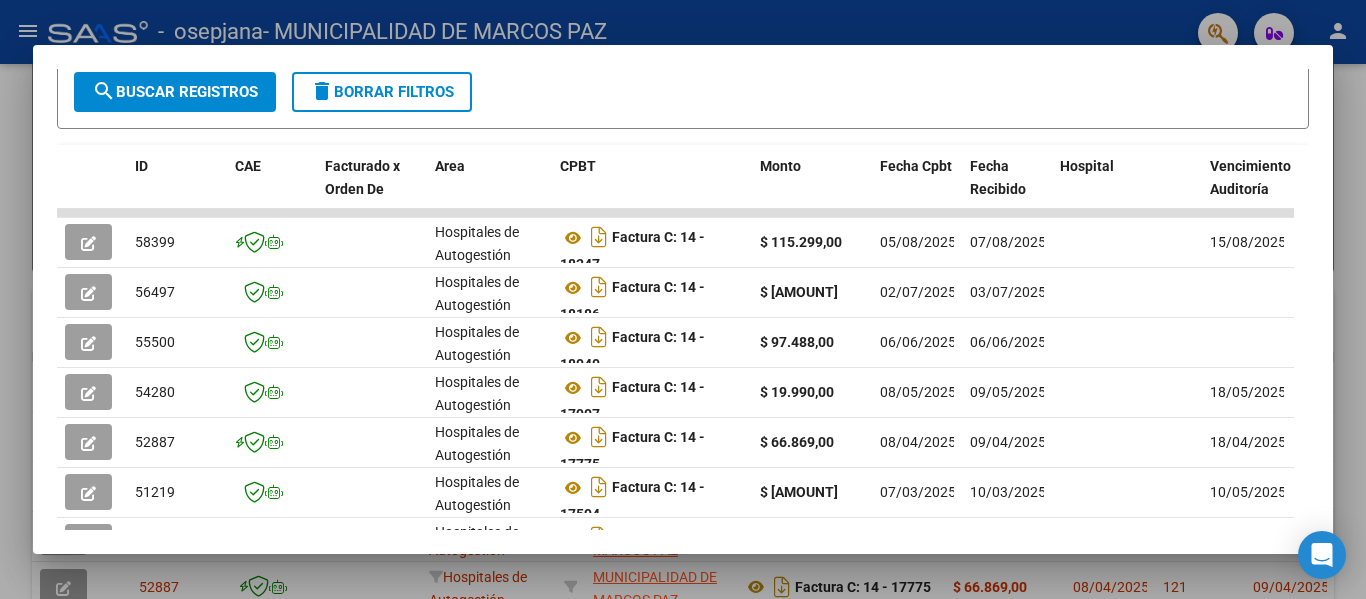 click at bounding box center (683, 299) 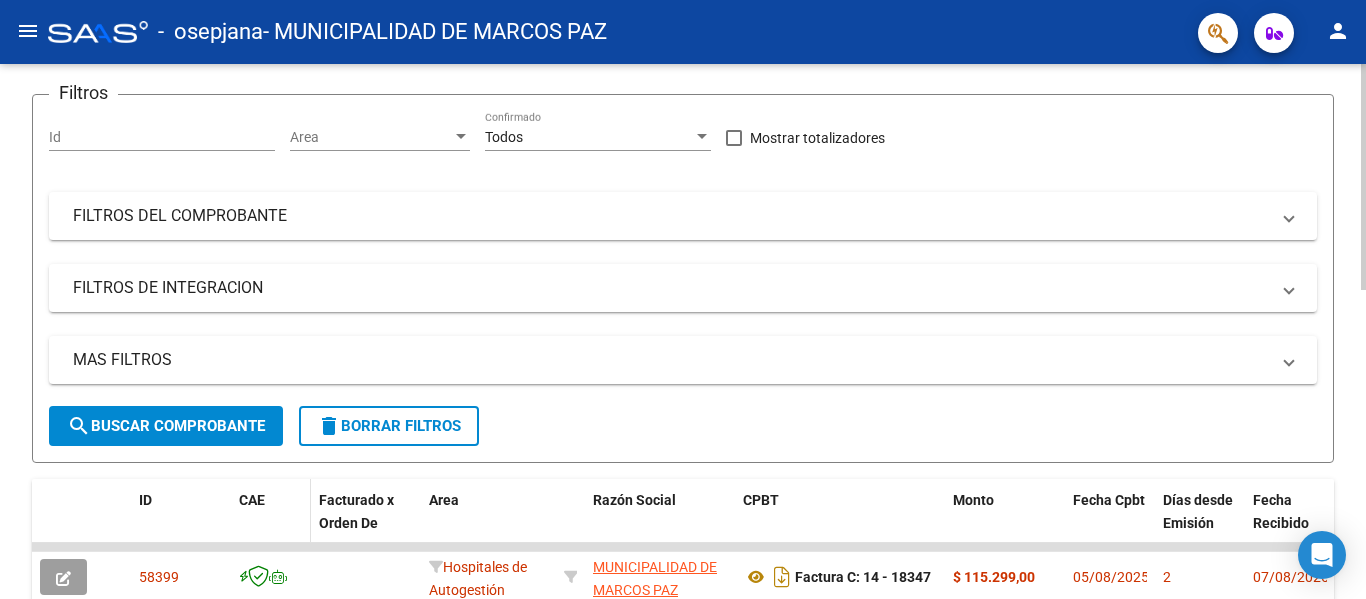 scroll, scrollTop: 300, scrollLeft: 0, axis: vertical 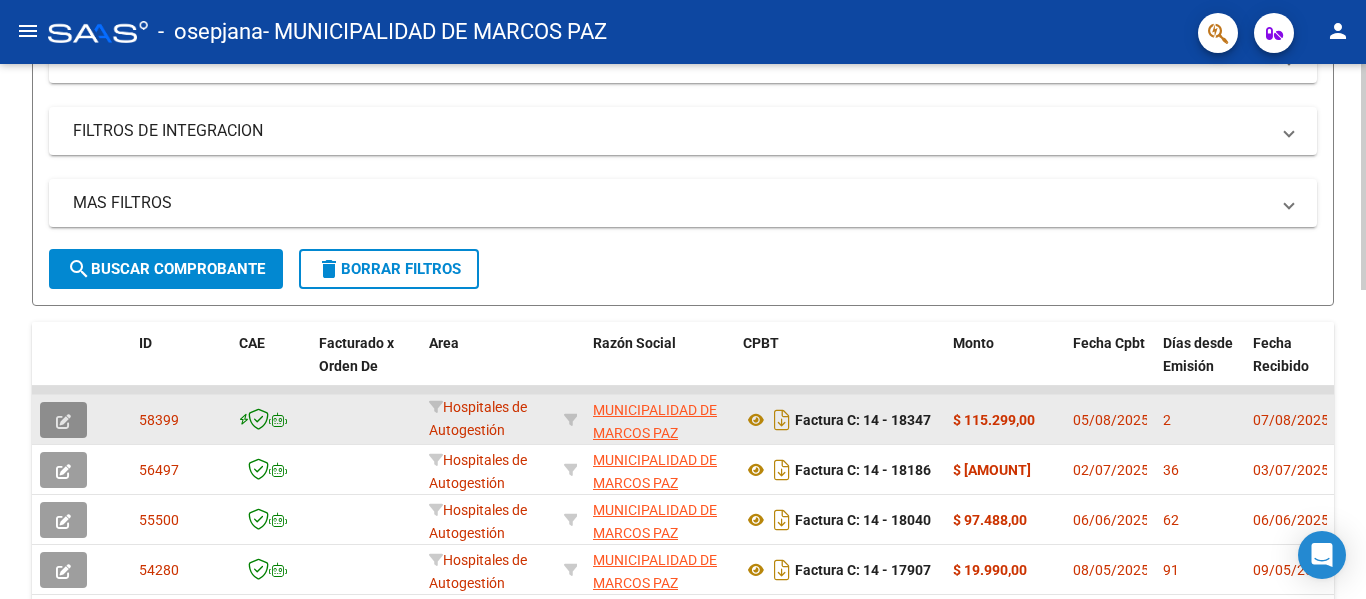 click 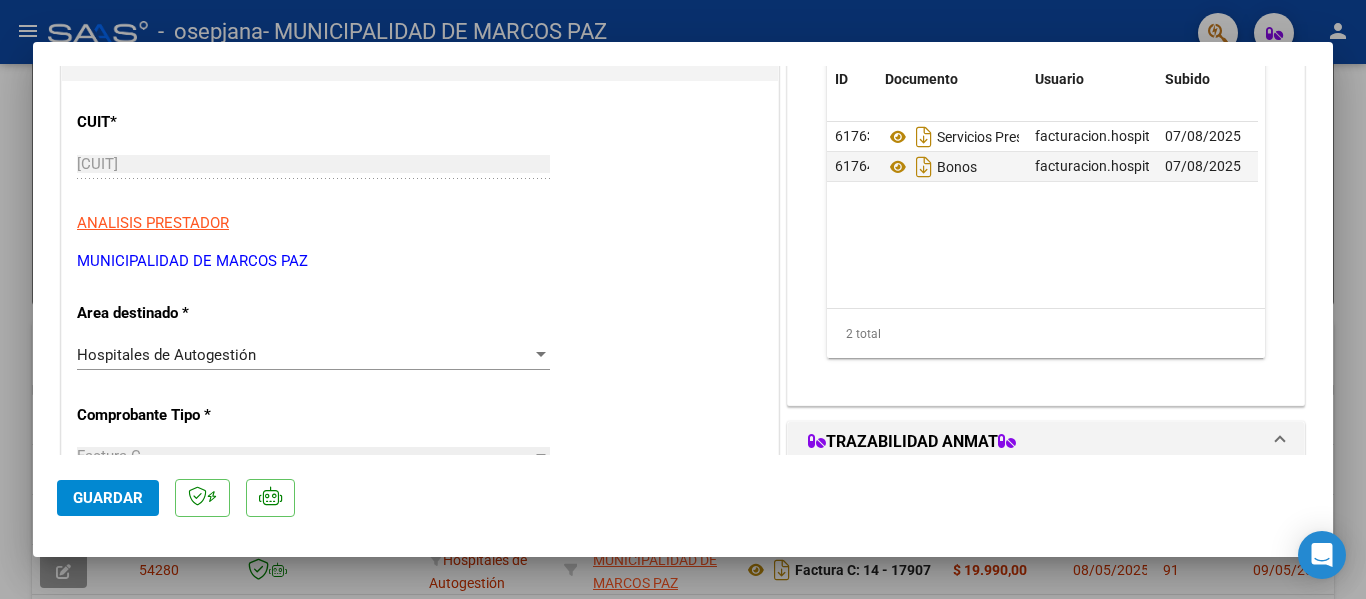 scroll, scrollTop: 100, scrollLeft: 0, axis: vertical 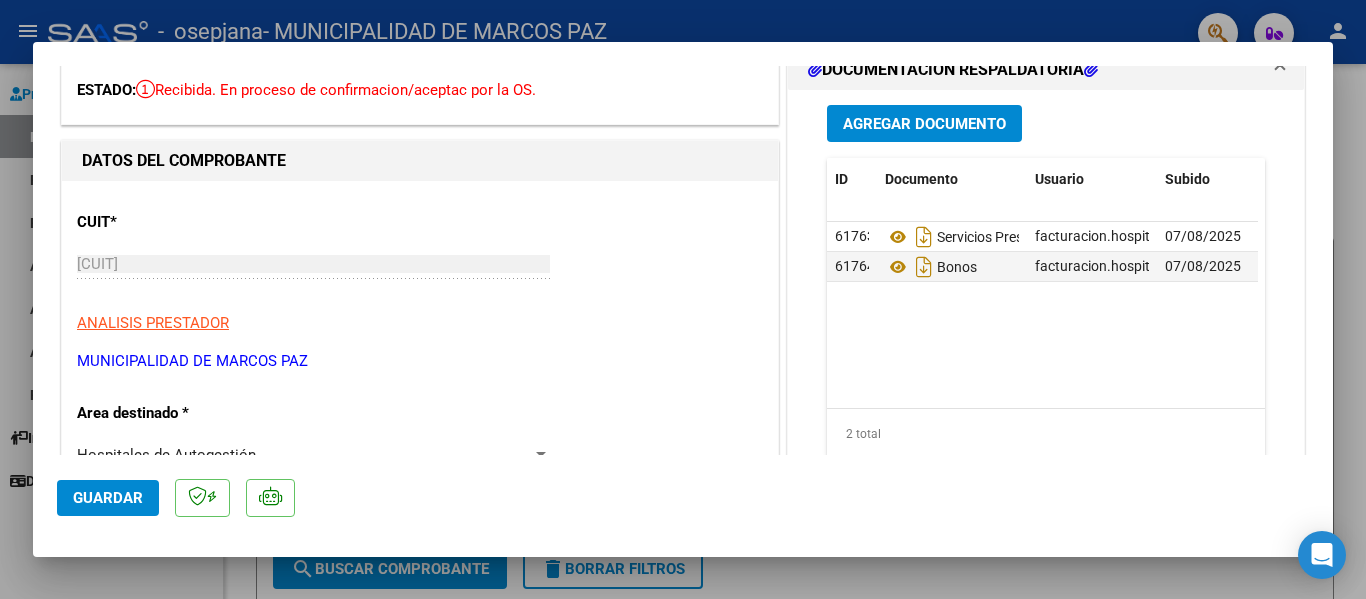 click at bounding box center [683, 299] 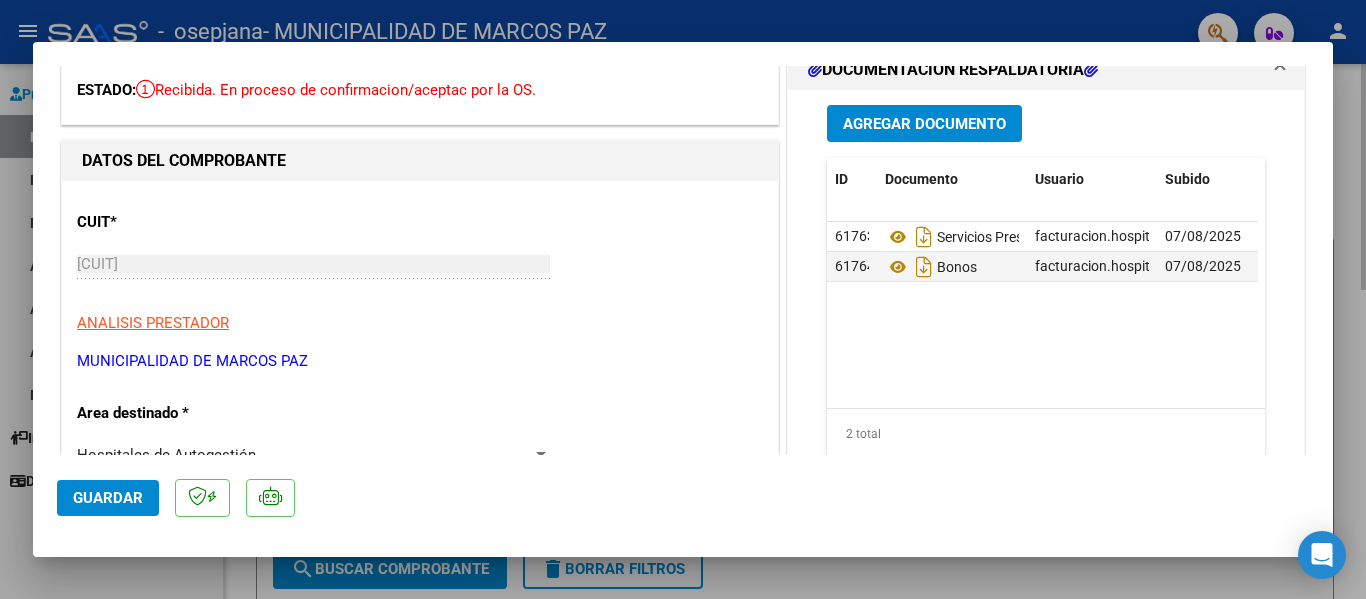 type 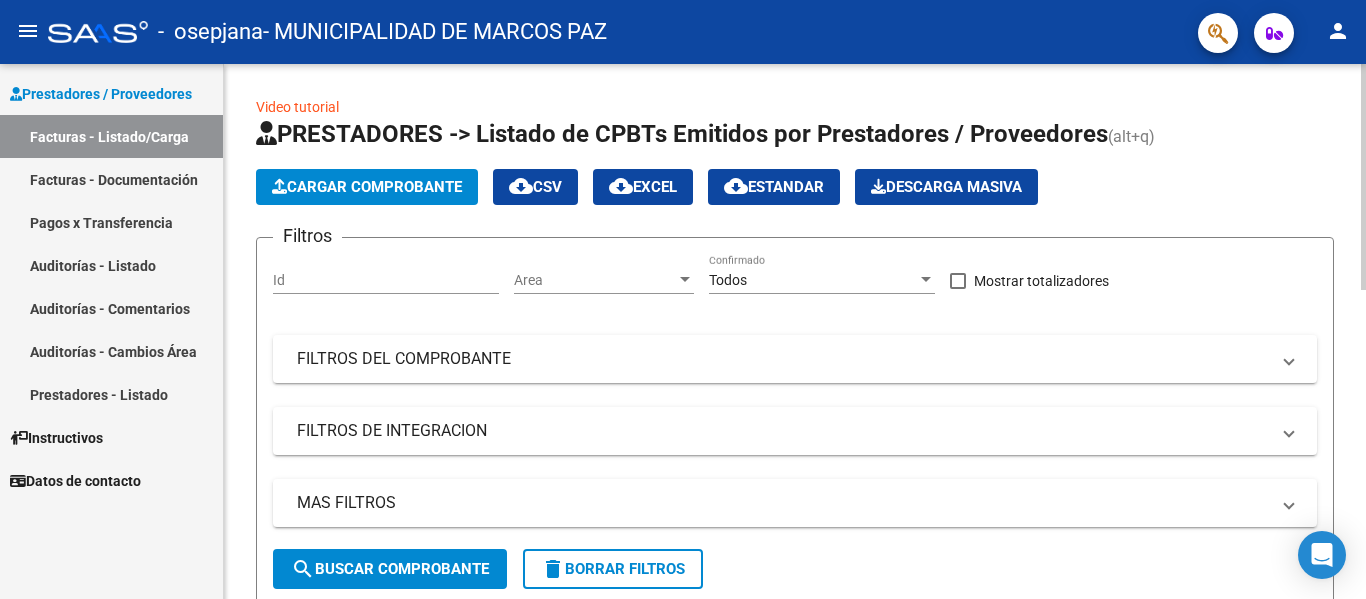 scroll, scrollTop: 388, scrollLeft: 0, axis: vertical 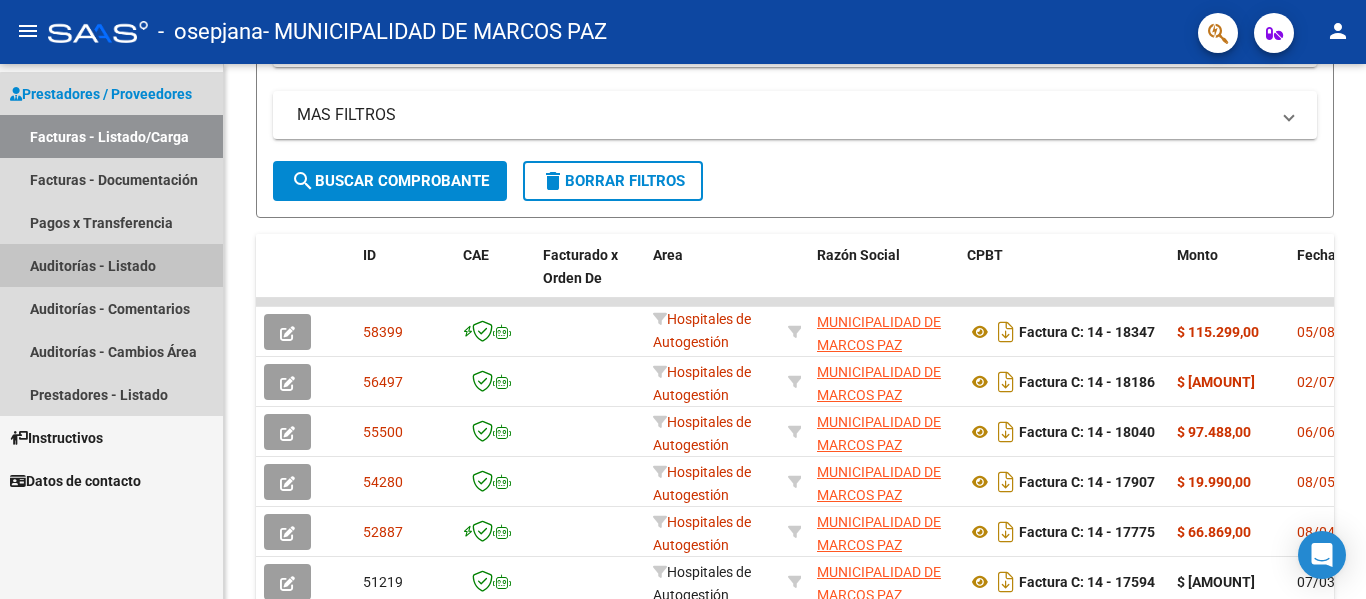 click on "Auditorías - Listado" at bounding box center (111, 265) 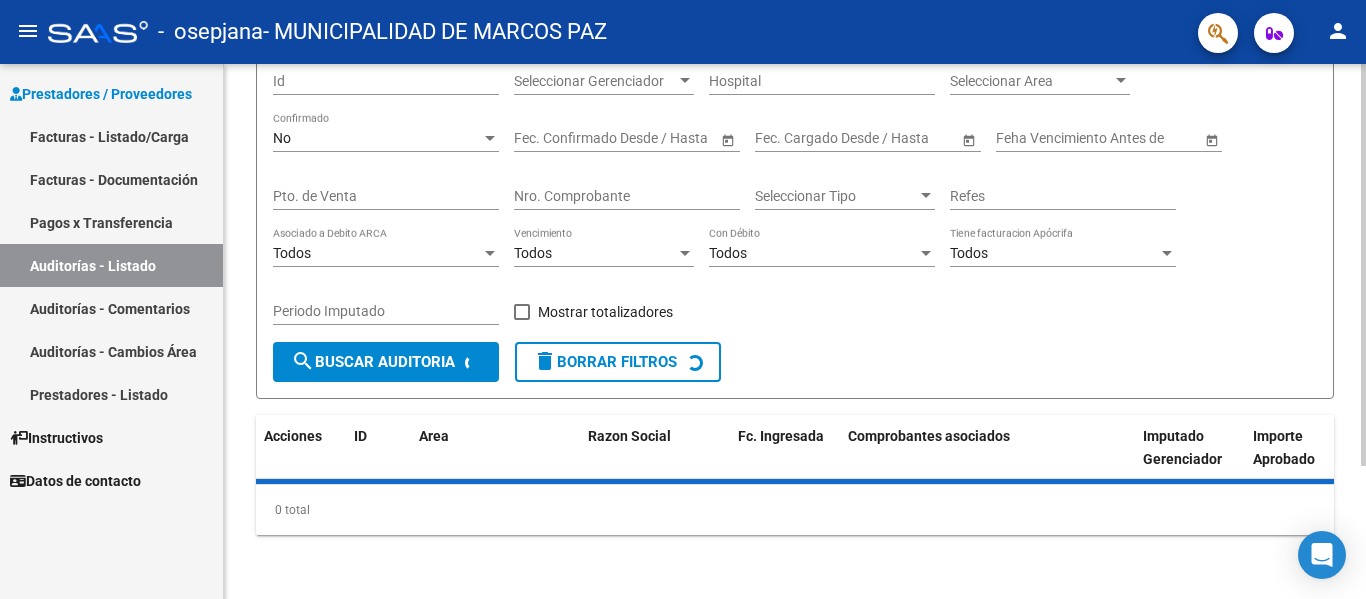 scroll, scrollTop: 388, scrollLeft: 0, axis: vertical 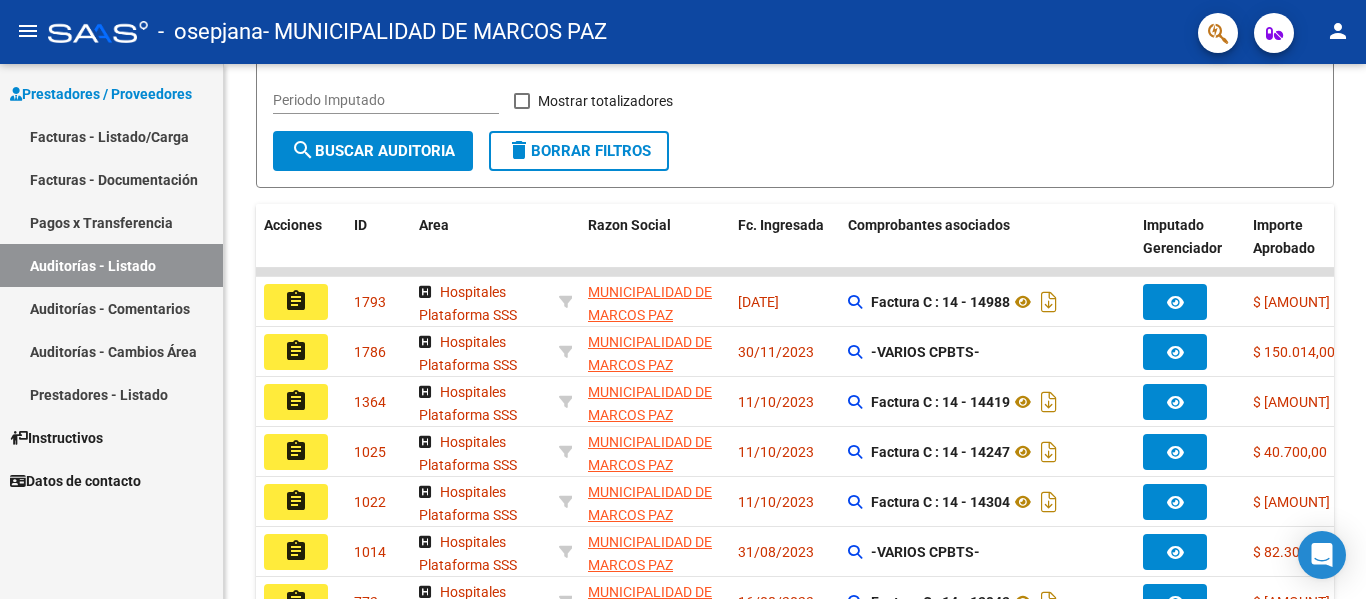 click on "Facturas - Listado/Carga" at bounding box center (111, 136) 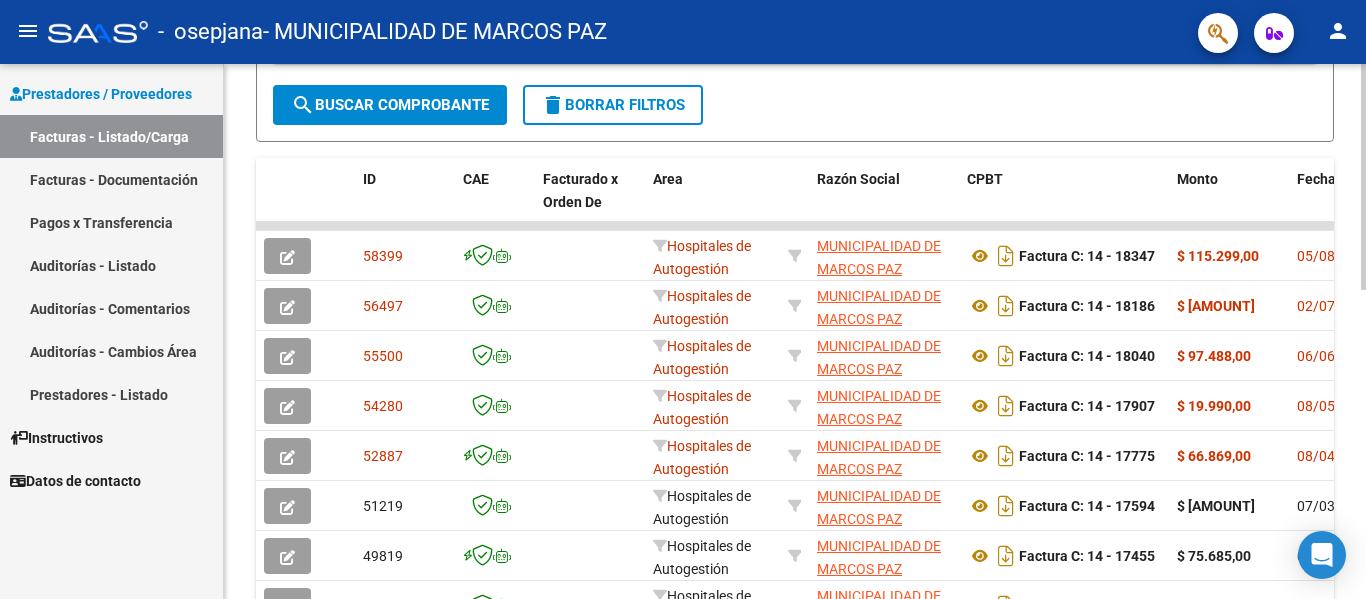 scroll, scrollTop: 518, scrollLeft: 0, axis: vertical 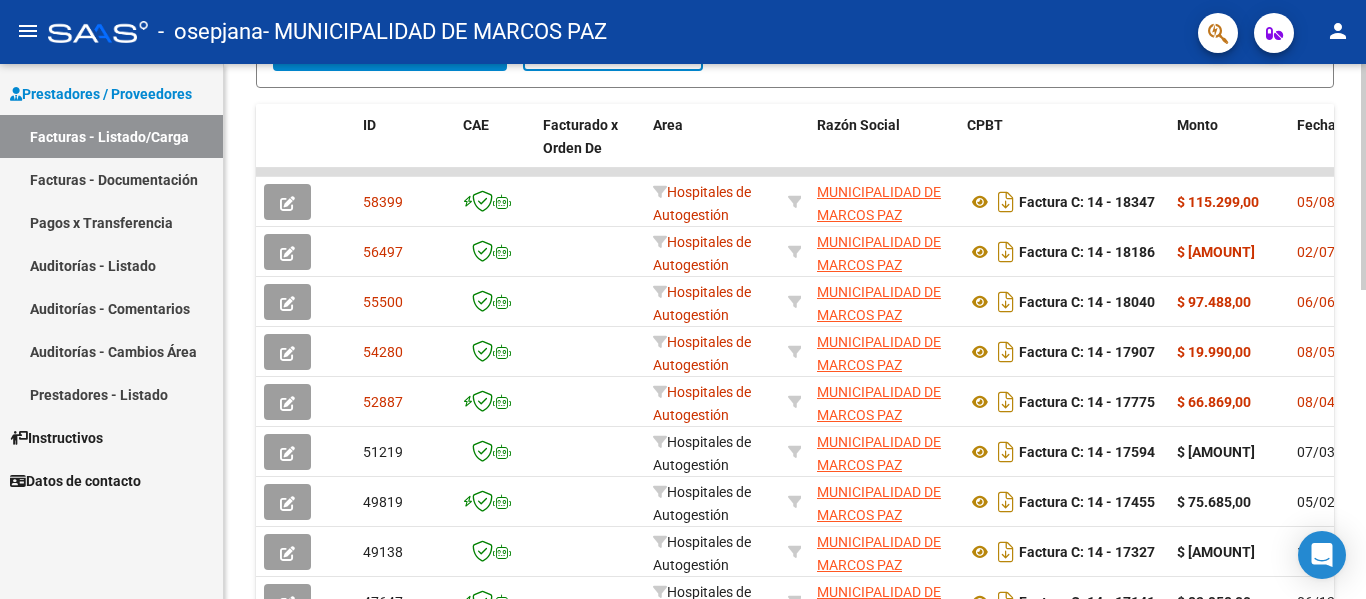 click 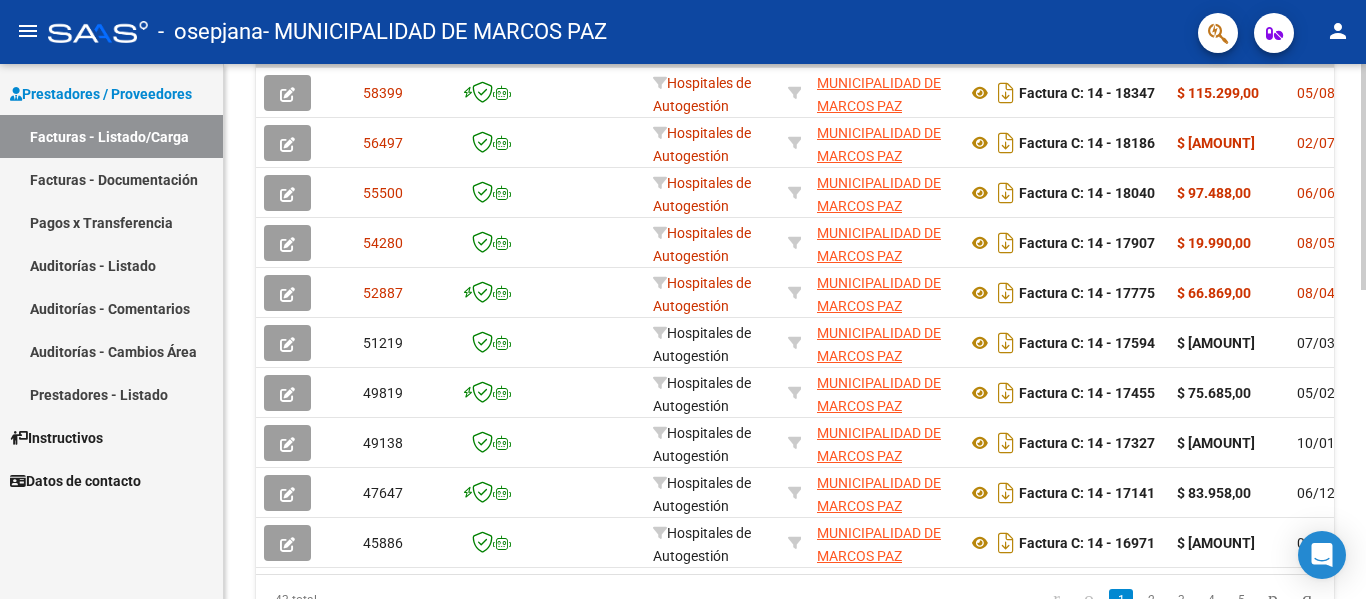 scroll, scrollTop: 733, scrollLeft: 0, axis: vertical 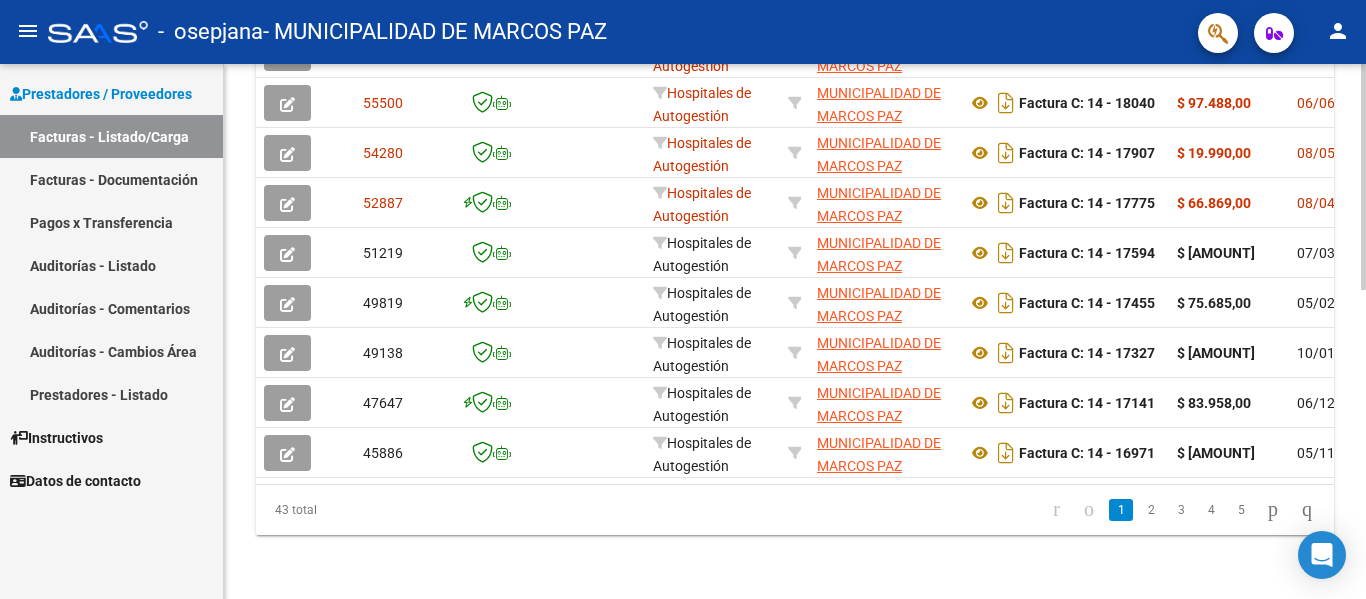 click 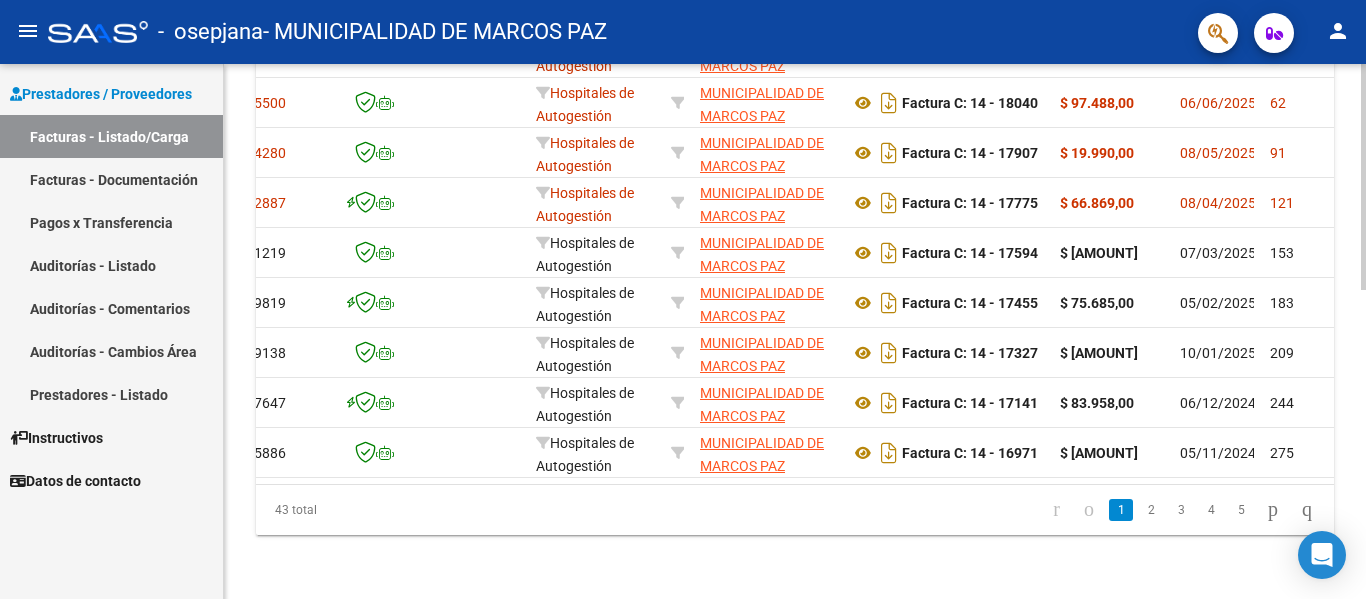 scroll, scrollTop: 0, scrollLeft: 194, axis: horizontal 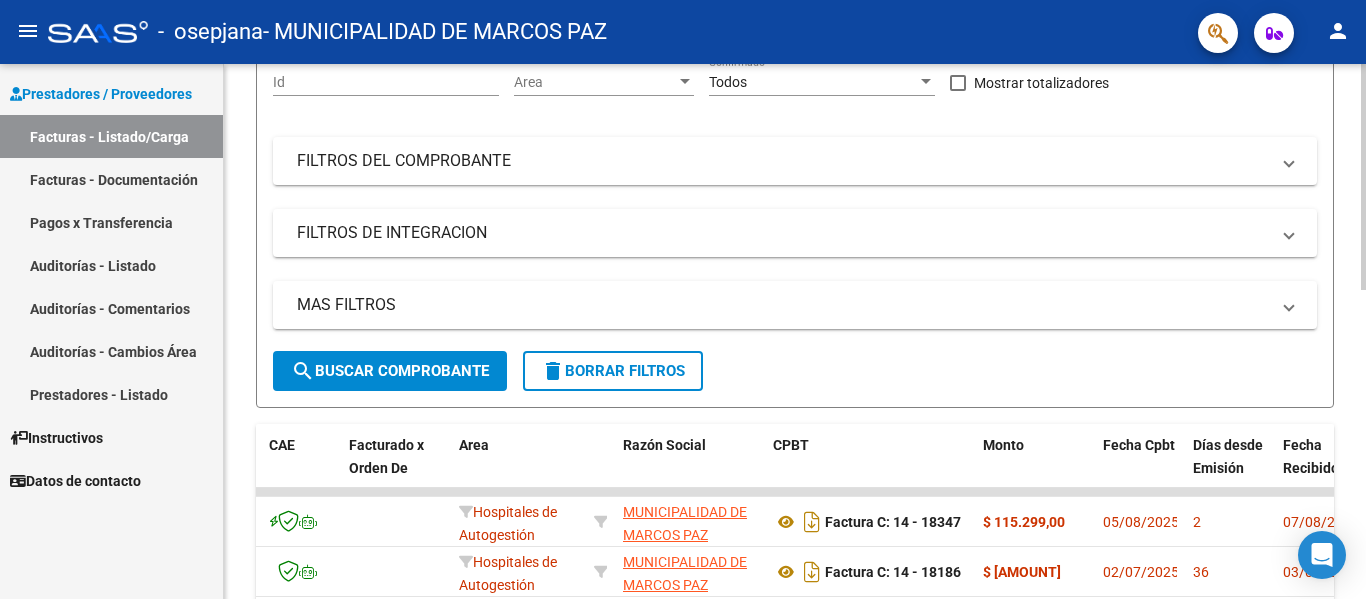 click 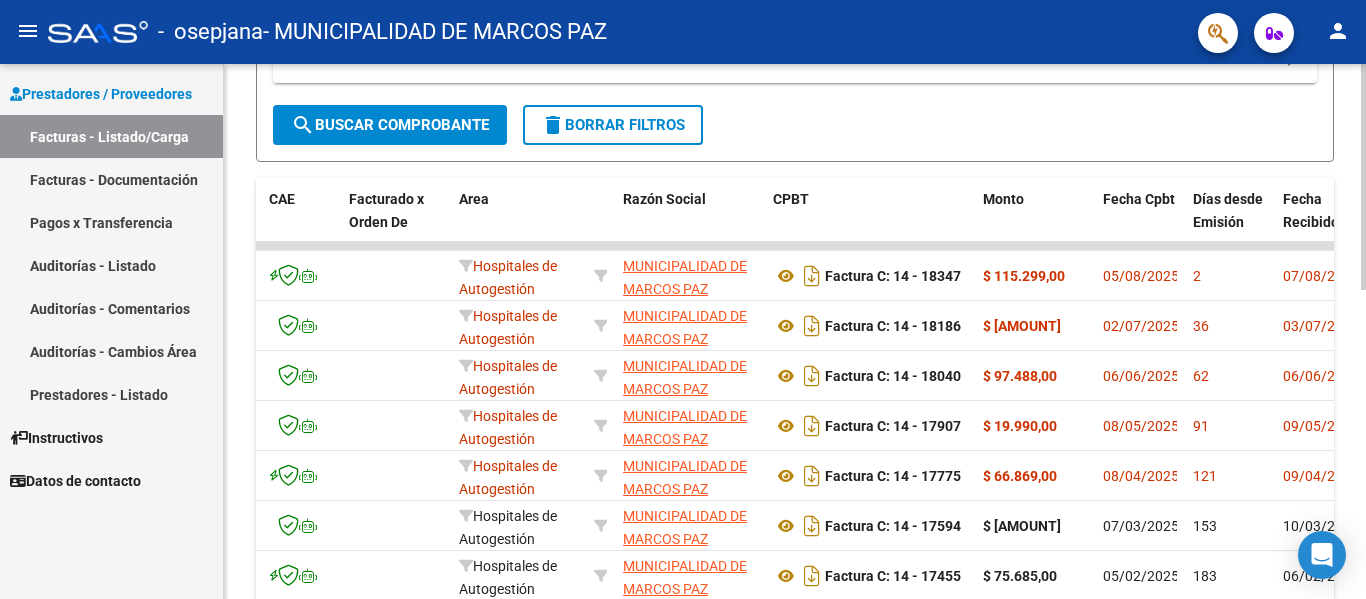 scroll, scrollTop: 456, scrollLeft: 0, axis: vertical 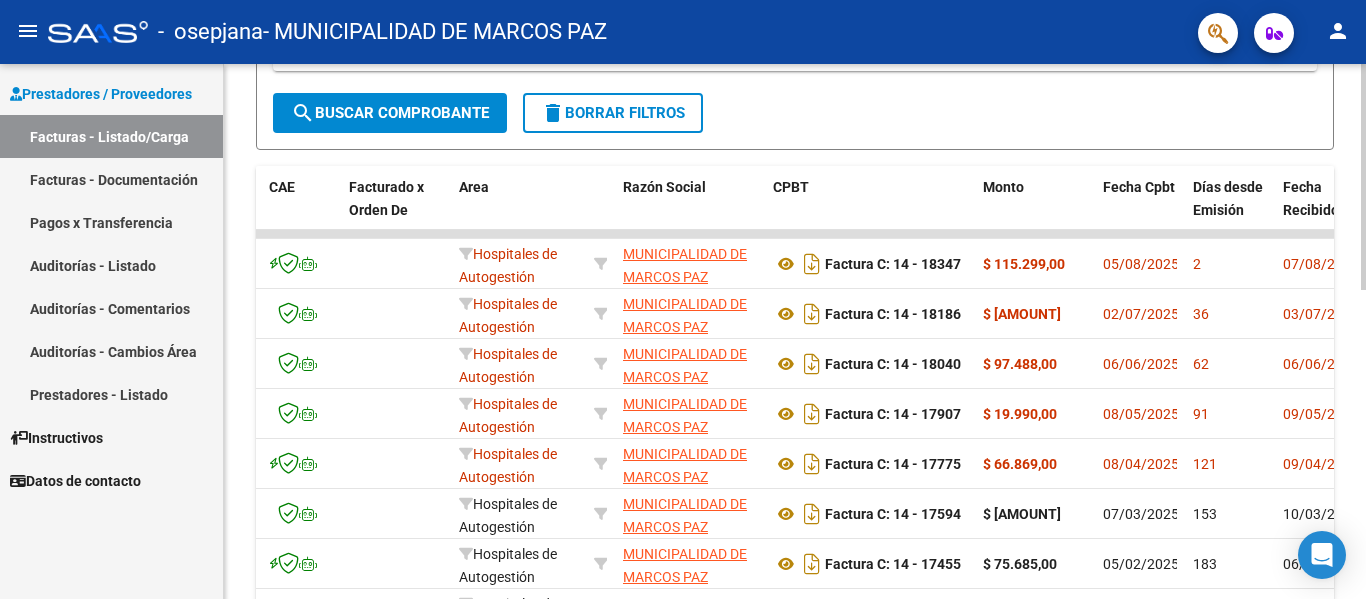 click 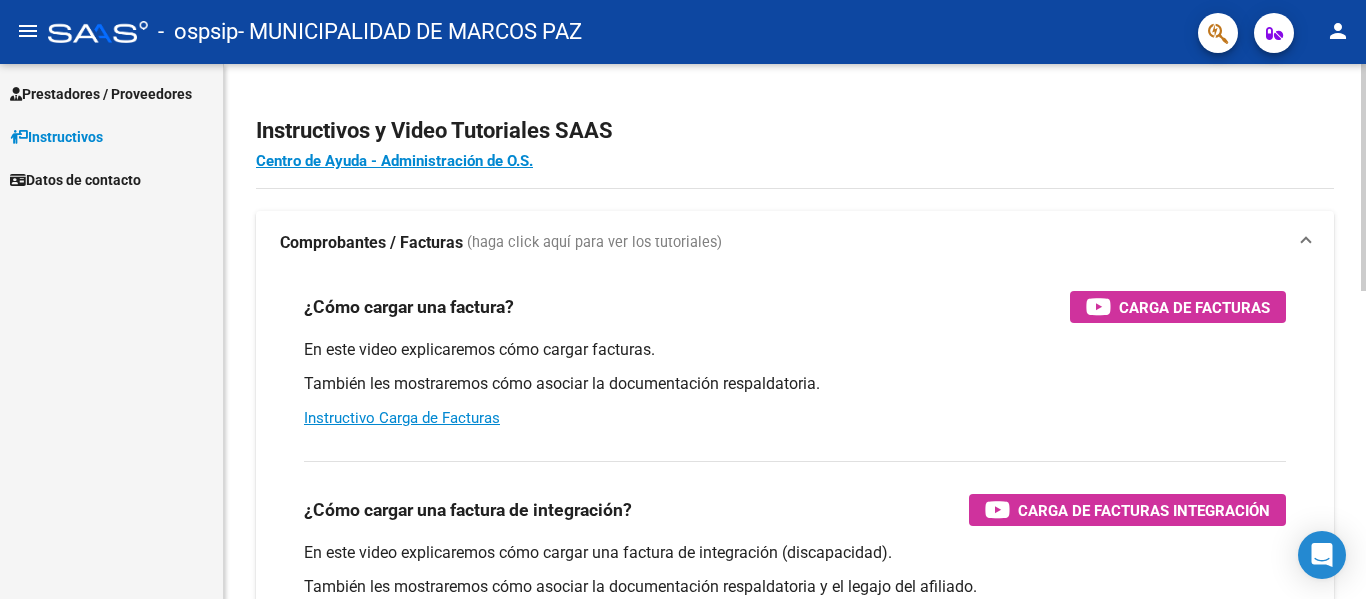 scroll, scrollTop: 0, scrollLeft: 0, axis: both 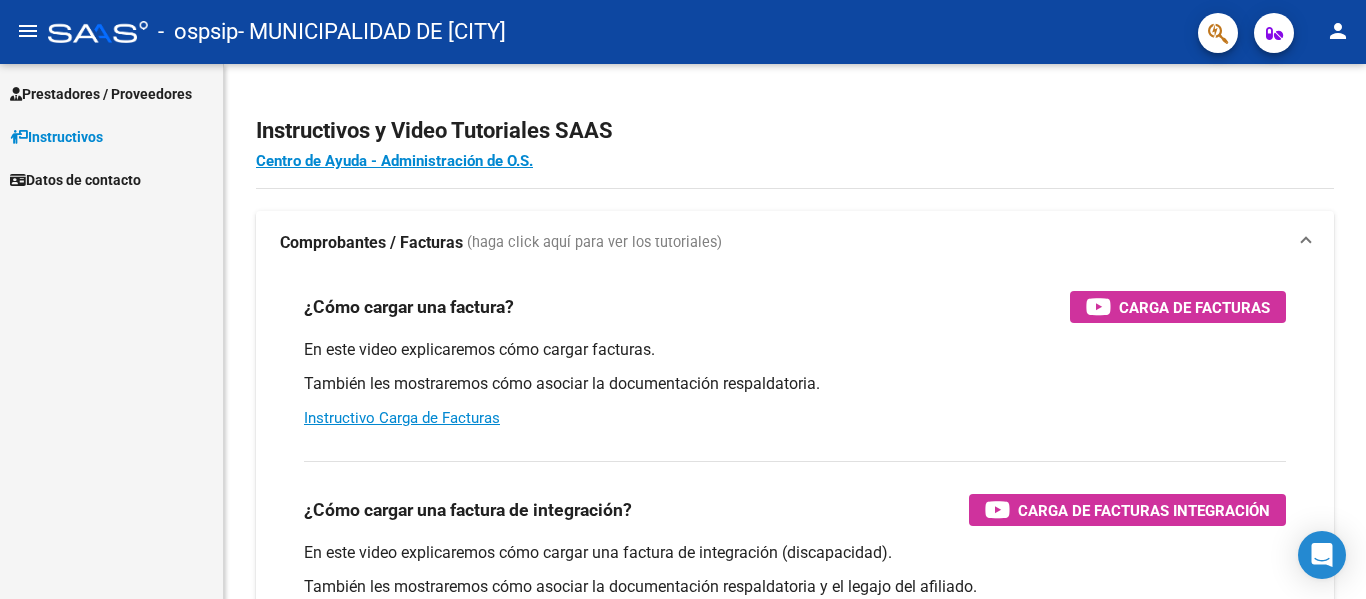click on "Prestadores / Proveedores" at bounding box center [101, 94] 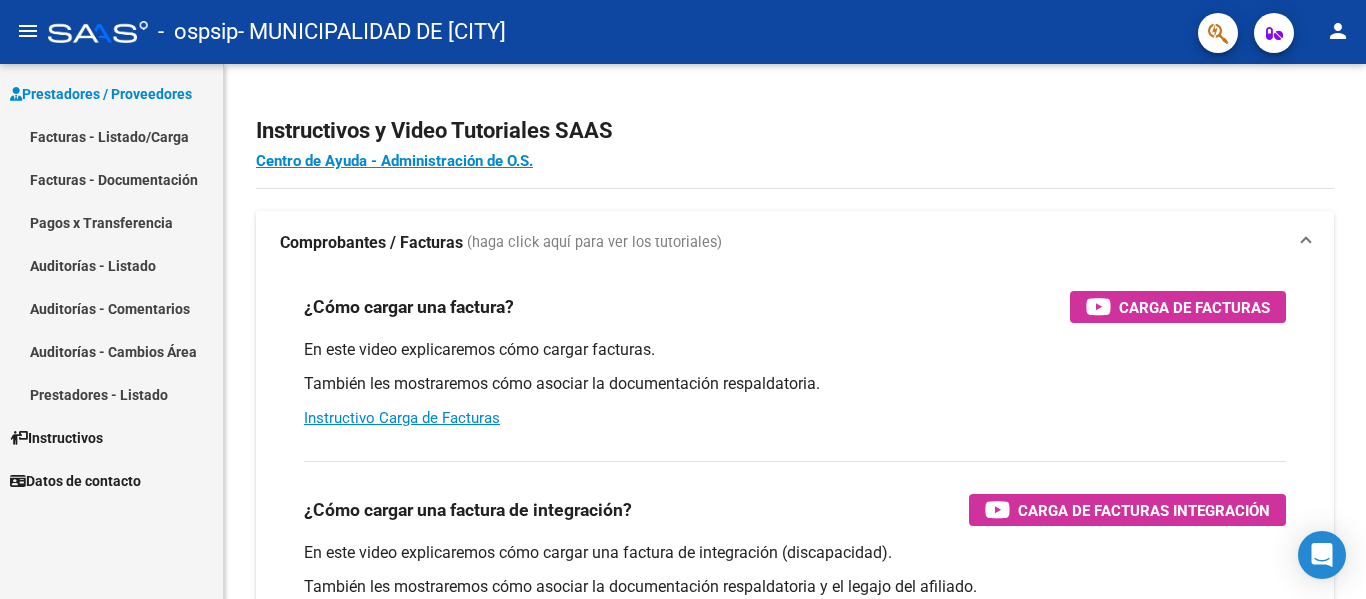 click on "Facturas - Listado/Carga" at bounding box center [111, 136] 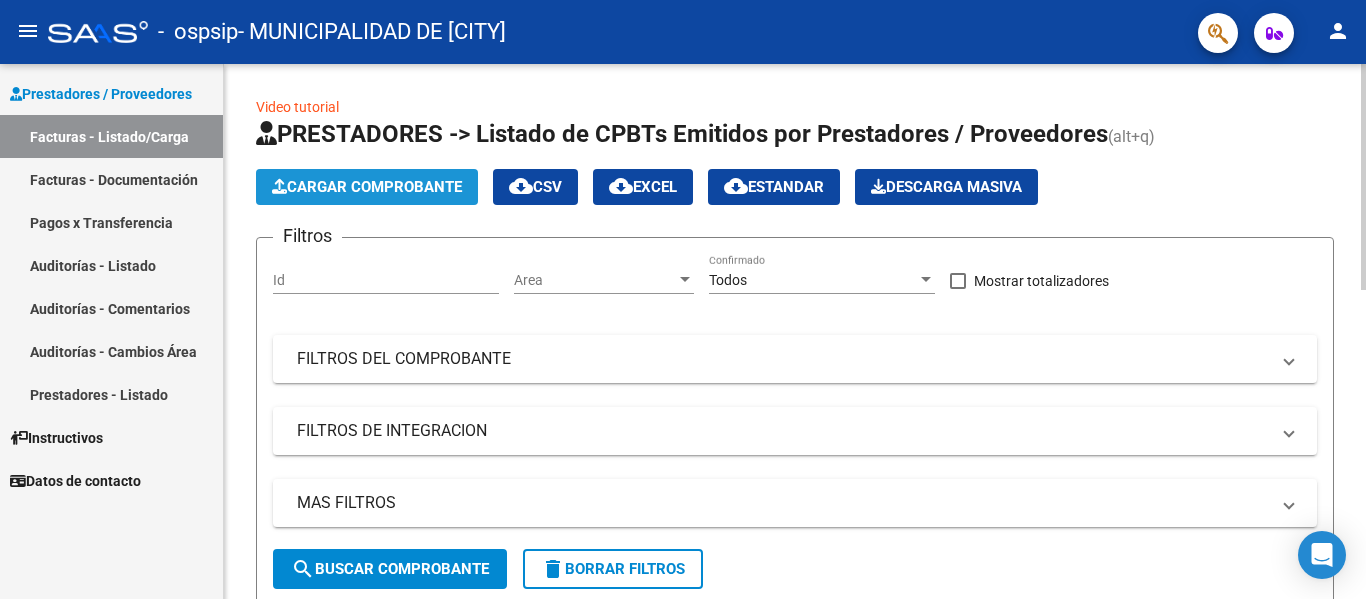 click on "Cargar Comprobante" 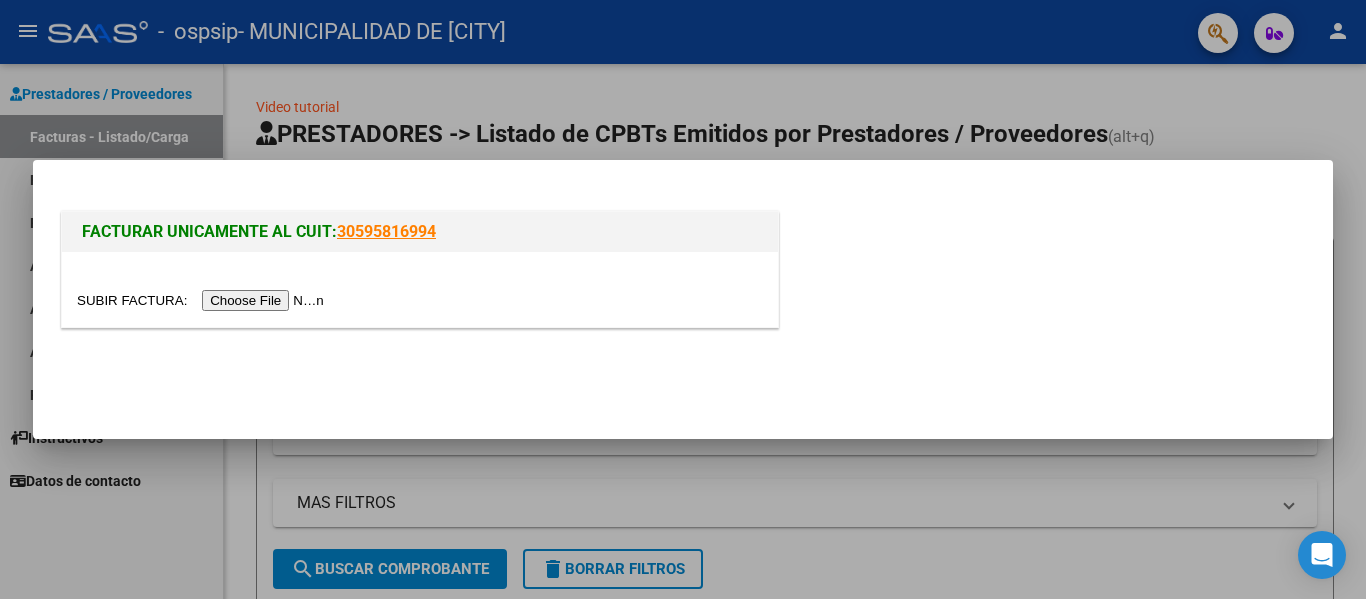 click at bounding box center (203, 300) 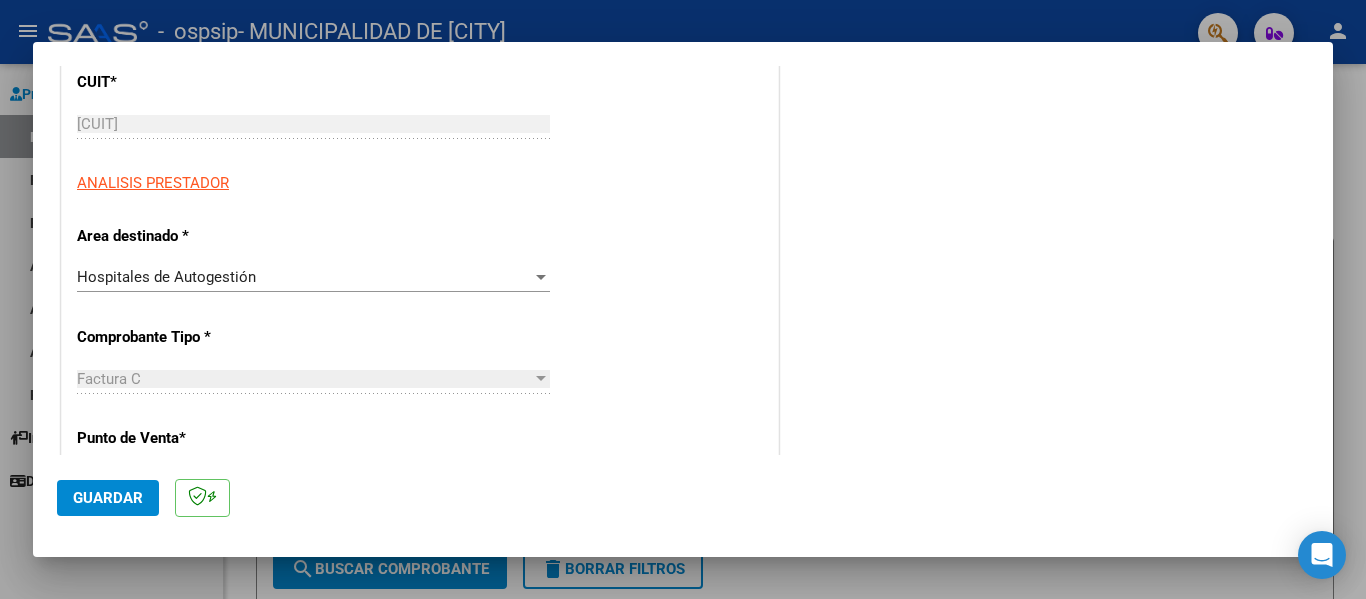 scroll, scrollTop: 306, scrollLeft: 0, axis: vertical 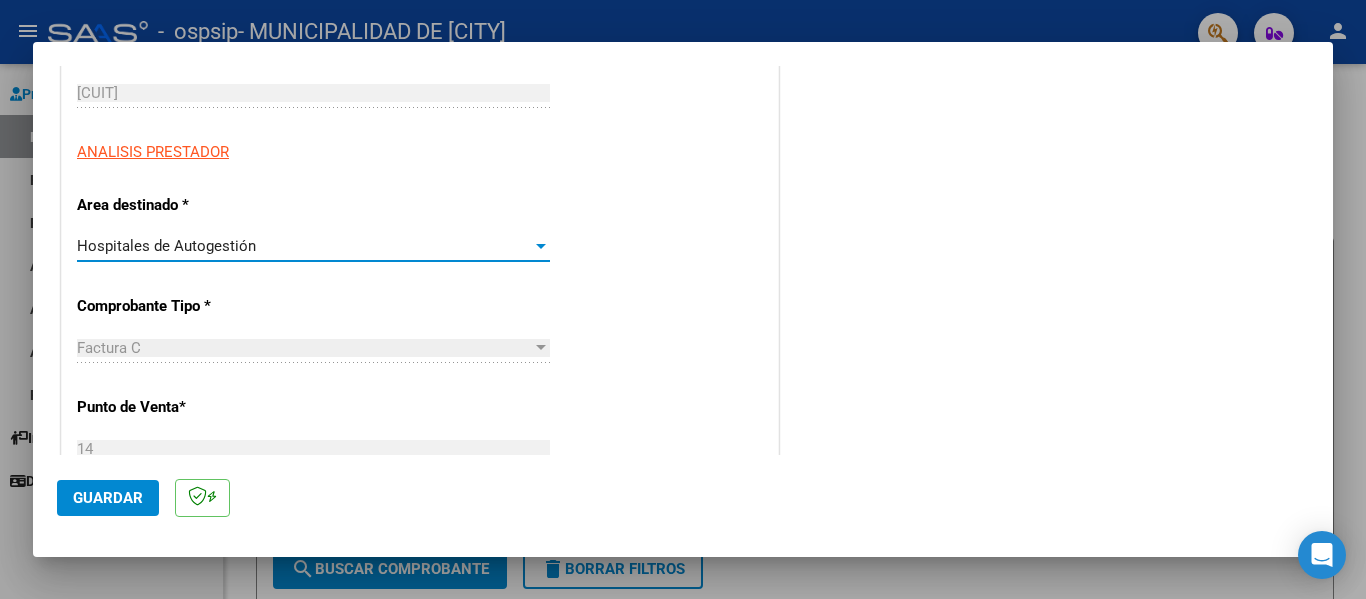 click at bounding box center (541, 246) 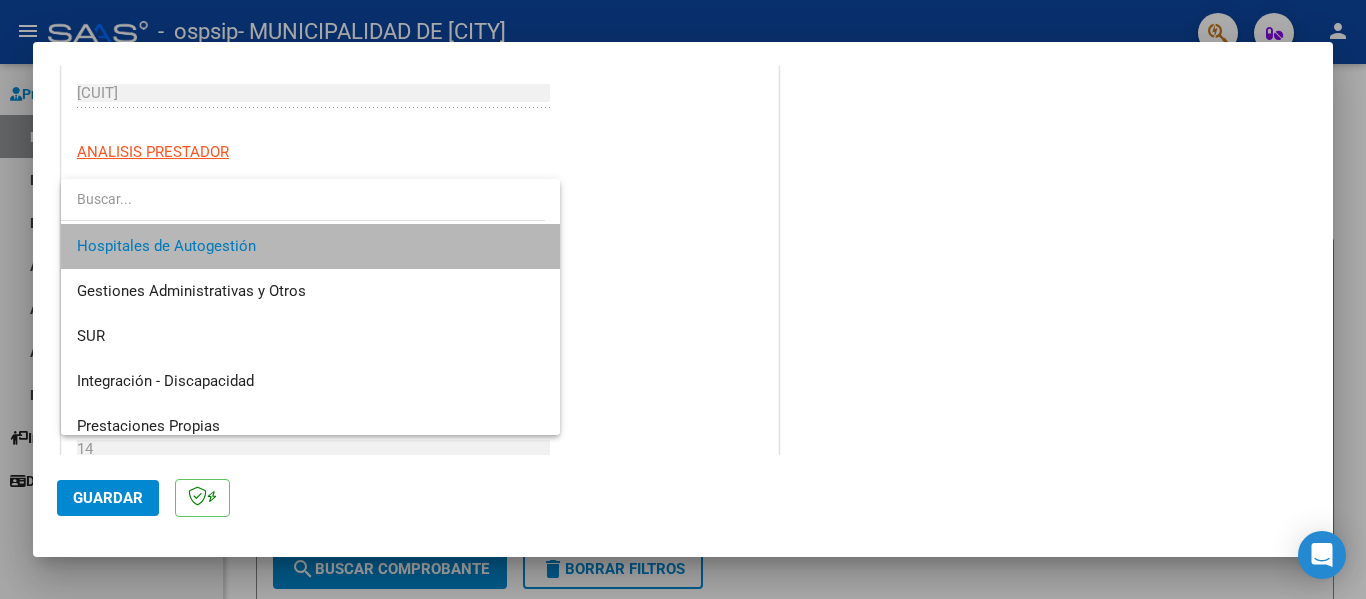 click on "Hospitales de Autogestión" at bounding box center (310, 246) 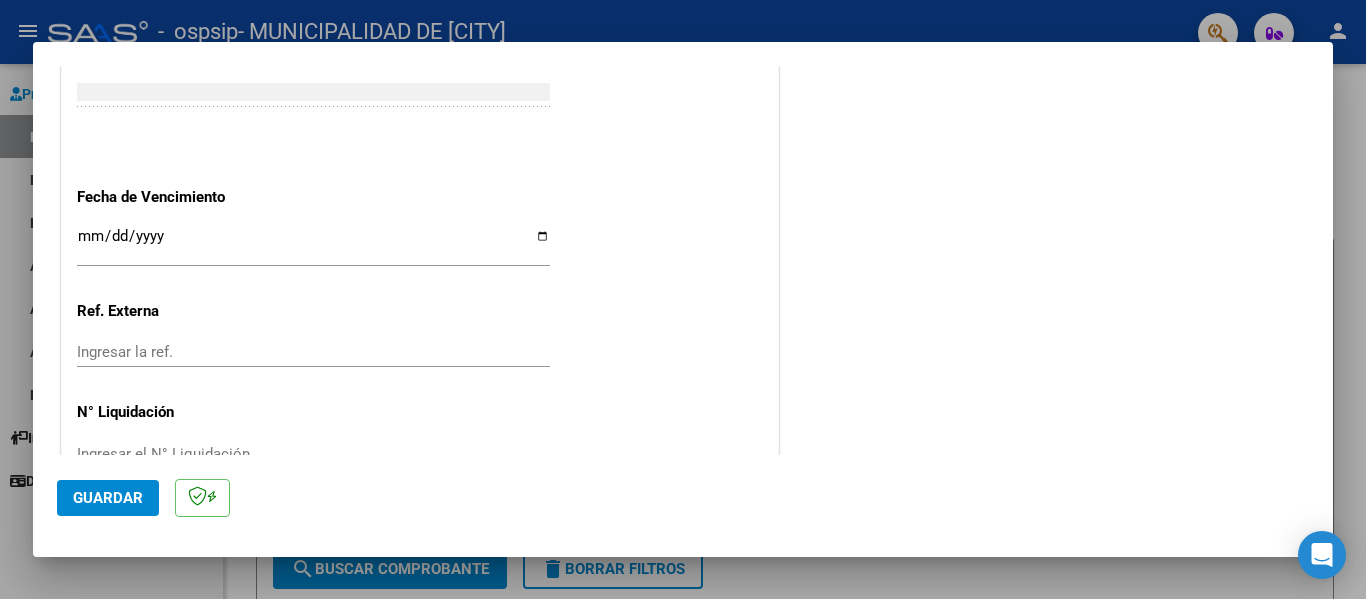 scroll, scrollTop: 1089, scrollLeft: 0, axis: vertical 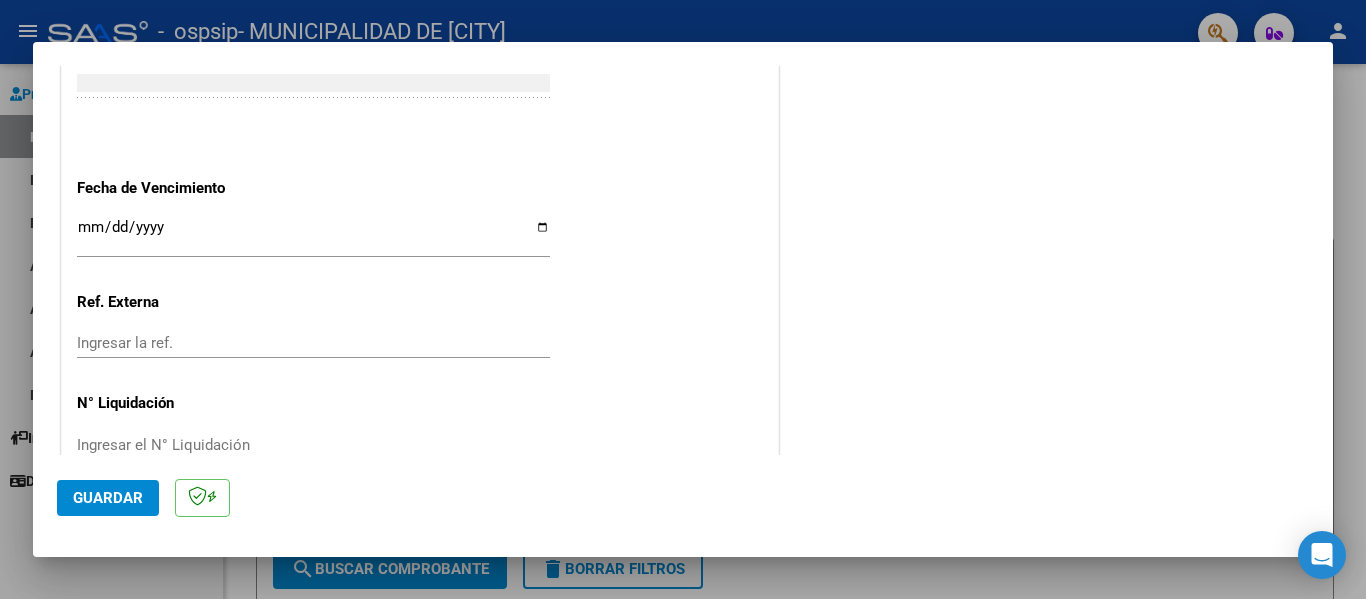 click on "Ingresar la fecha" at bounding box center [313, 235] 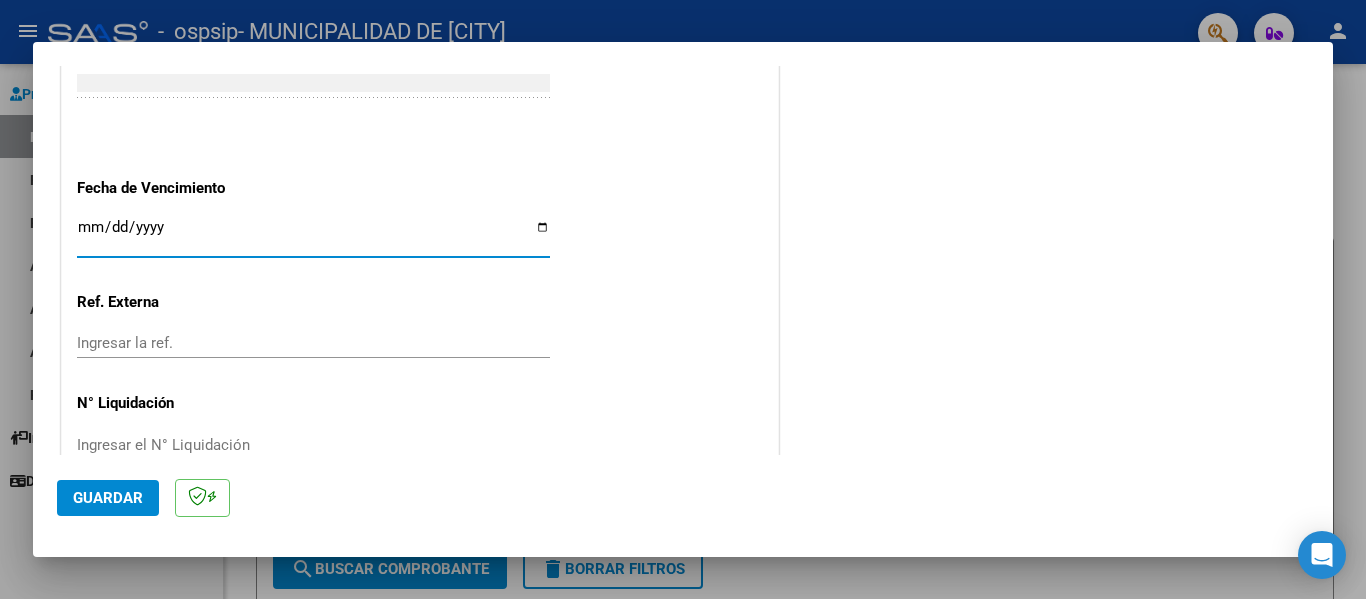 click on "Ingresar la fecha" at bounding box center (313, 235) 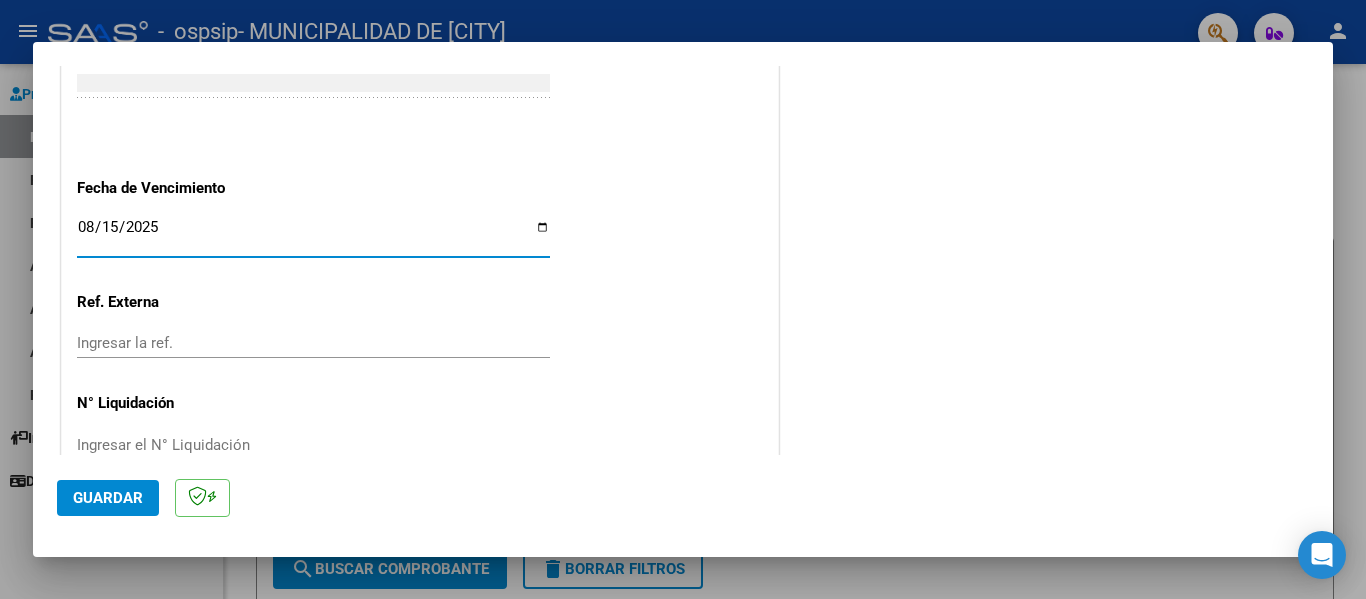 click on "Guardar" 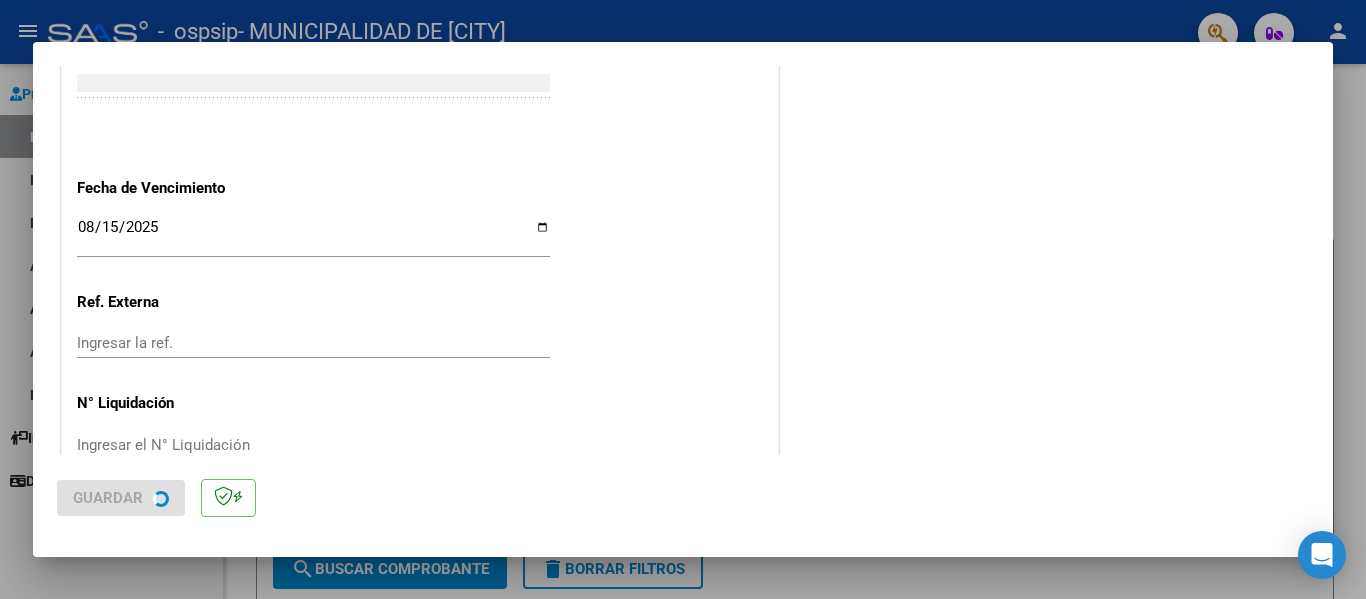 scroll, scrollTop: 0, scrollLeft: 0, axis: both 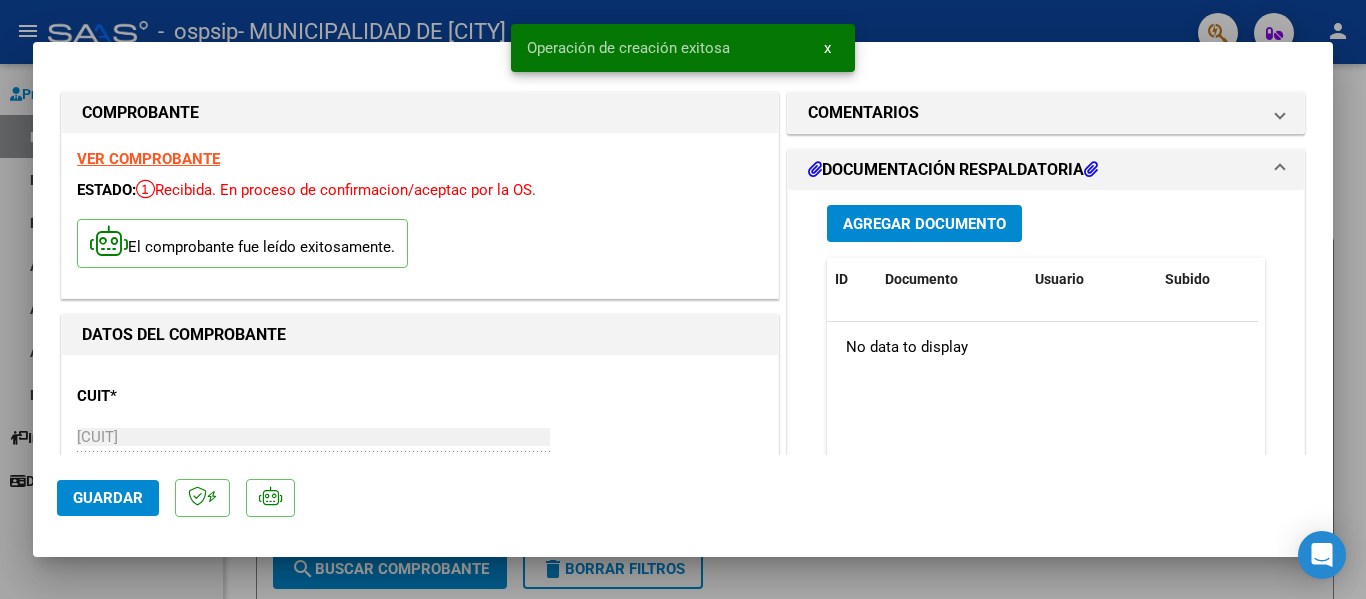 click on "Agregar Documento" at bounding box center [924, 224] 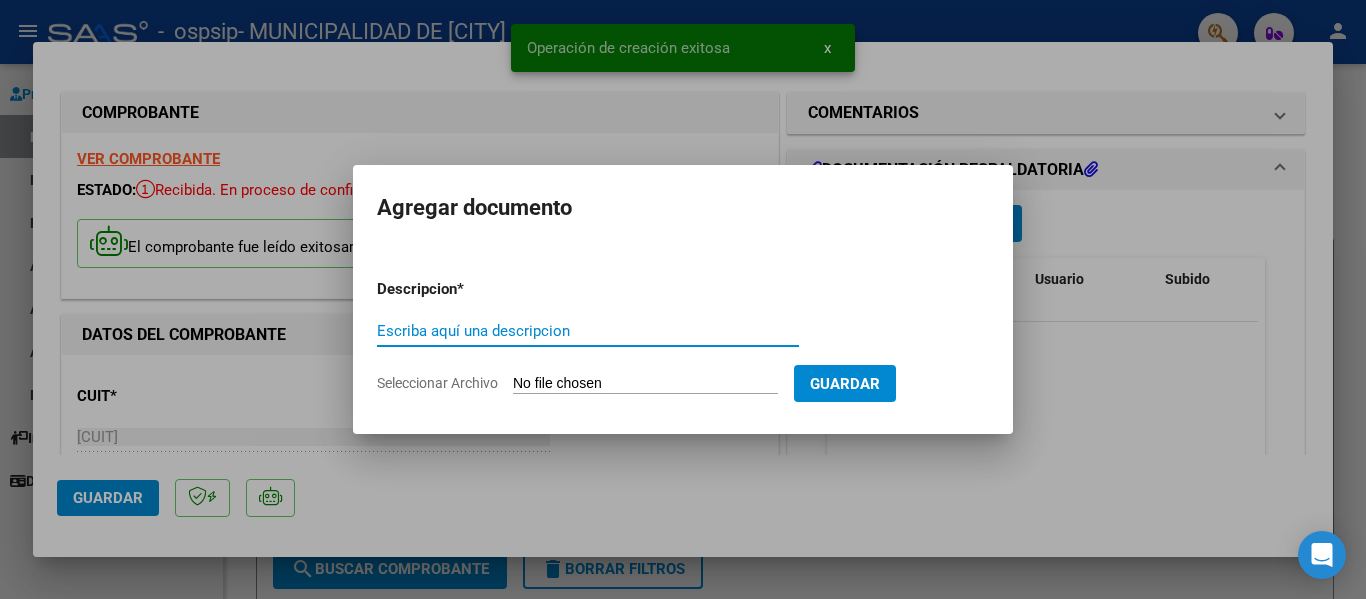 click on "Escriba aquí una descripcion" at bounding box center [588, 331] 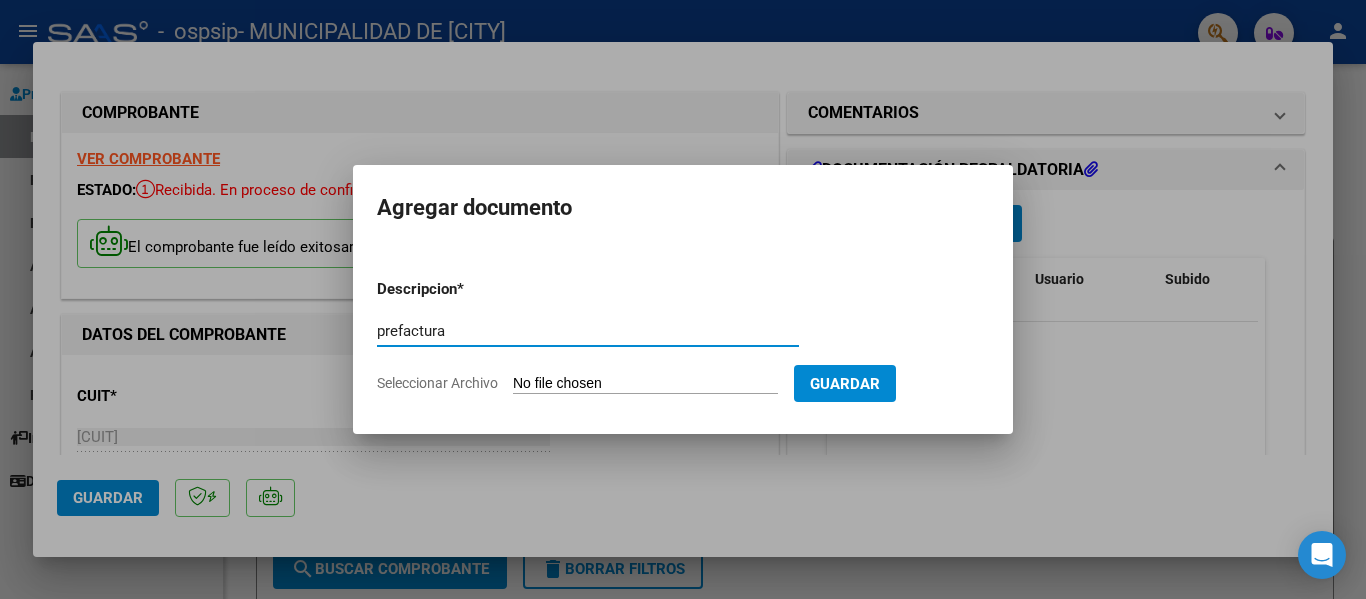 type on "prefactura" 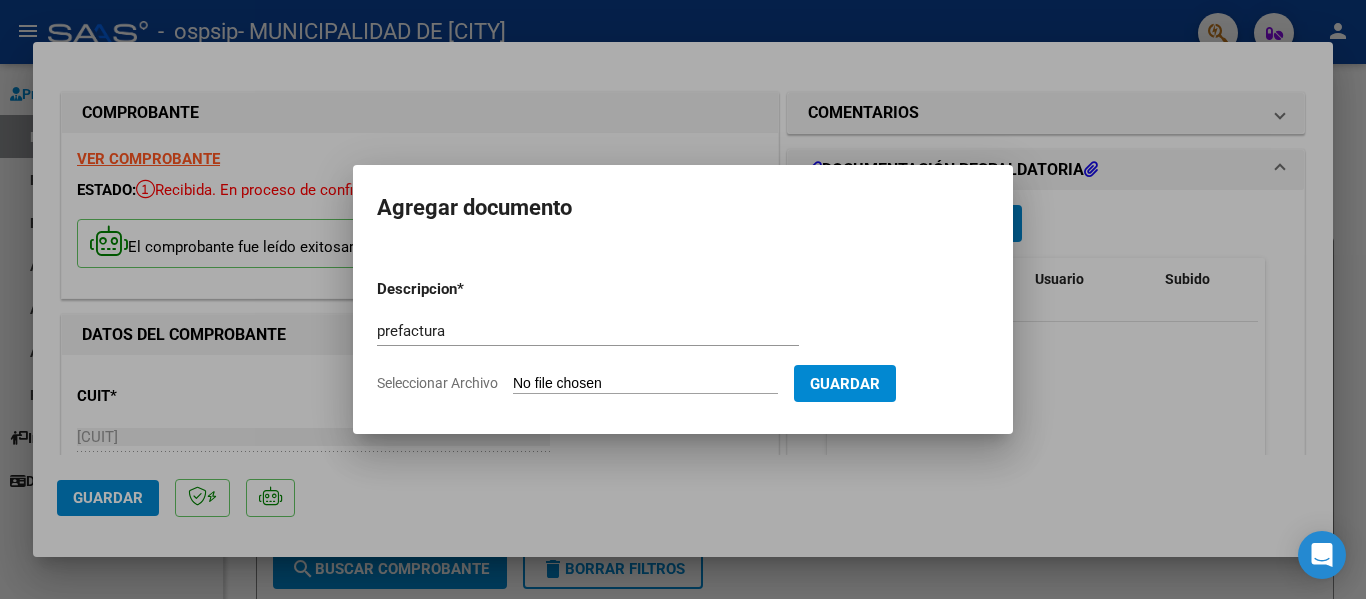 type on "C:\fakepath\prefactura_ospsip privada.pdf" 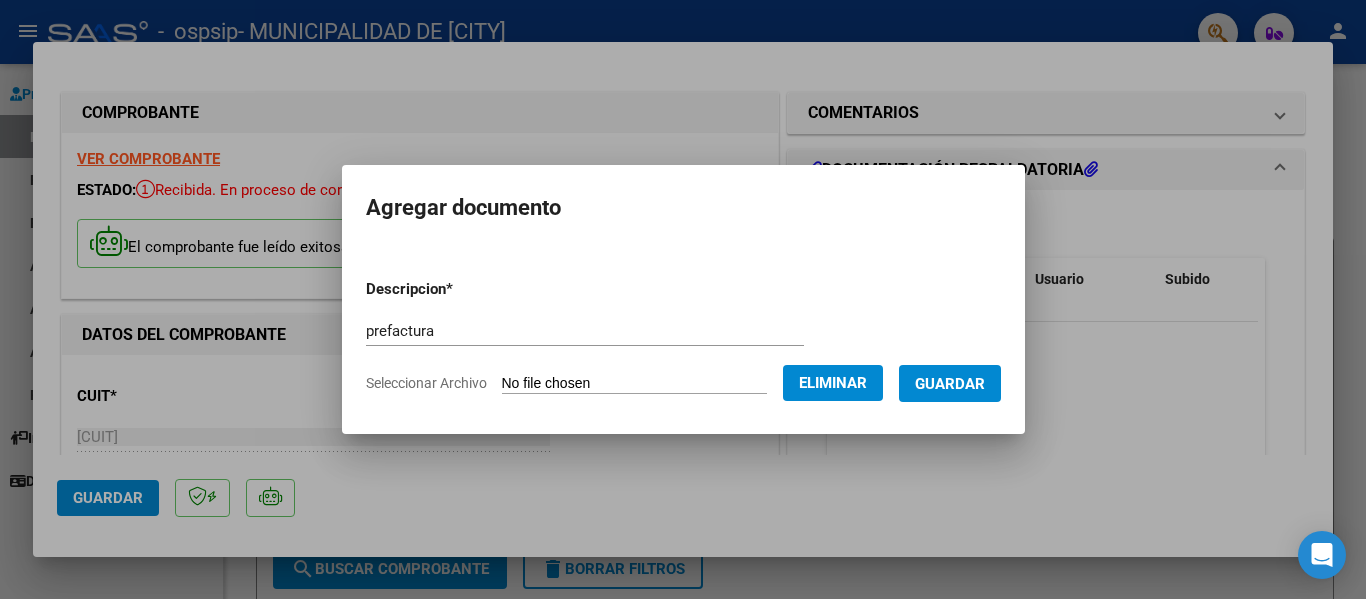 click on "Guardar" at bounding box center [950, 383] 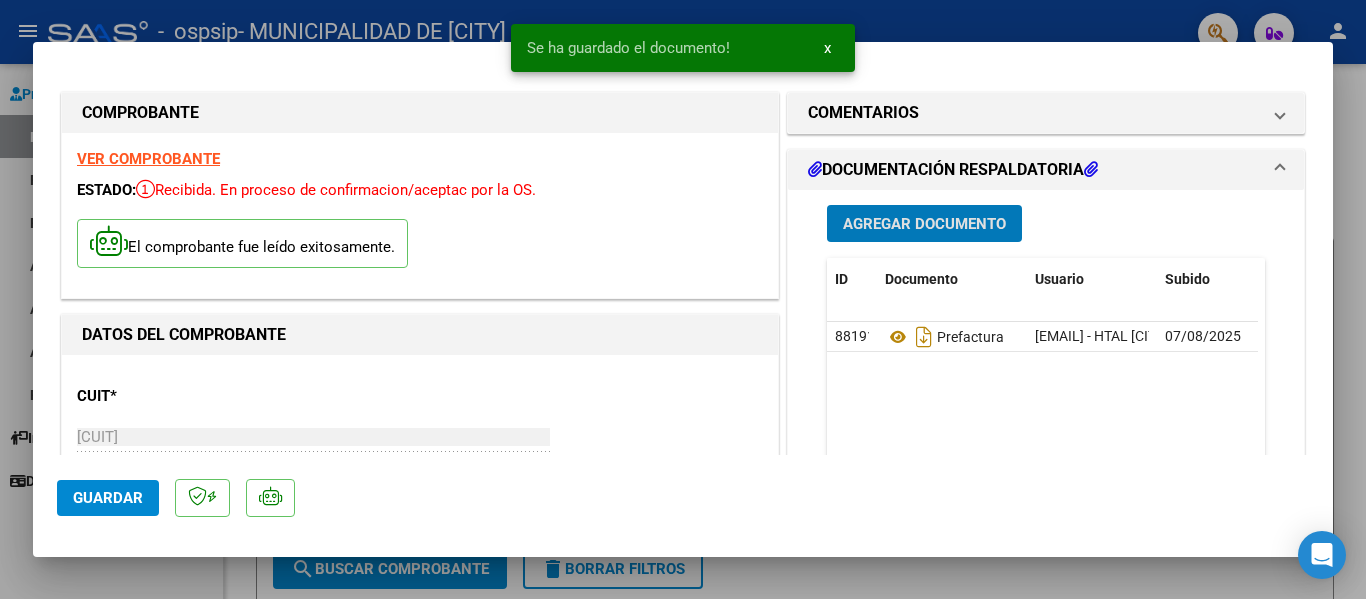 click on "Agregar Documento" at bounding box center (924, 224) 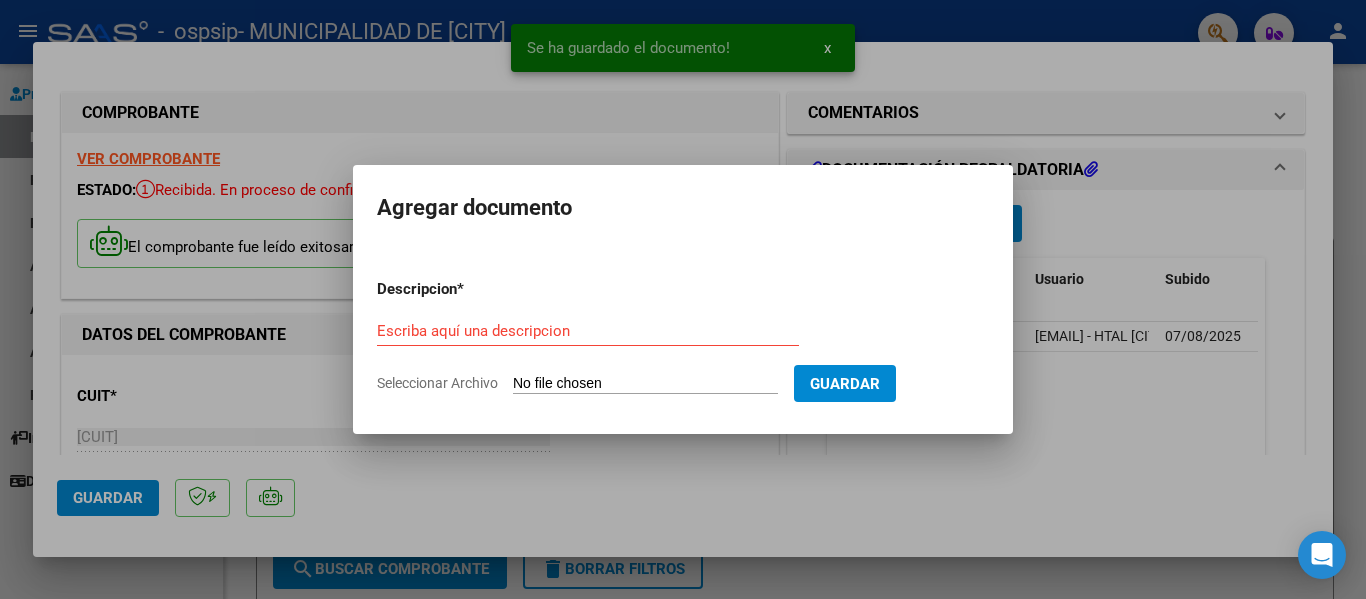 click on "Escriba aquí una descripcion" at bounding box center [588, 331] 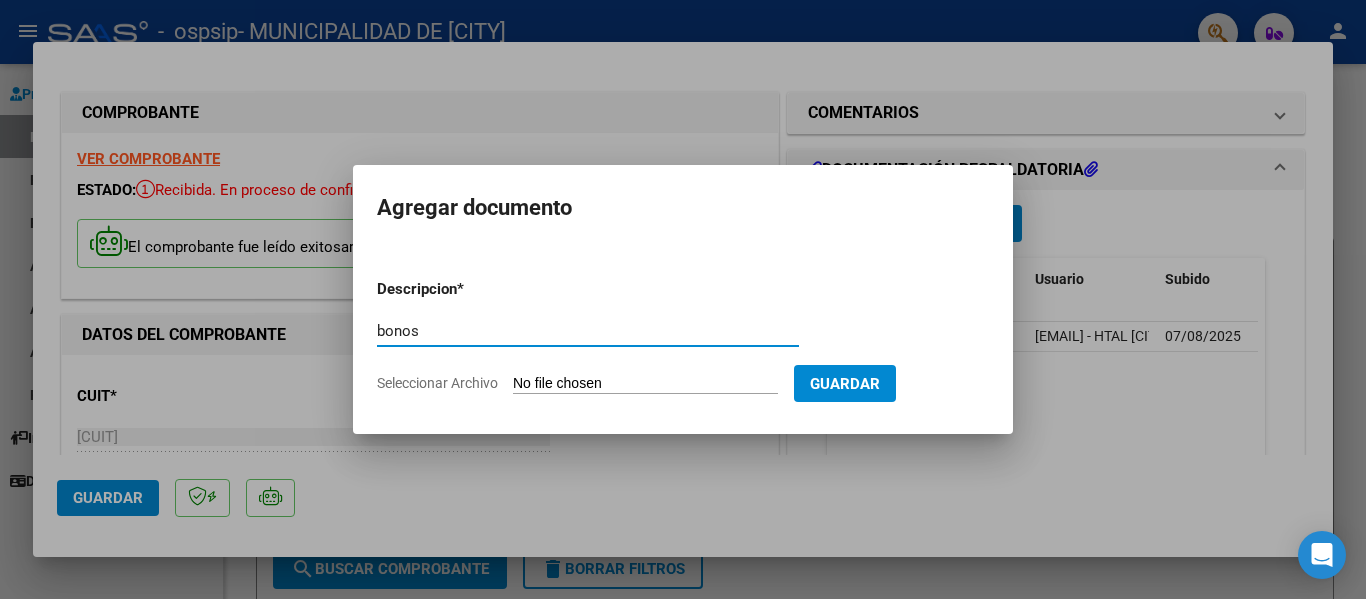 type on "bonos" 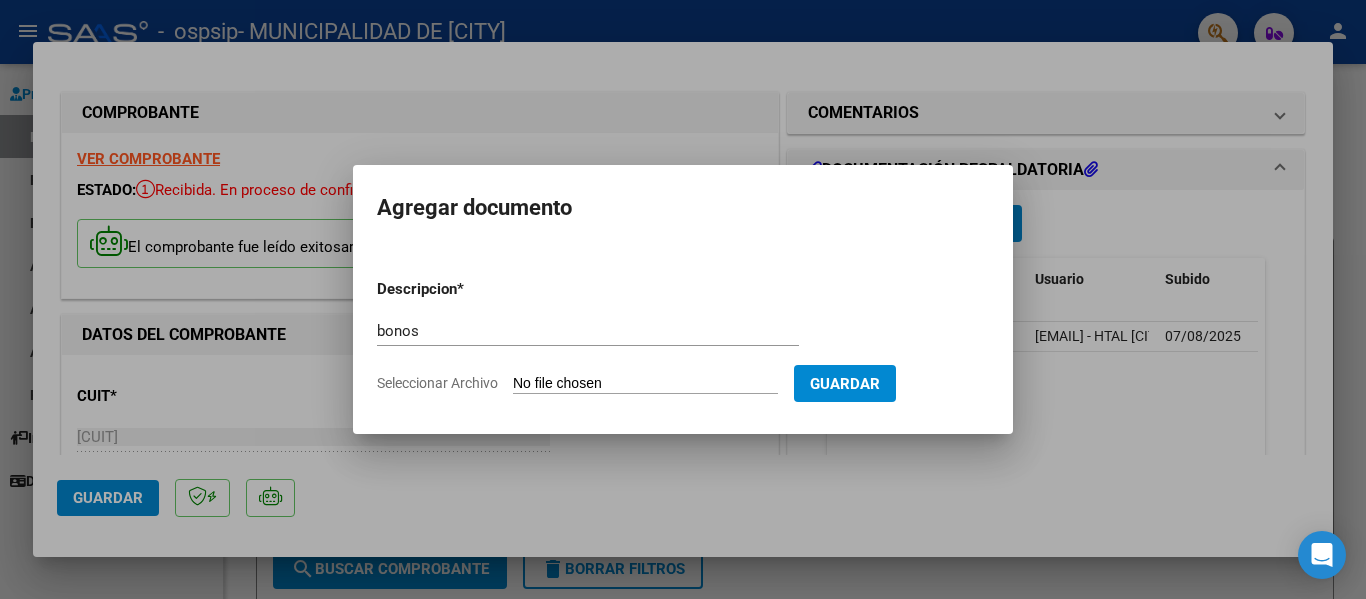 type on "C:\fakepath\OSPSIP INVESTPRIVADA.pdf" 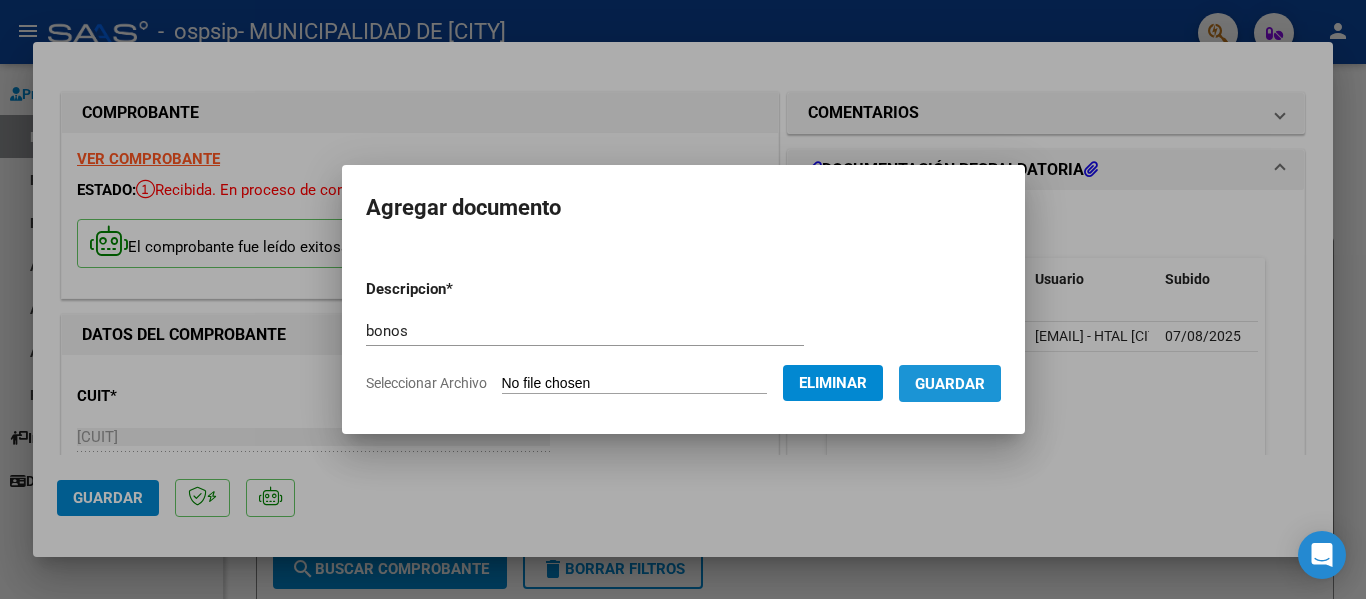 click on "Guardar" at bounding box center (950, 384) 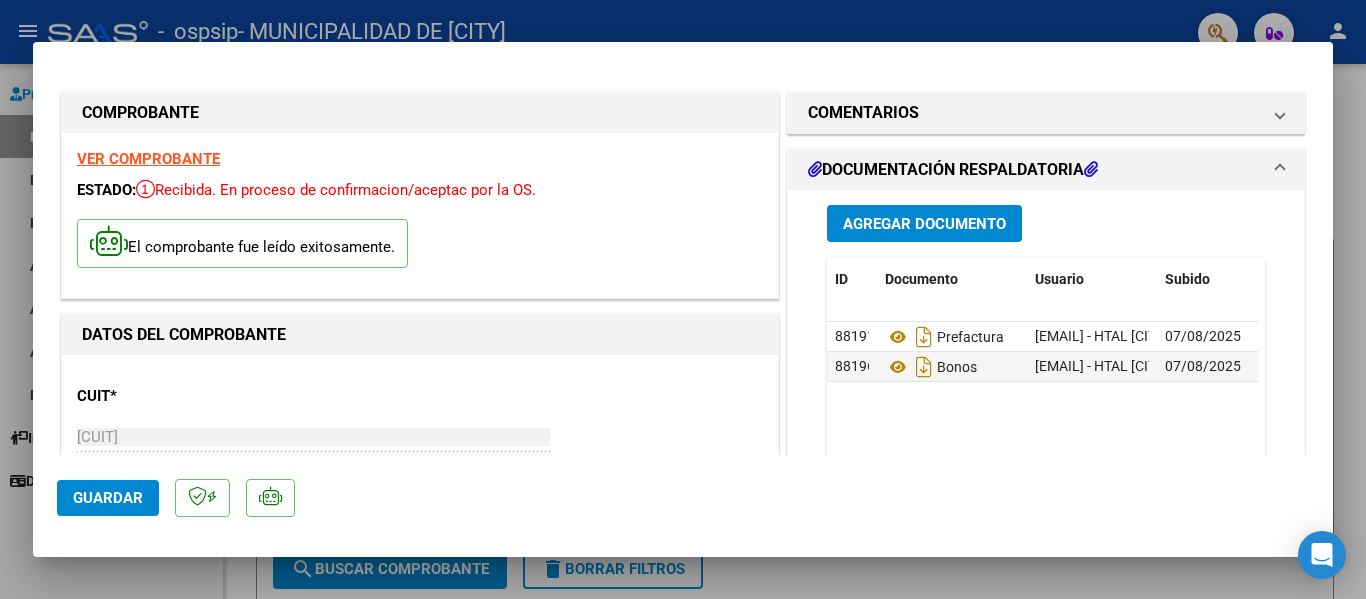 click at bounding box center [683, 299] 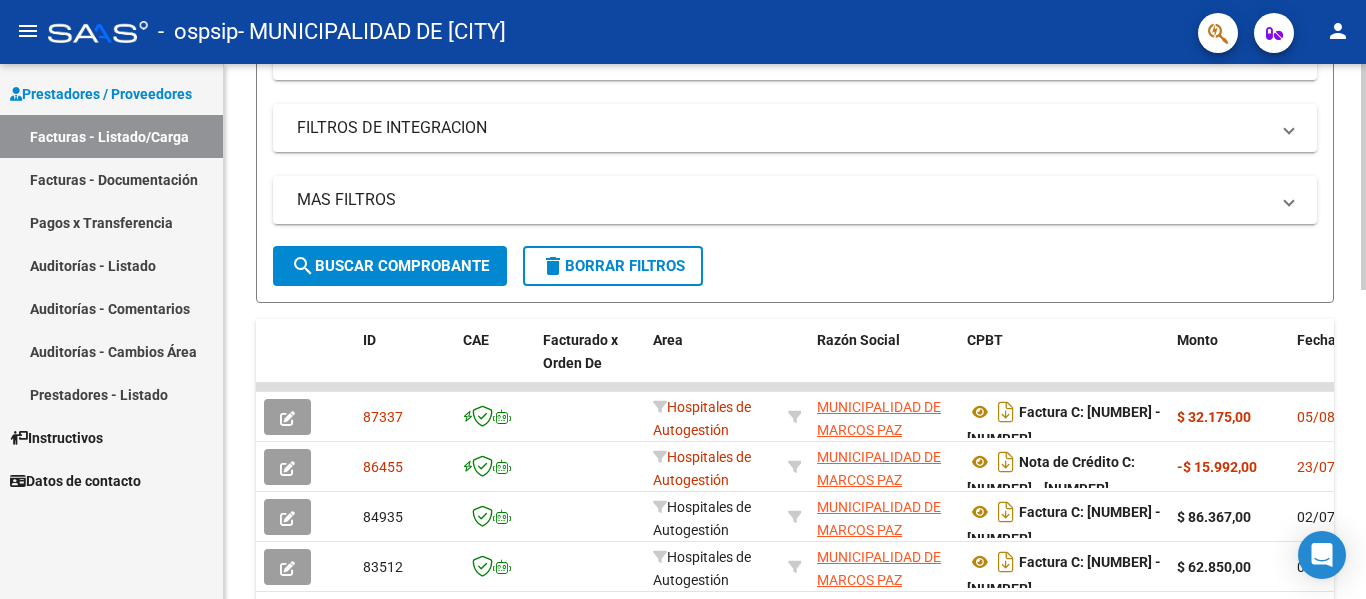 scroll, scrollTop: 419, scrollLeft: 0, axis: vertical 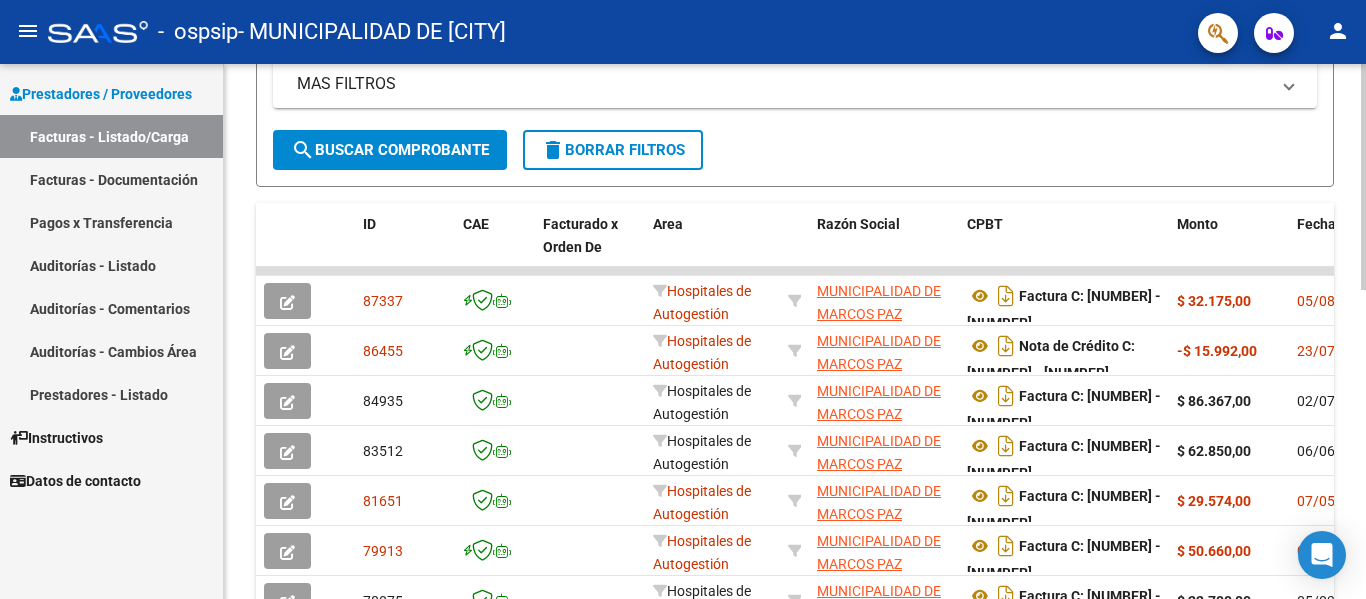 click 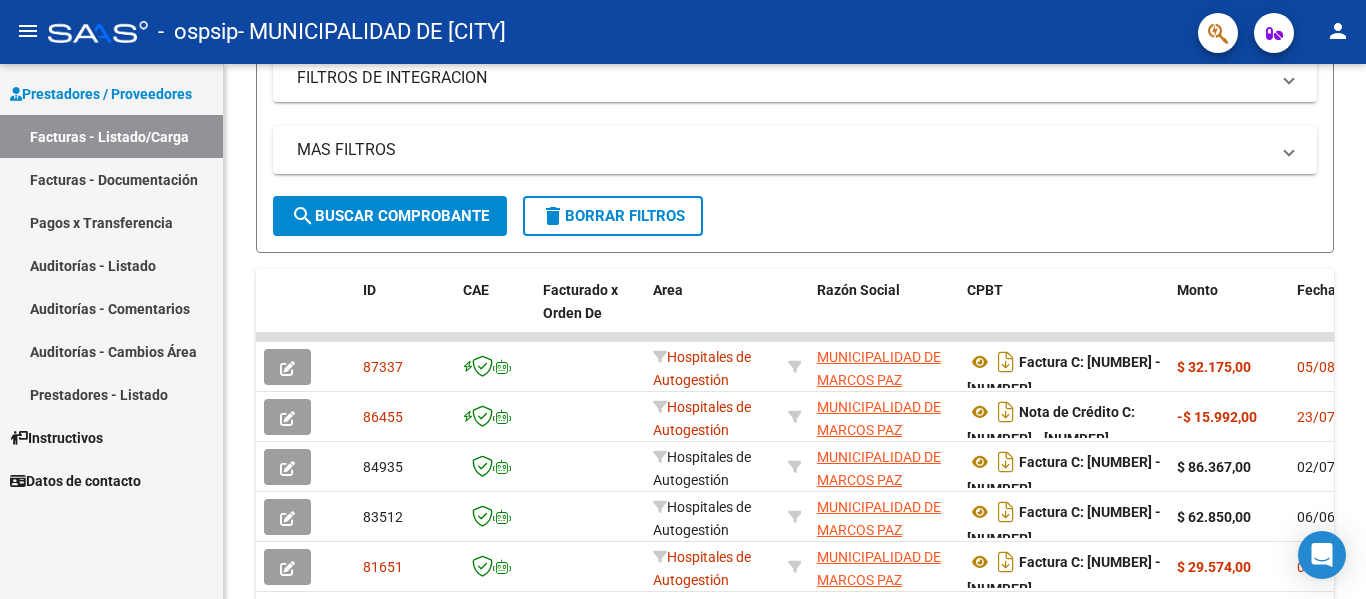 scroll, scrollTop: 319, scrollLeft: 0, axis: vertical 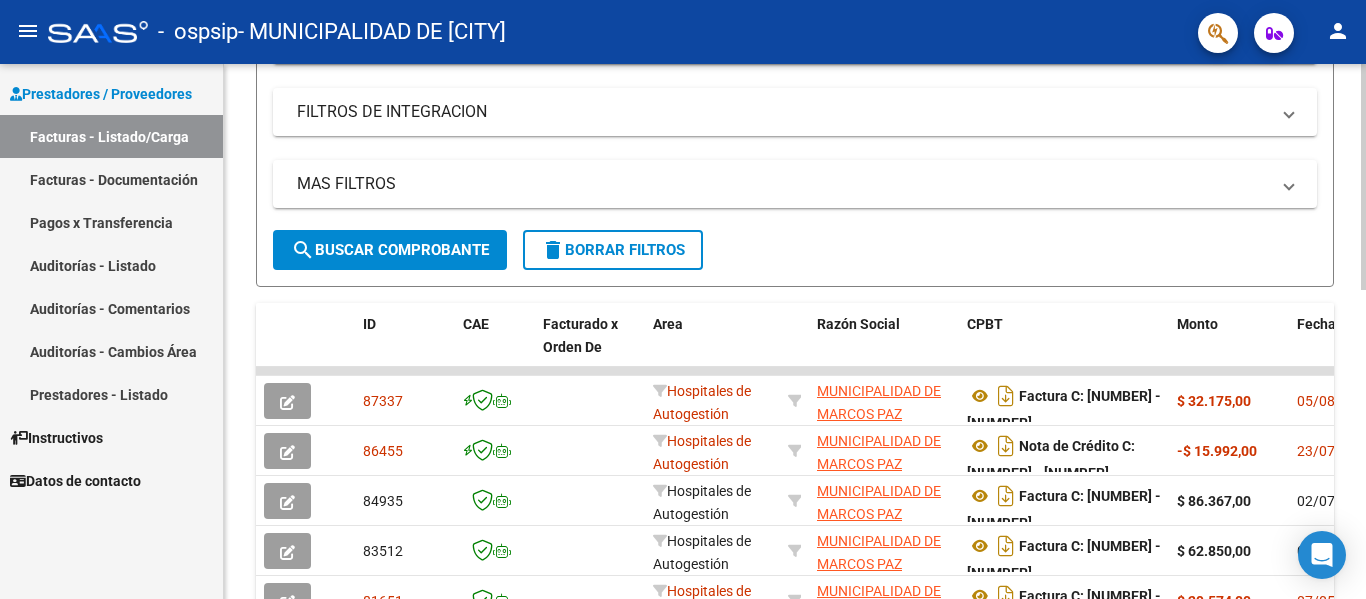 click on "Video tutorial   PRESTADORES -> Listado de CPBTs Emitidos por Prestadores / Proveedores (alt+q)   Cargar Comprobante
cloud_download  CSV  cloud_download  EXCEL  cloud_download  Estandar   Descarga Masiva
Filtros Id Area Area Todos Confirmado   Mostrar totalizadores   FILTROS DEL COMPROBANTE  Comprobante Tipo Comprobante Tipo Start date – End date Fec. Comprobante Desde / Hasta Días Emisión Desde(cant. días) Días Emisión Hasta(cant. días) CUIT / Razón Social Pto. Venta Nro. Comprobante Código SSS CAE Válido CAE Válido Todos Cargado Módulo Hosp. Todos Tiene facturacion Apócrifa Hospital Refes  FILTROS DE INTEGRACION  Período De Prestación Campos del Archivo de Rendición Devuelto x SSS (dr_envio) Todos Rendido x SSS (dr_envio) Tipo de Registro Tipo de Registro Período Presentación Período Presentación Campos del Legajo Asociado (preaprobación) Afiliado Legajo (cuil/nombre) Todos Solo facturas preaprobadas  MAS FILTROS  Todos Con Doc. Respaldatoria Todos Con Trazabilidad Todos – – 2" 